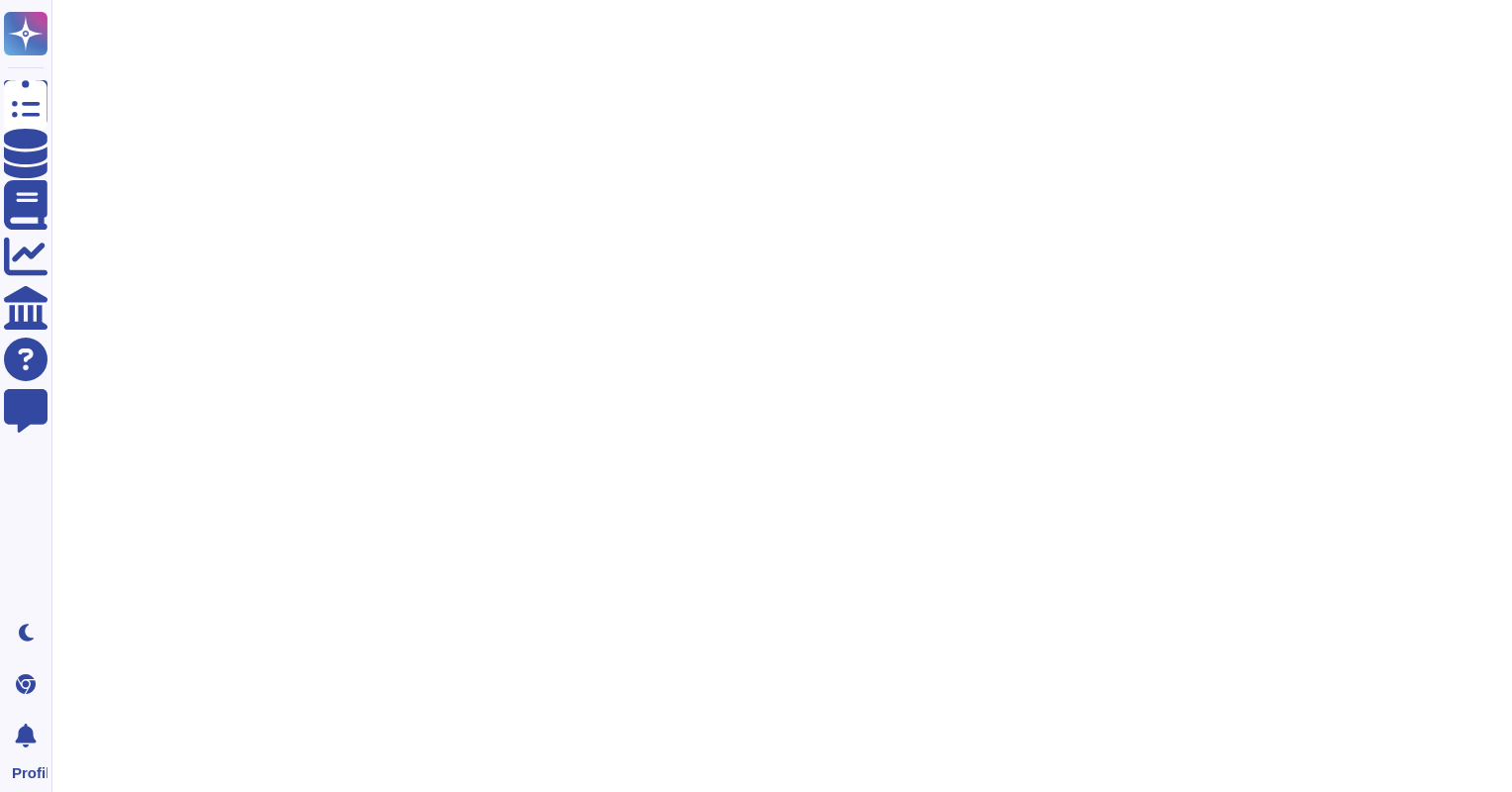 scroll, scrollTop: 0, scrollLeft: 0, axis: both 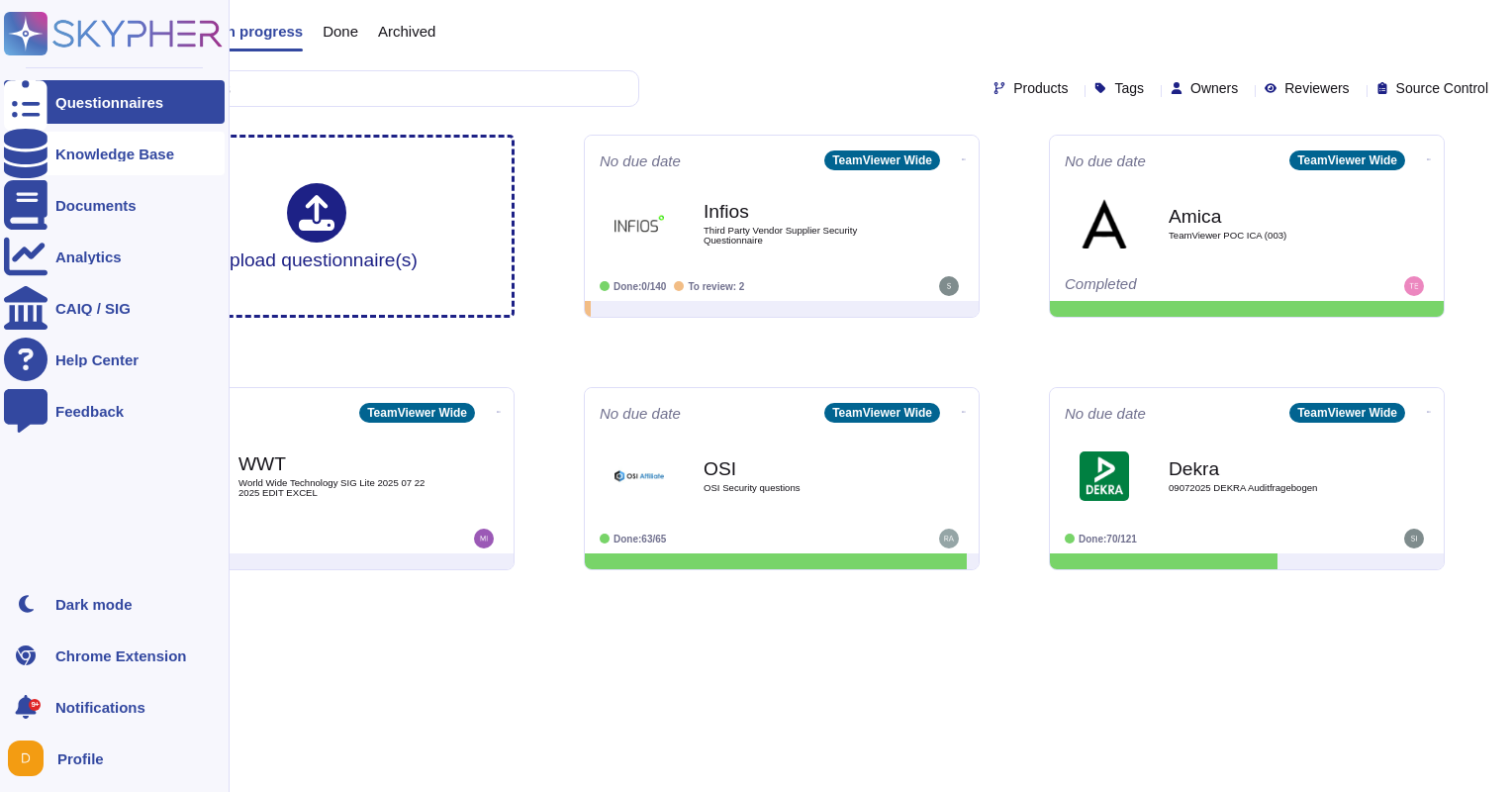 click on "Knowledge Base" at bounding box center [115, 153] 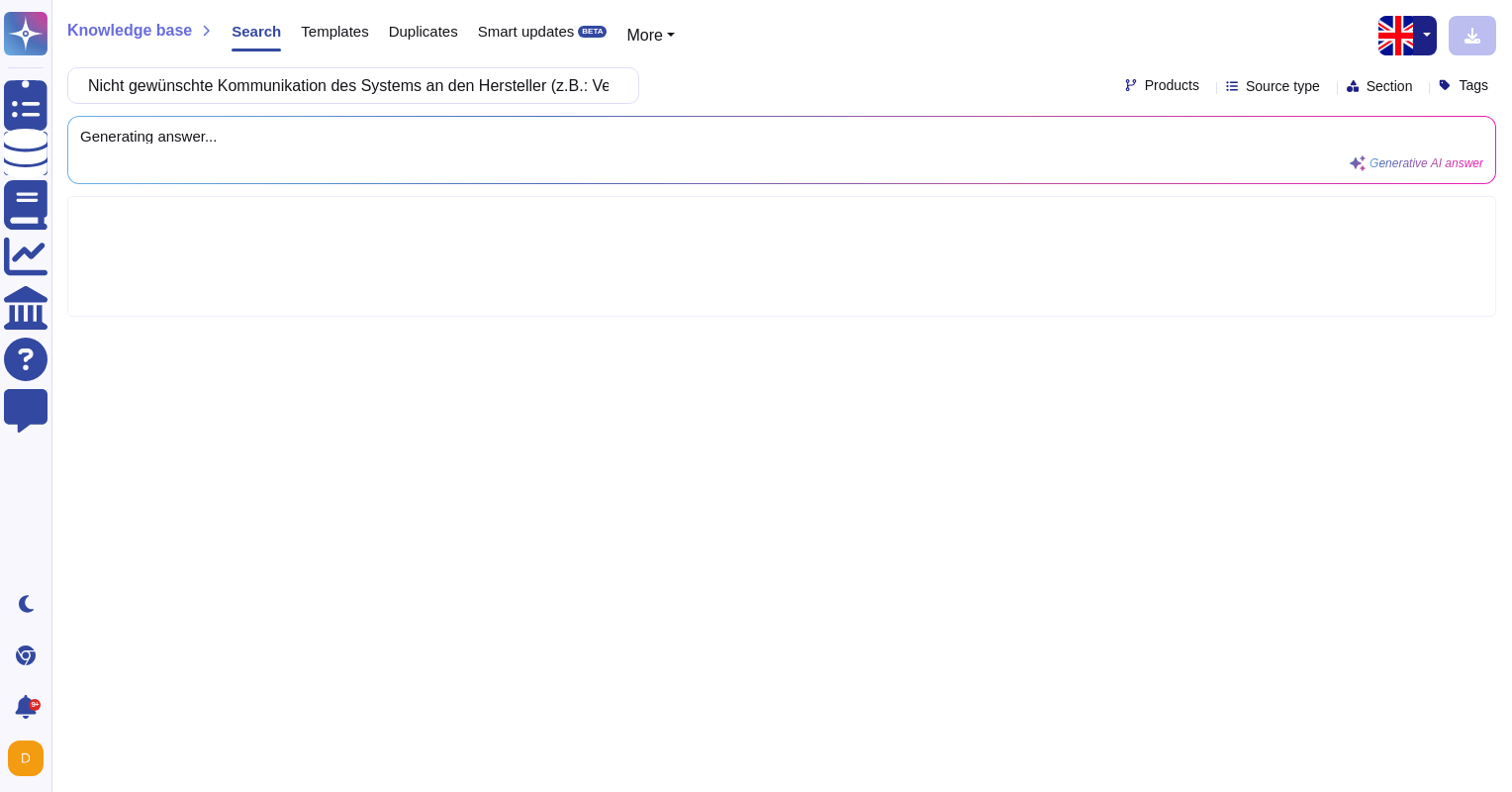 scroll, scrollTop: 0, scrollLeft: 486, axis: horizontal 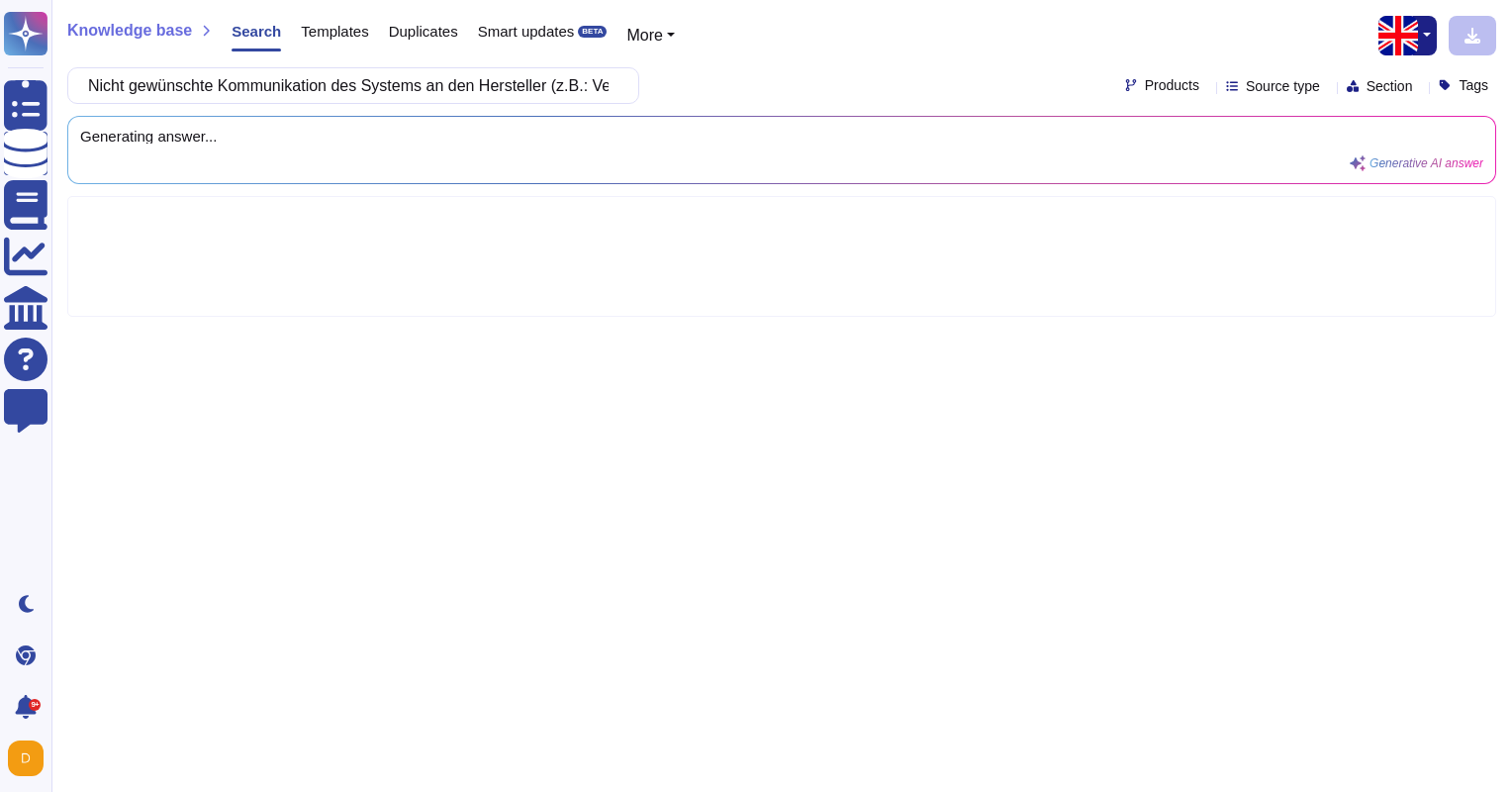 click at bounding box center (1398, 36) 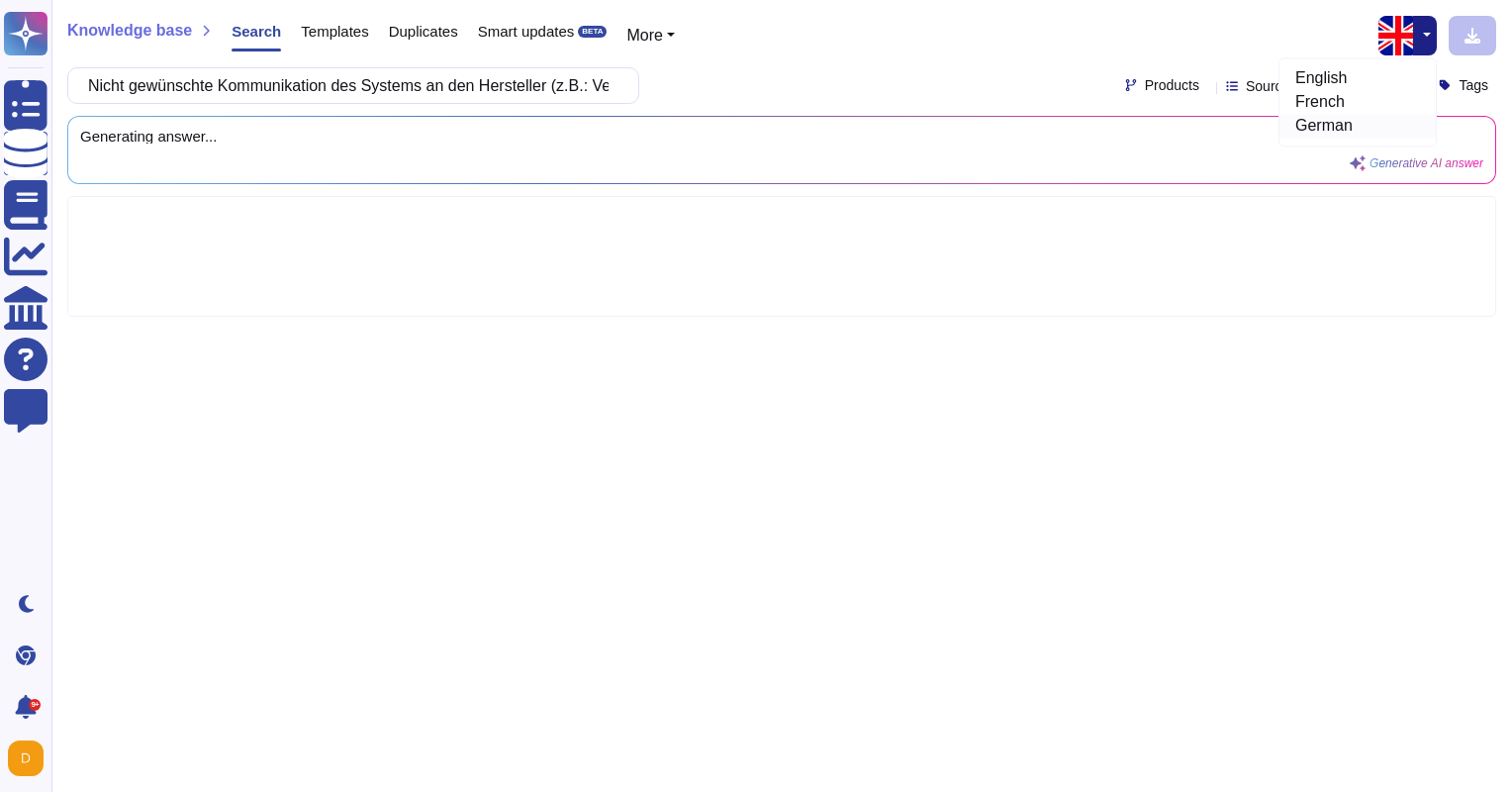 click on "German" at bounding box center (1358, 126) 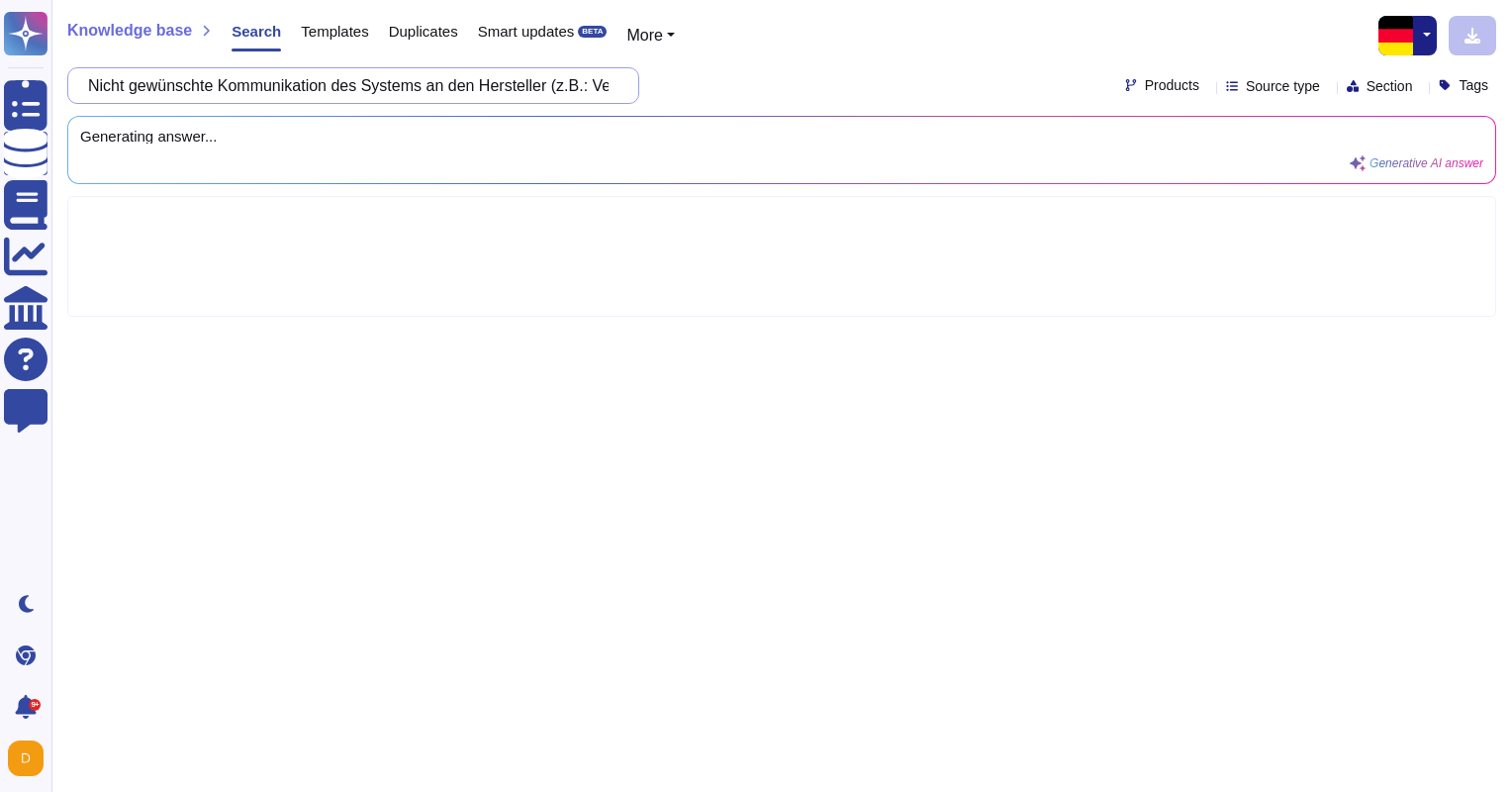 click on "Nicht gewünschte Kommunikation des Systems an den Hersteller (z.B.: Versand von Diagnosedaten) ist unterbunden? („call home“/Telemetrie)" at bounding box center [348, 85] 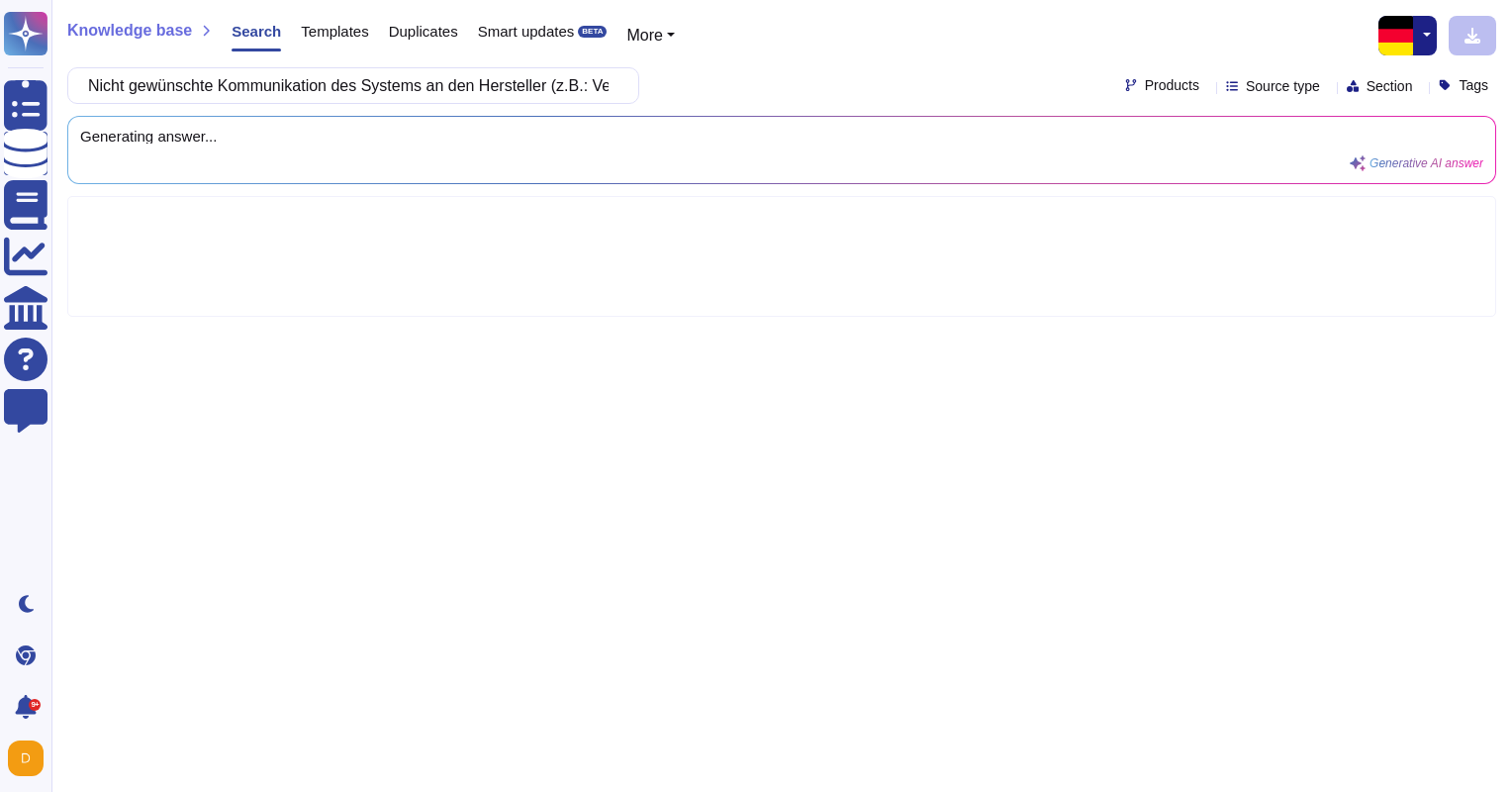 click on "Generating answer... Generative AI answer" at bounding box center (782, 149) 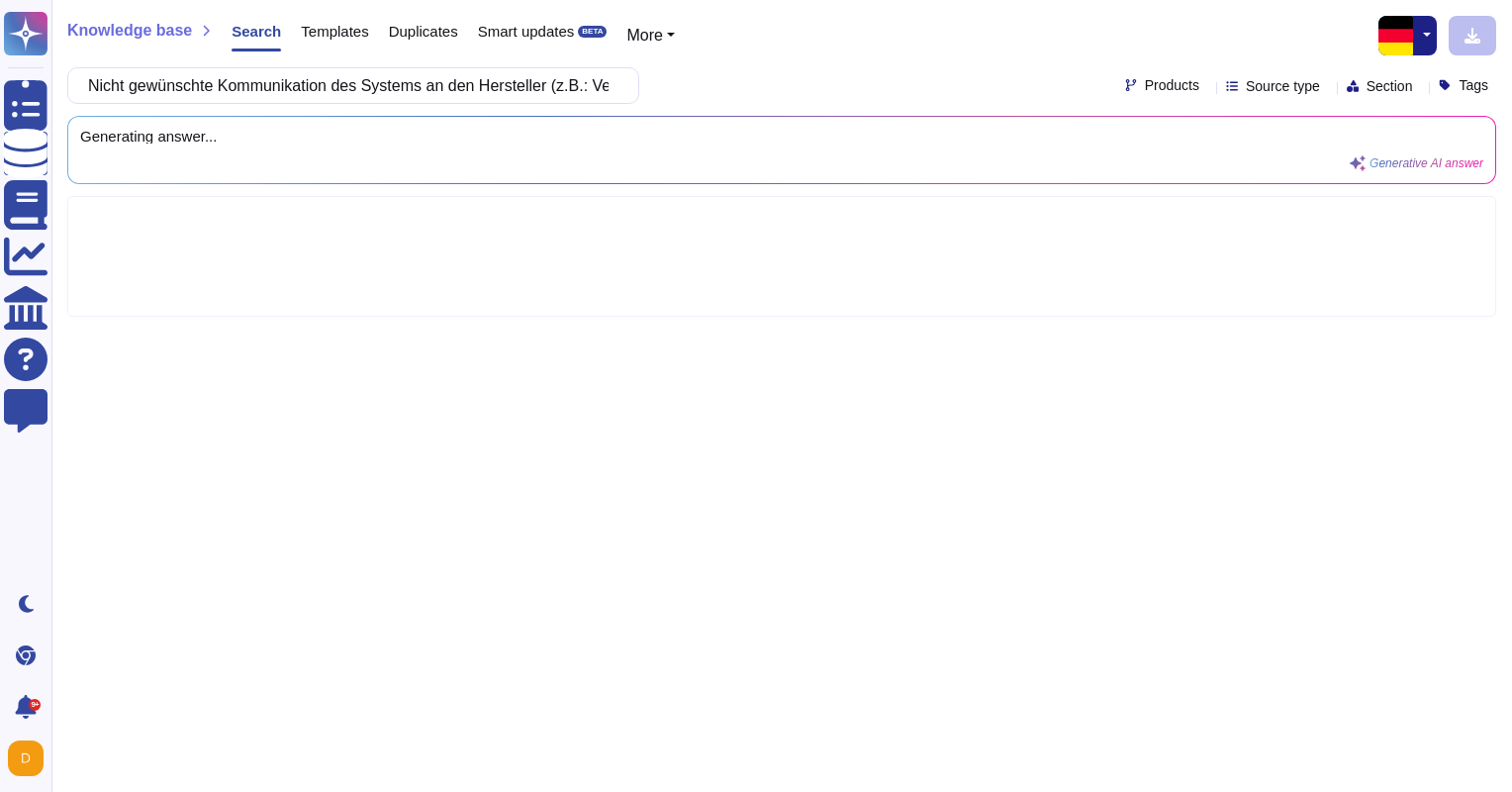 click at bounding box center [1425, 36] 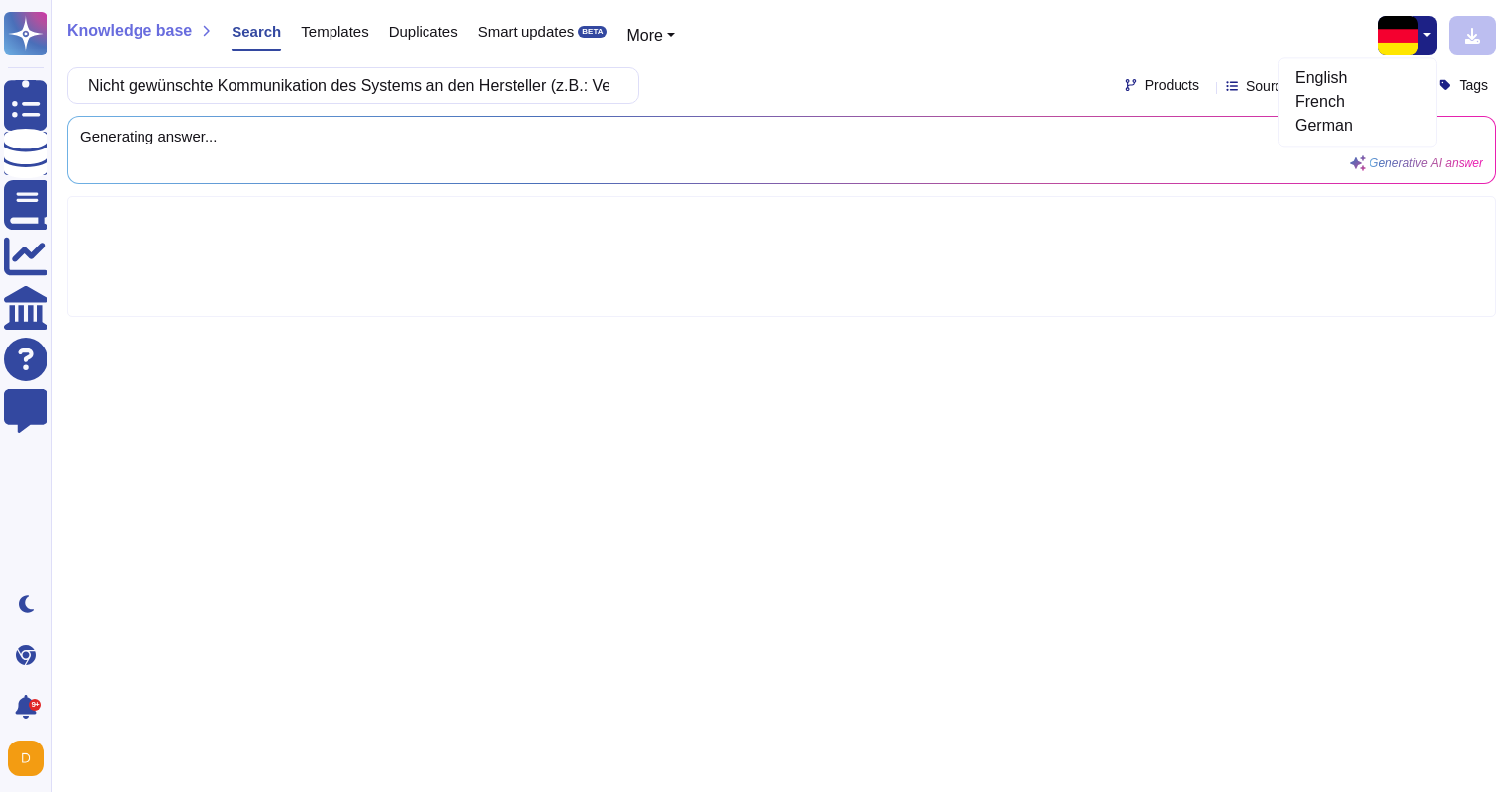 click at bounding box center [1398, 36] 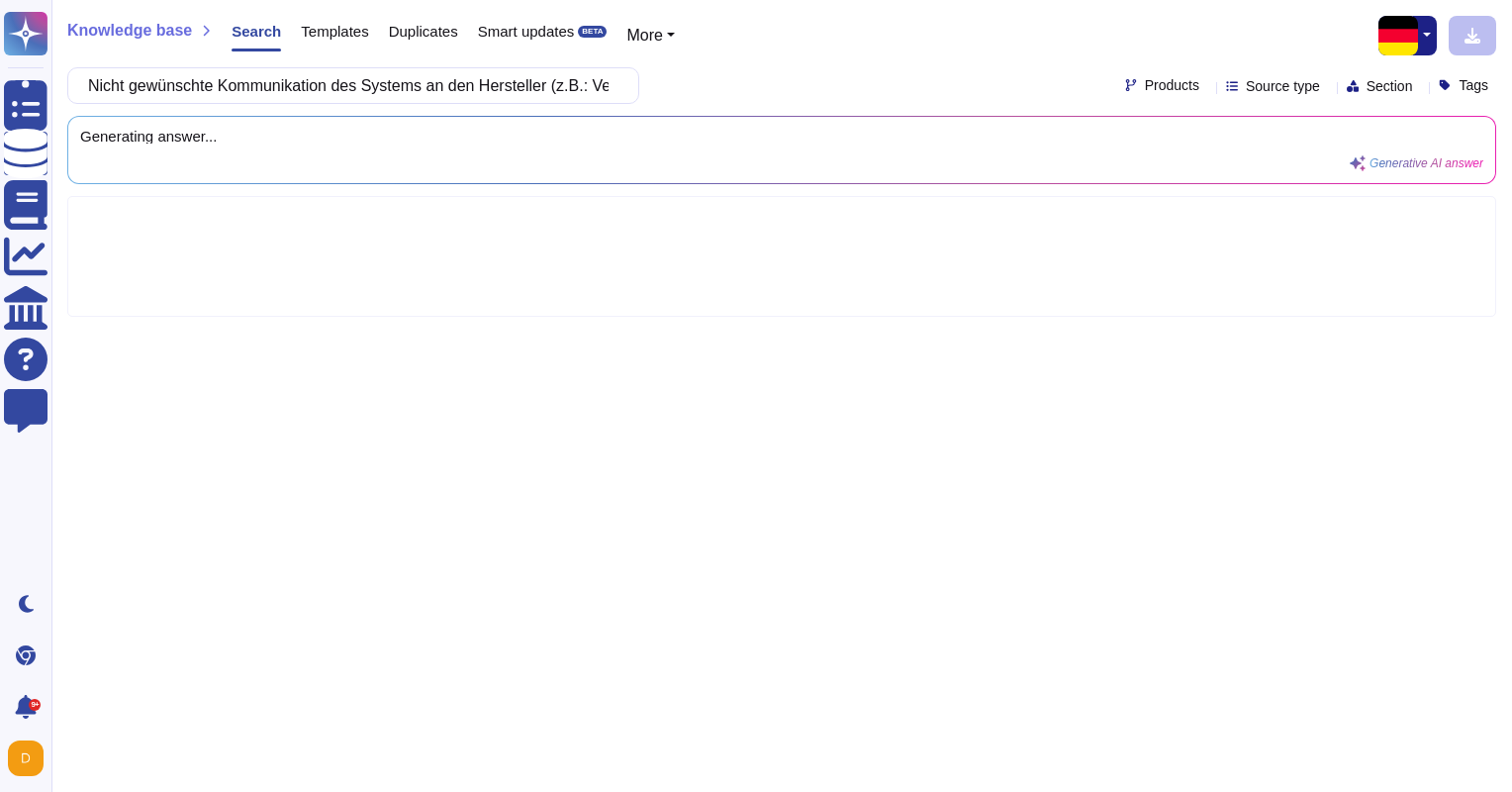 click at bounding box center (1398, 36) 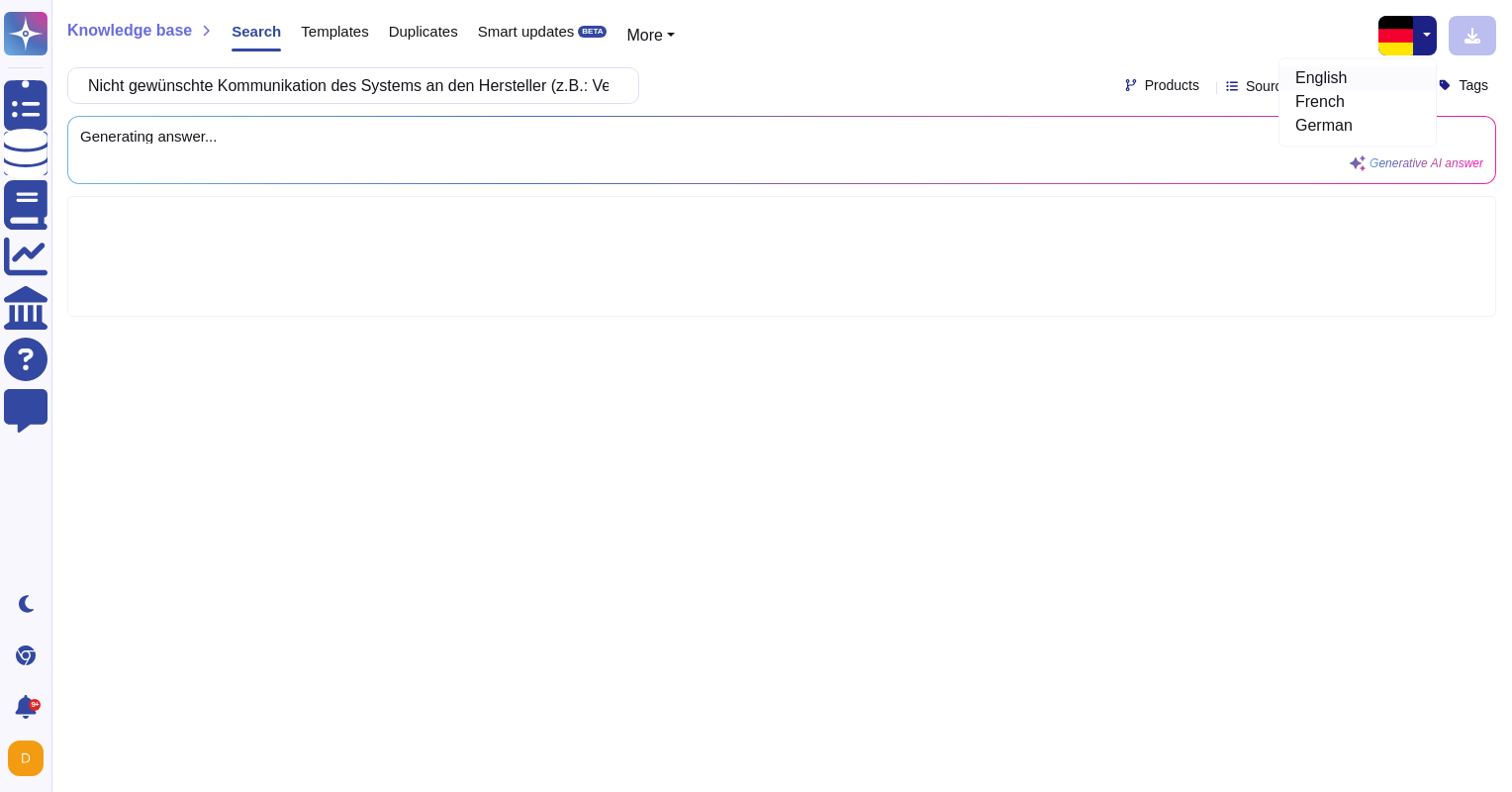 click on "English" at bounding box center [1358, 78] 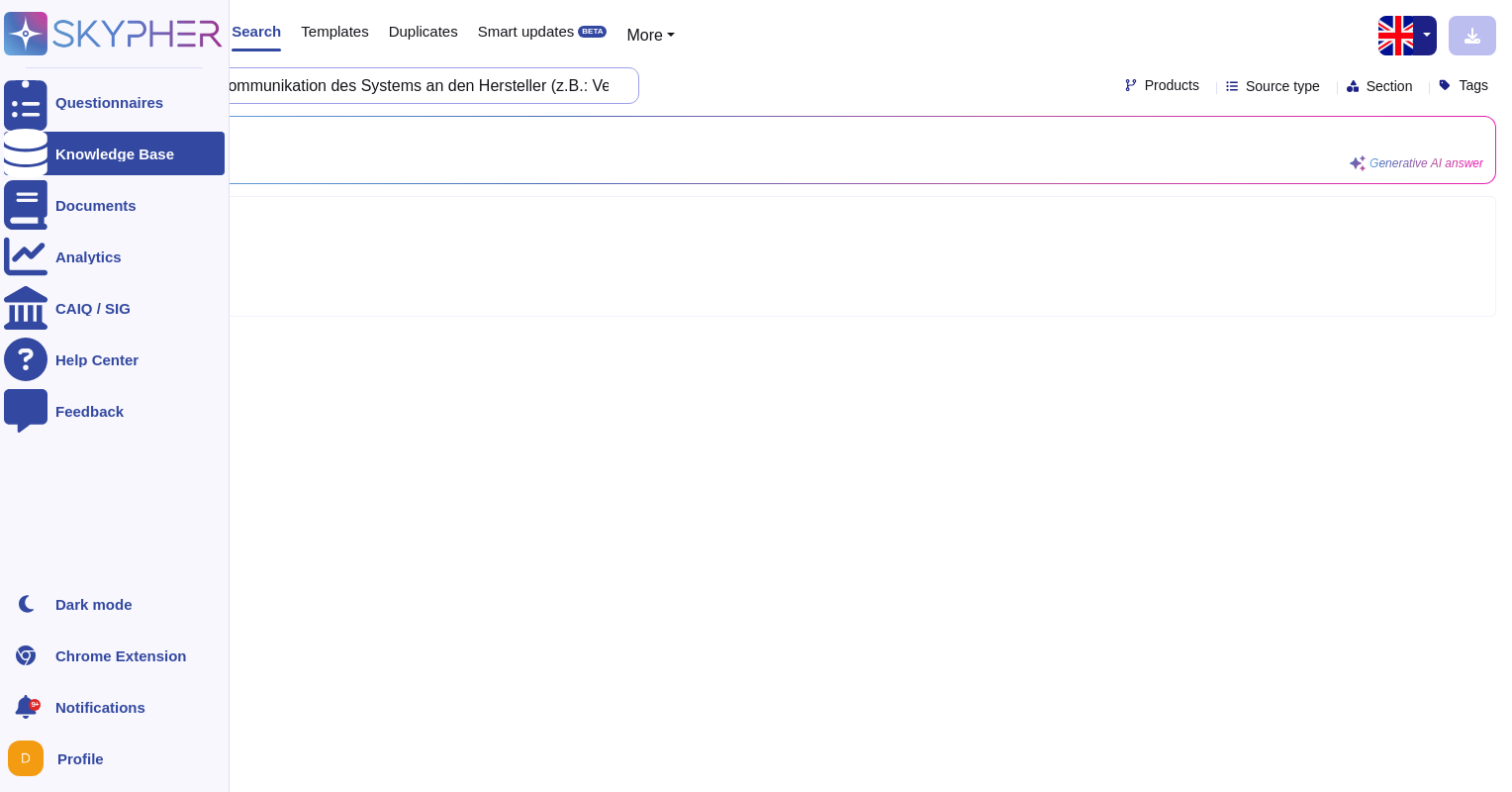 drag, startPoint x: 569, startPoint y: 84, endPoint x: 0, endPoint y: 37, distance: 571 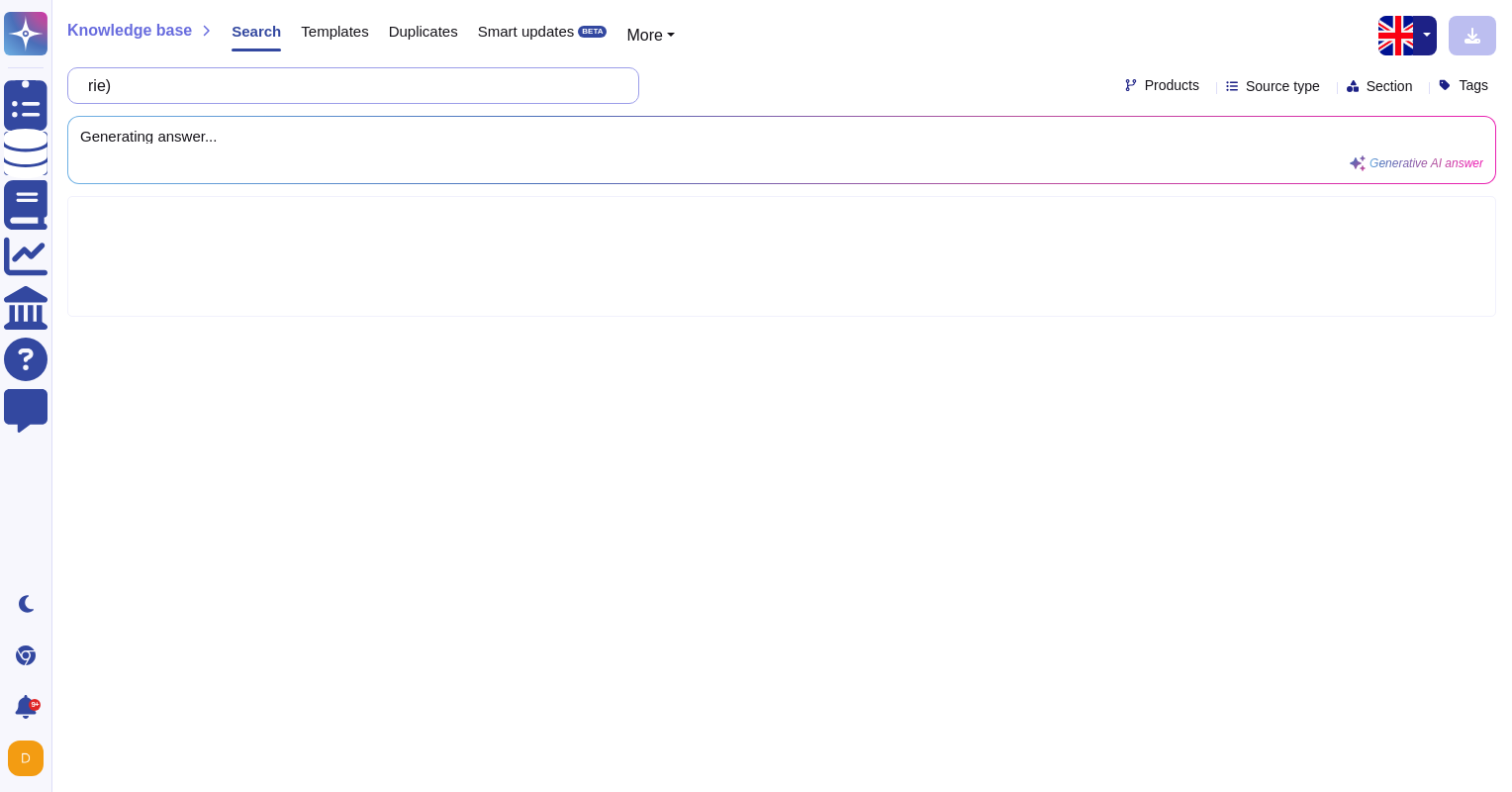 type on "e)" 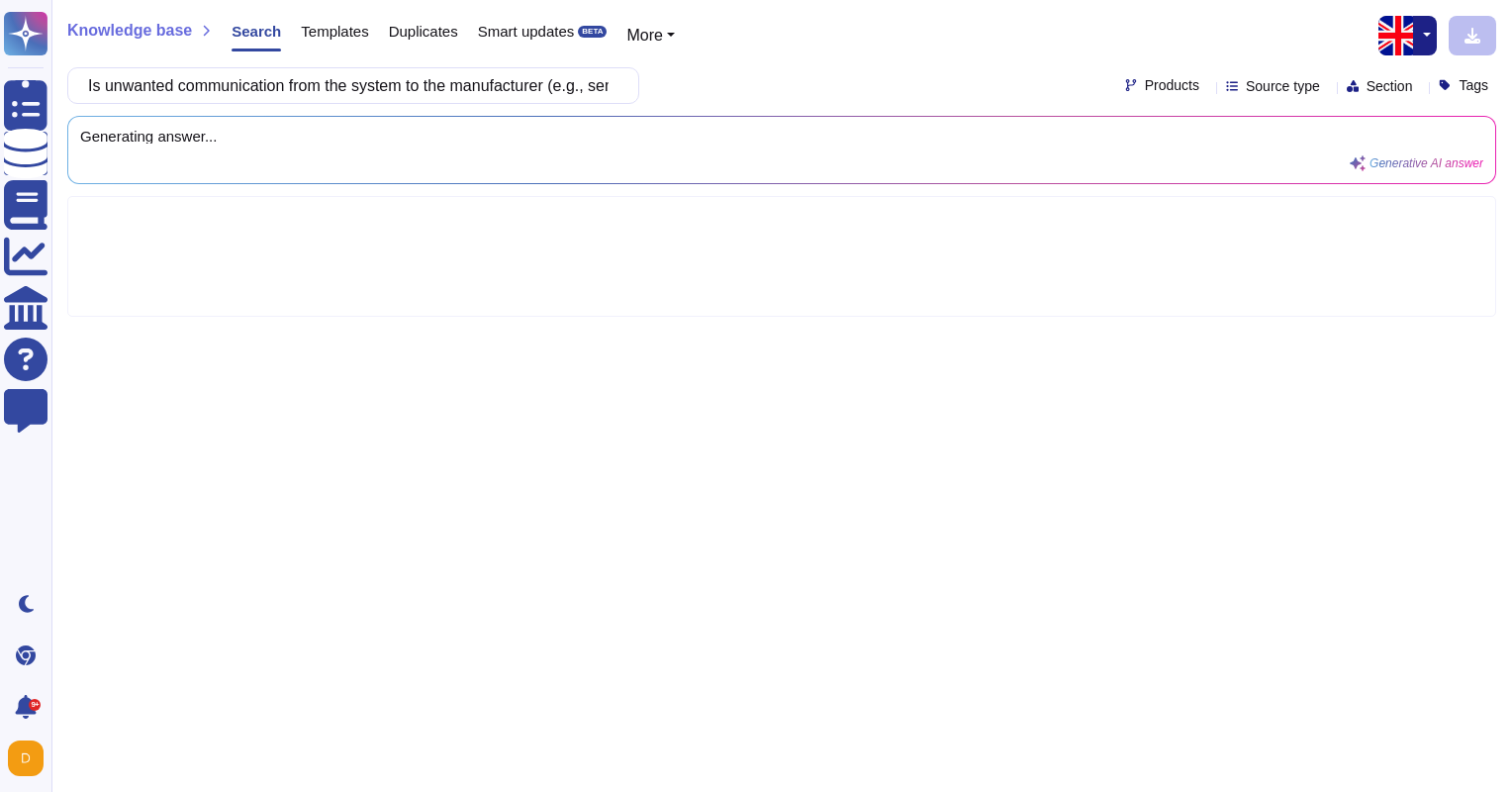 scroll, scrollTop: 0, scrollLeft: 414, axis: horizontal 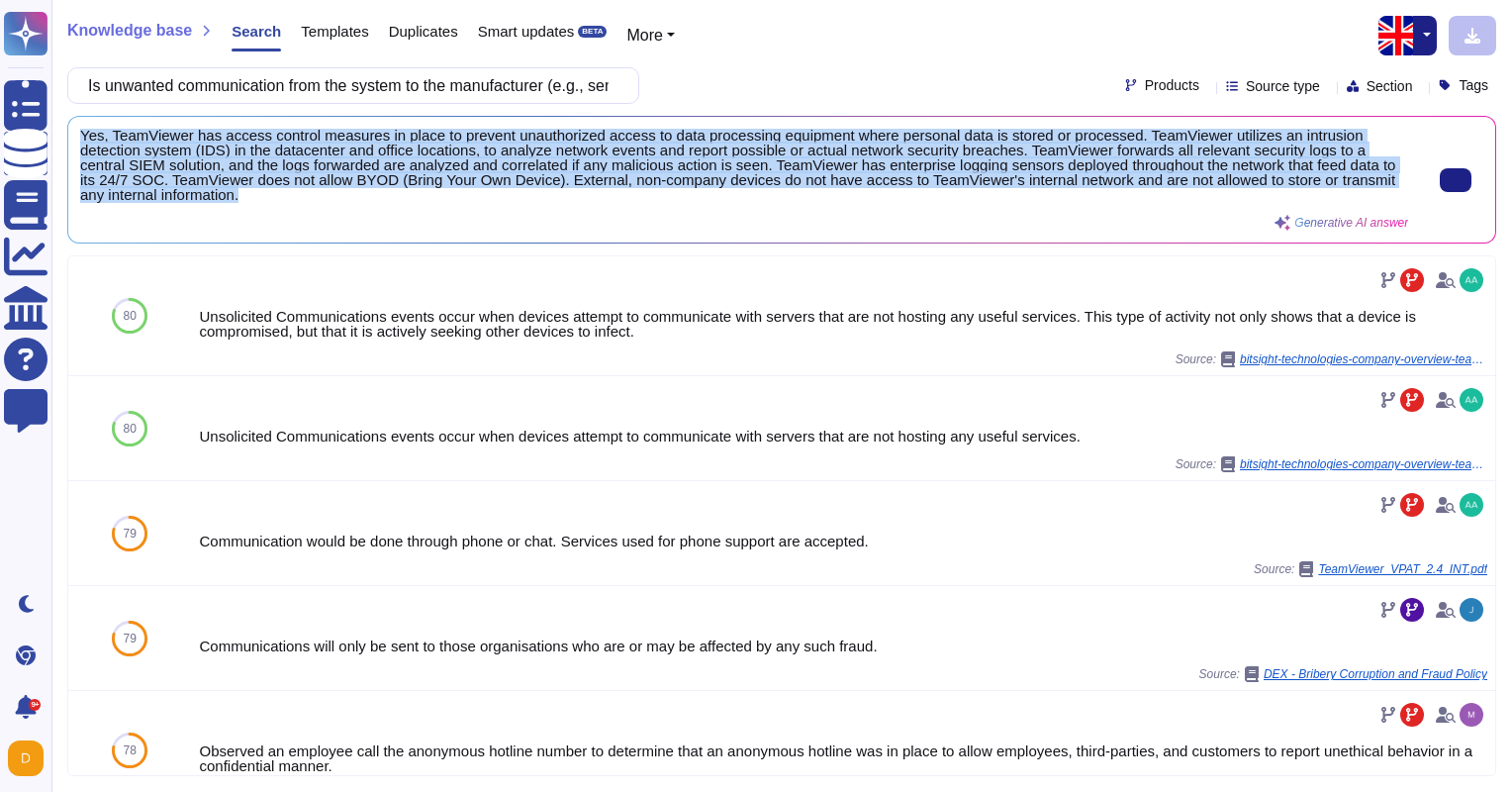 drag, startPoint x: 81, startPoint y: 133, endPoint x: 335, endPoint y: 204, distance: 263.7366 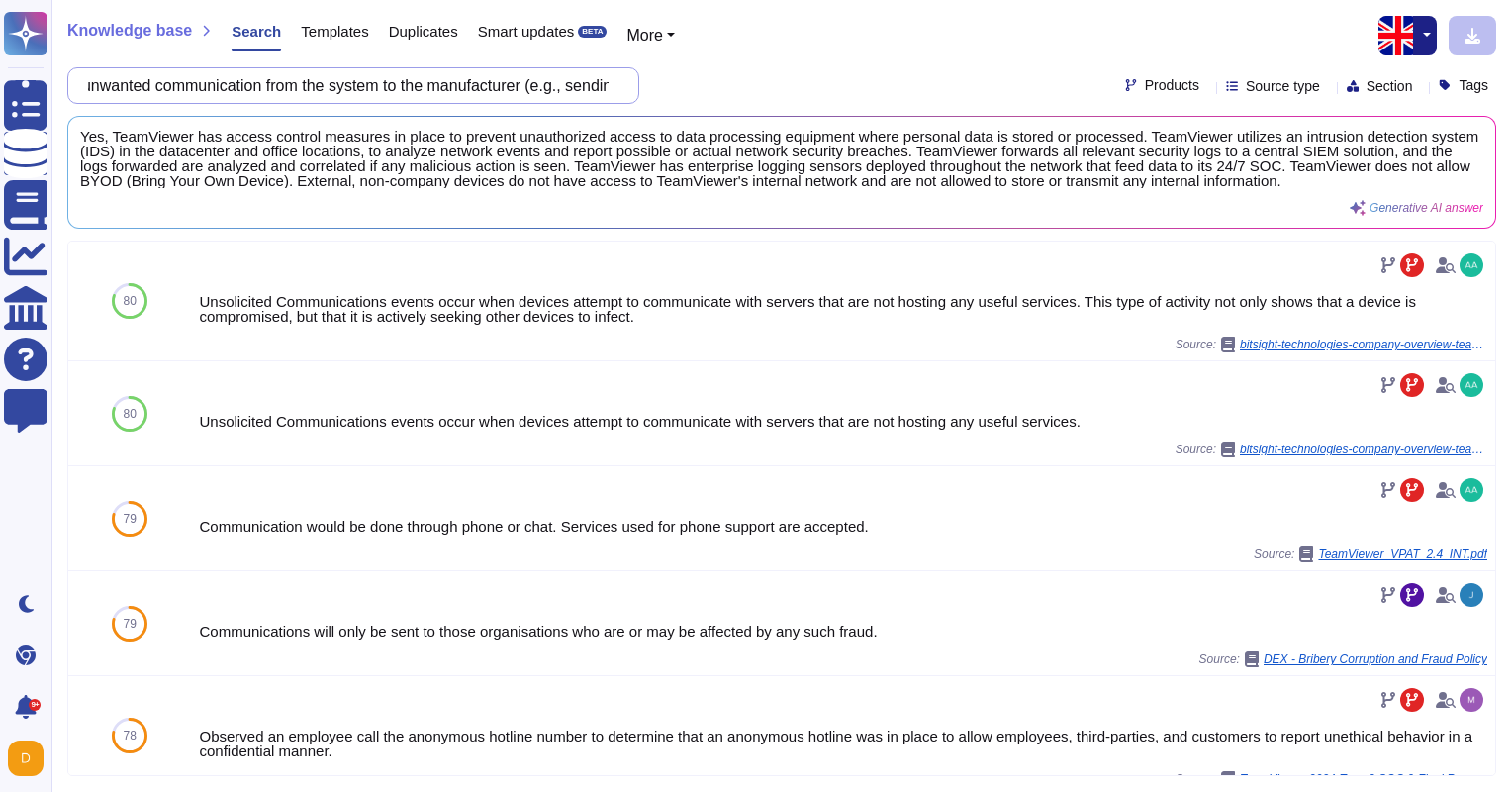 scroll, scrollTop: 0, scrollLeft: 0, axis: both 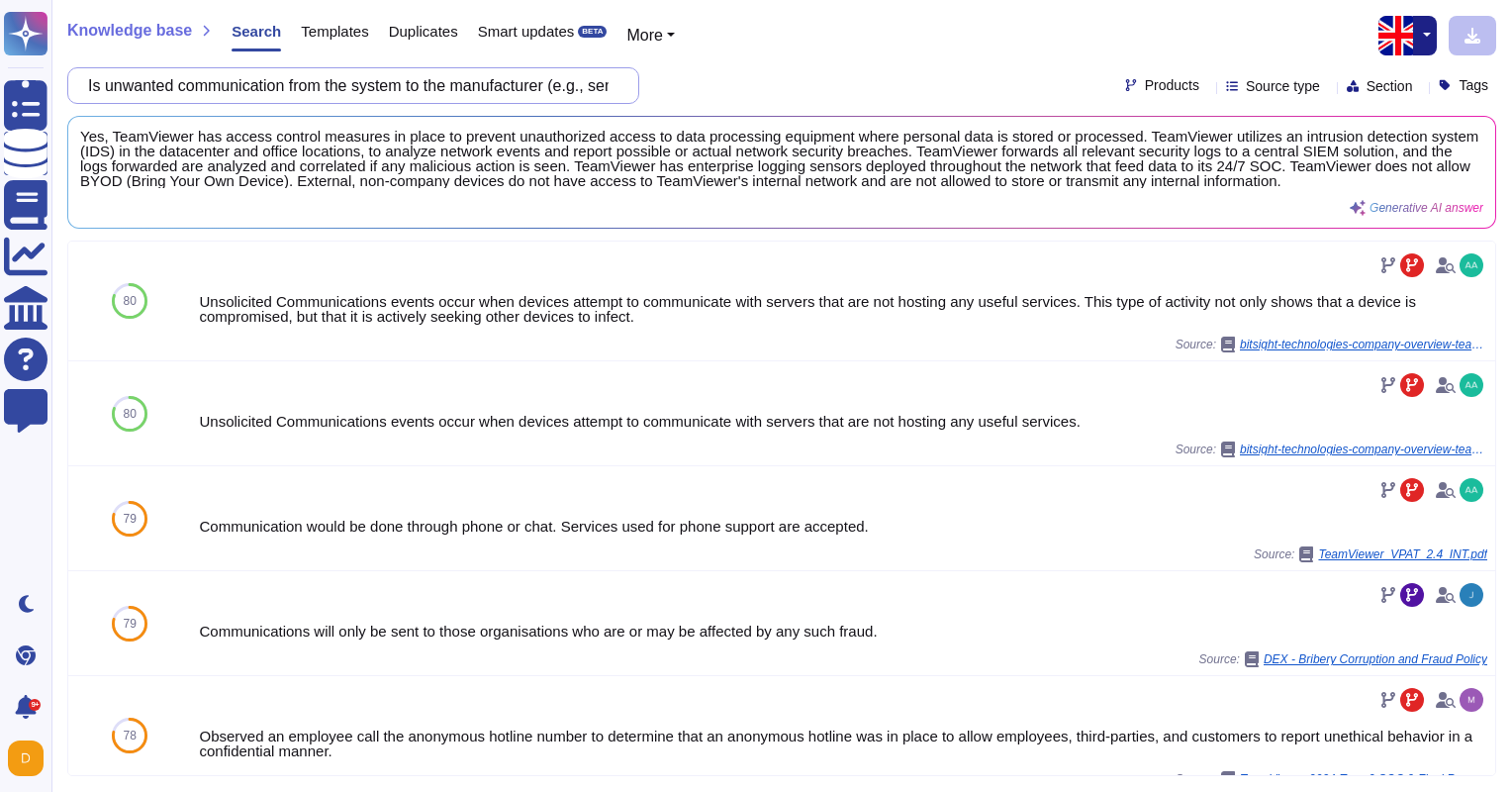 drag, startPoint x: 614, startPoint y: 90, endPoint x: -4, endPoint y: 56, distance: 618.9346 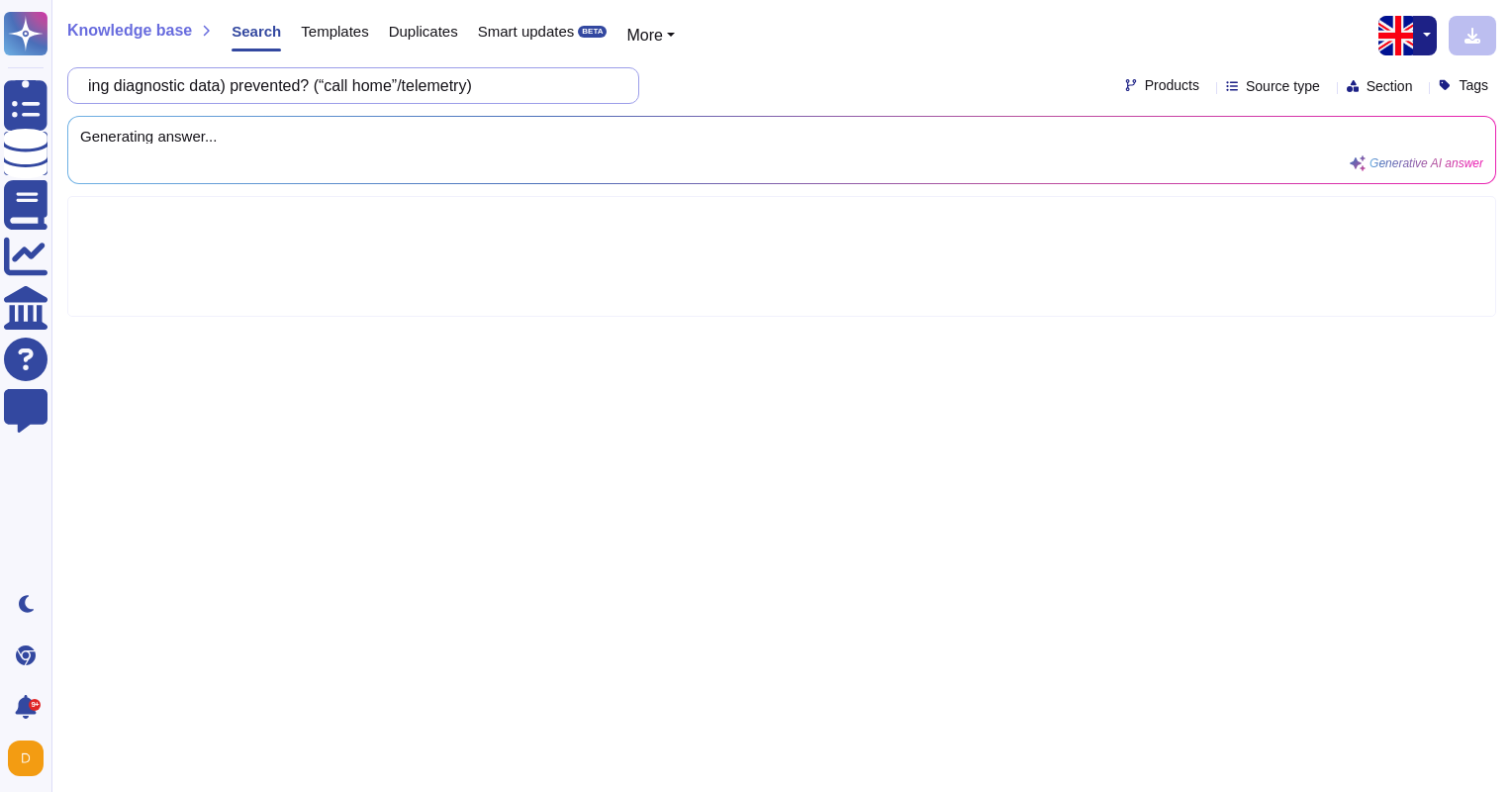 drag, startPoint x: 526, startPoint y: 94, endPoint x: -4, endPoint y: 111, distance: 530.27257 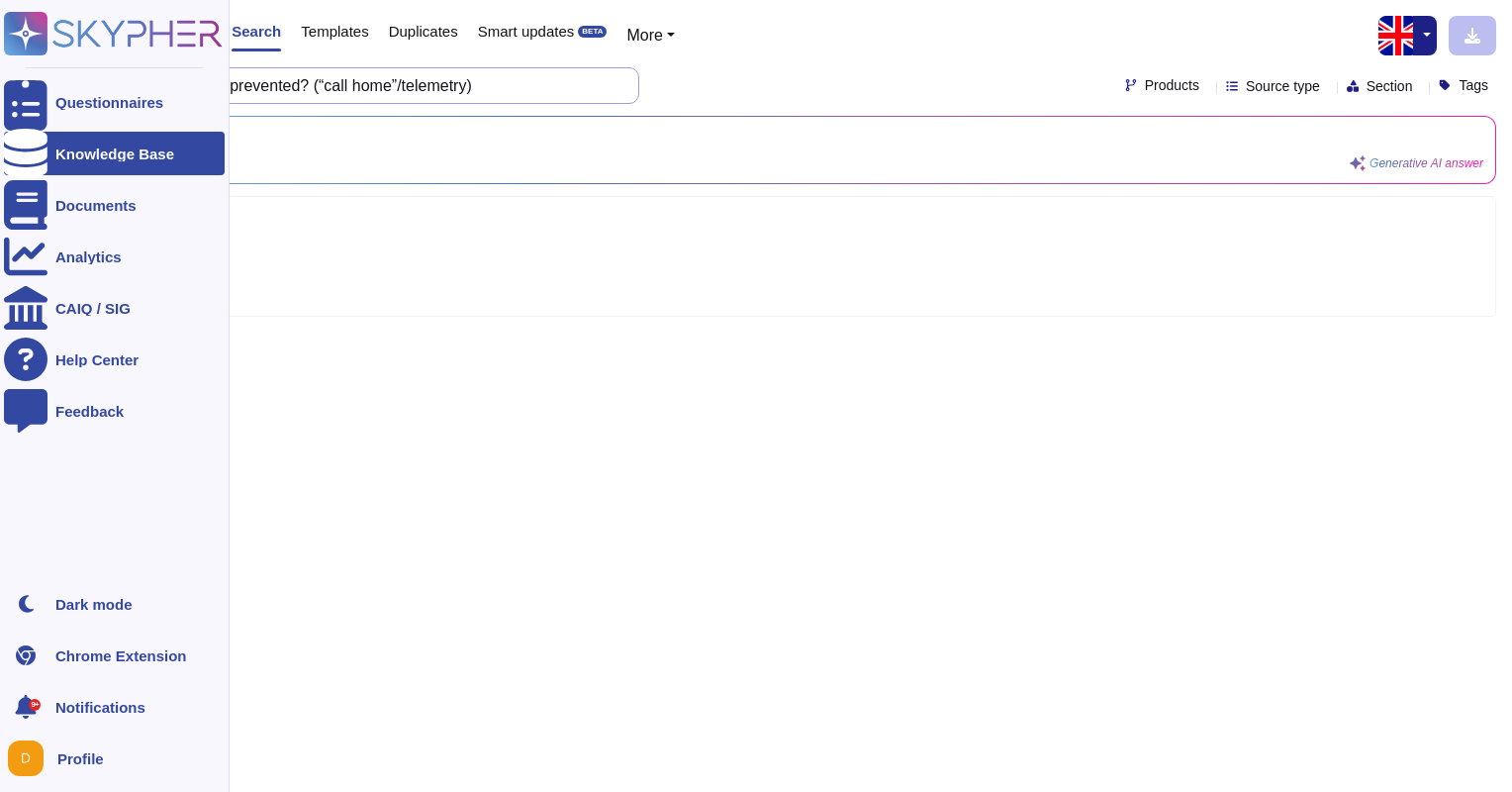 paste on "Are the systems designed to be redundant?" 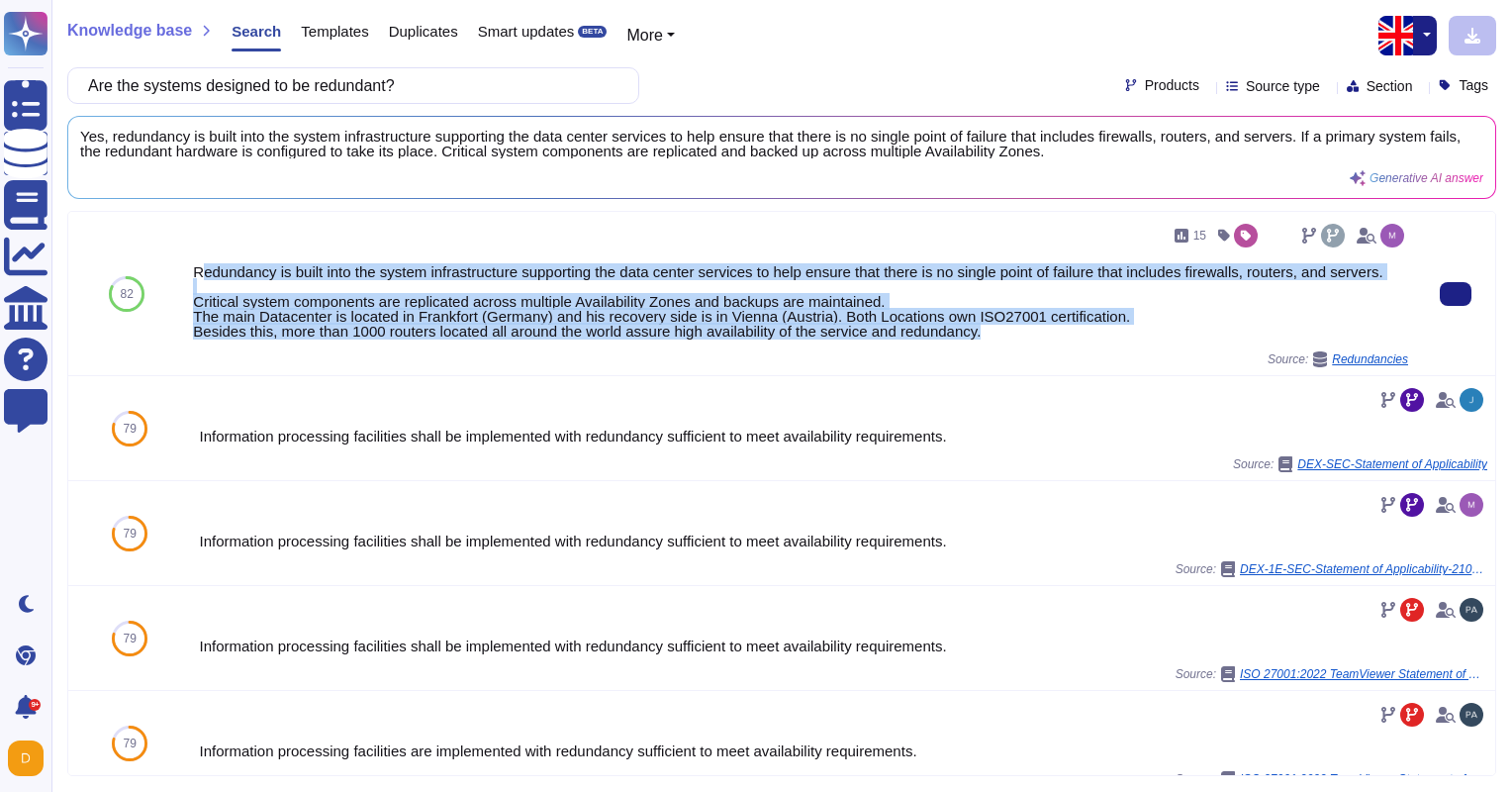 drag, startPoint x: 199, startPoint y: 261, endPoint x: 1088, endPoint y: 339, distance: 892.41526 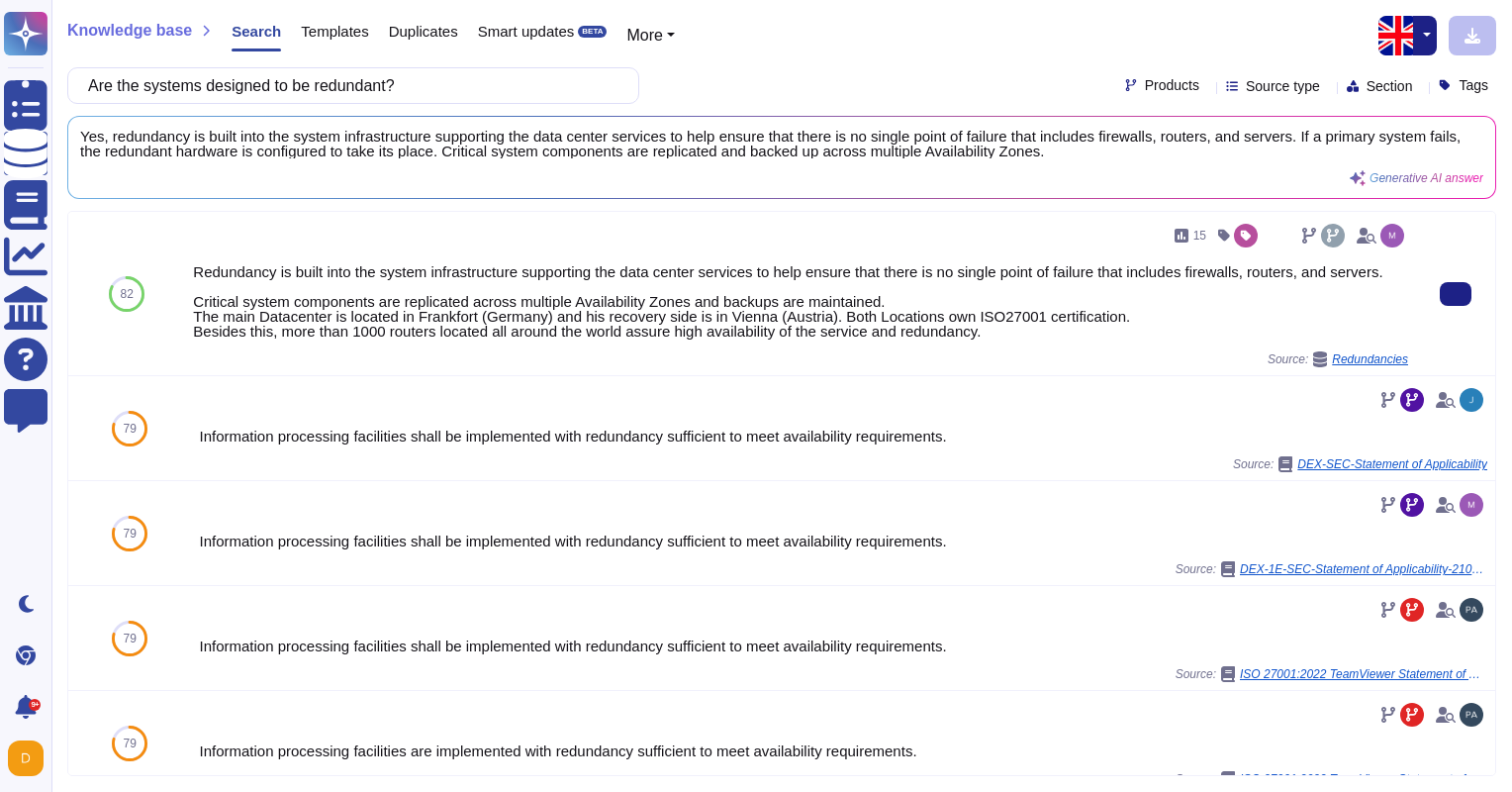 click on "15 Redundancy is built into the system infrastructure supporting the data center services to help ensure that there is no single point of failure that includes firewalls, routers, and servers.
Critical system components are replicated across multiple Availability Zones and backups are maintained.
The main Datacenter is located in Frankfort ([CITY]) and his recovery side is in Vienna ([CITY]). Both Locations own ISO27001 certification.
Besides this, more than 1000 routers located all around the world assure high availability of the service and redundancy. Source: Redundancies" at bounding box center [801, 293] 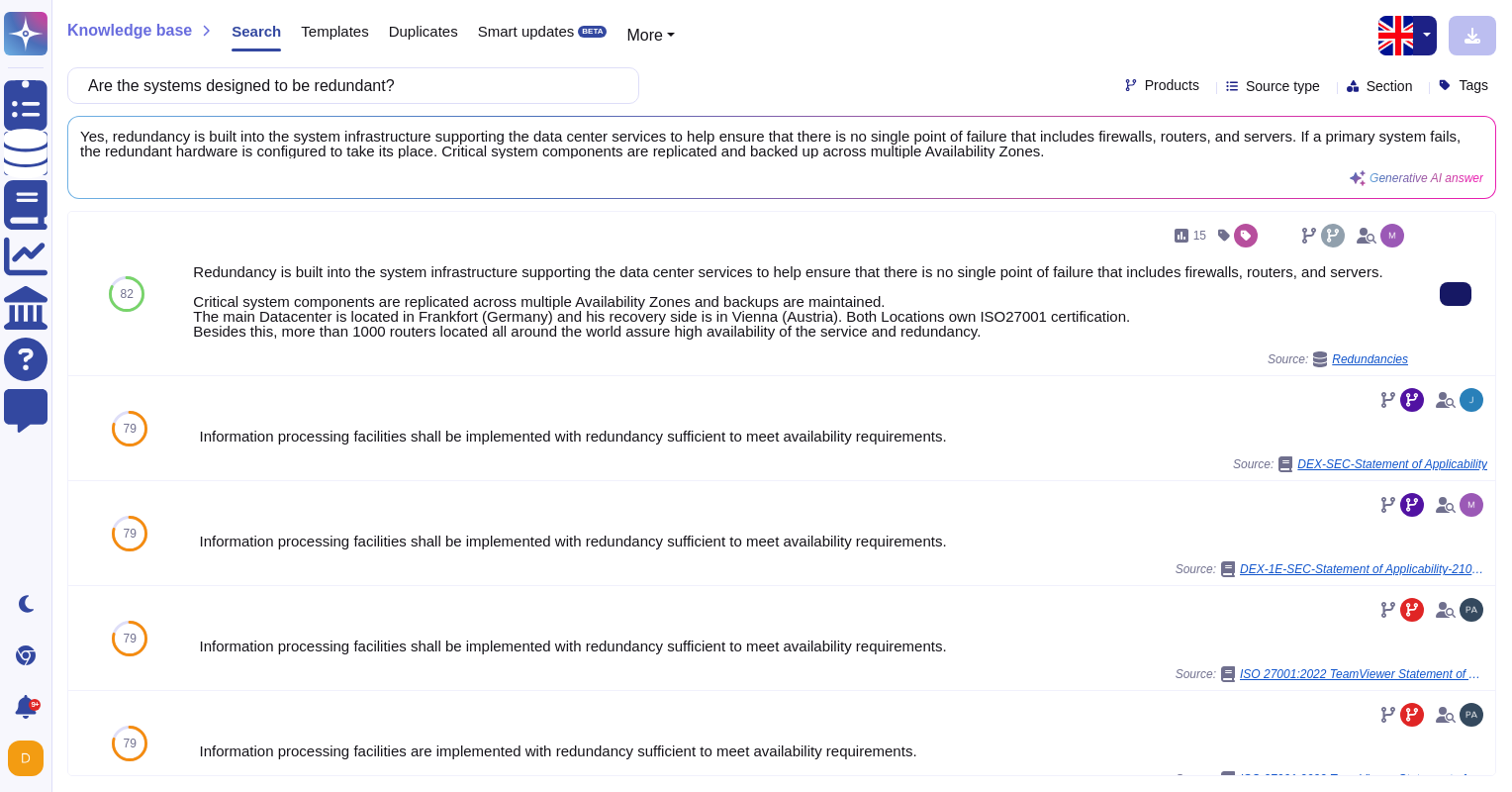 click at bounding box center (1456, 294) 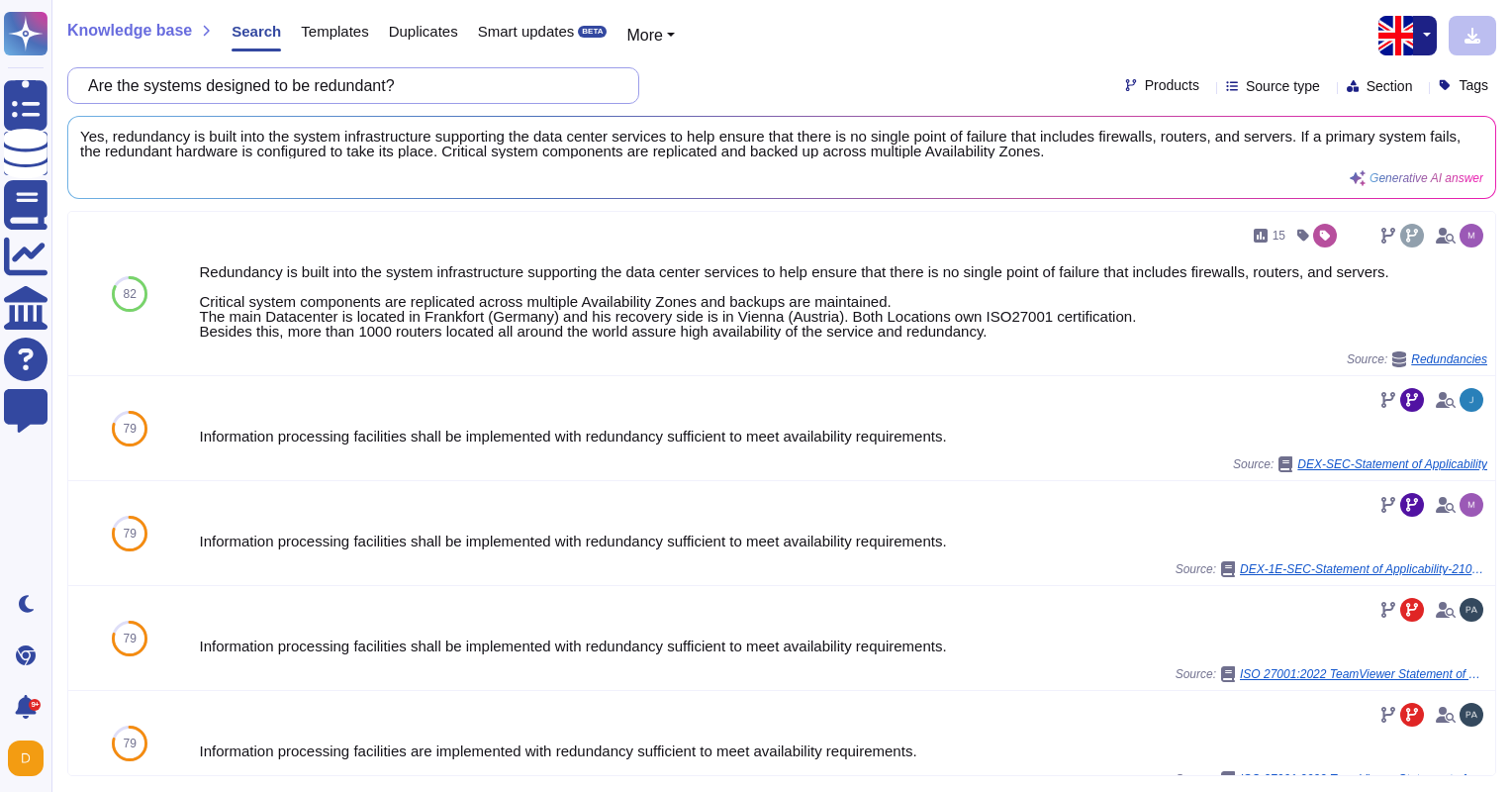 drag, startPoint x: 435, startPoint y: 87, endPoint x: -4, endPoint y: 61, distance: 439.76926 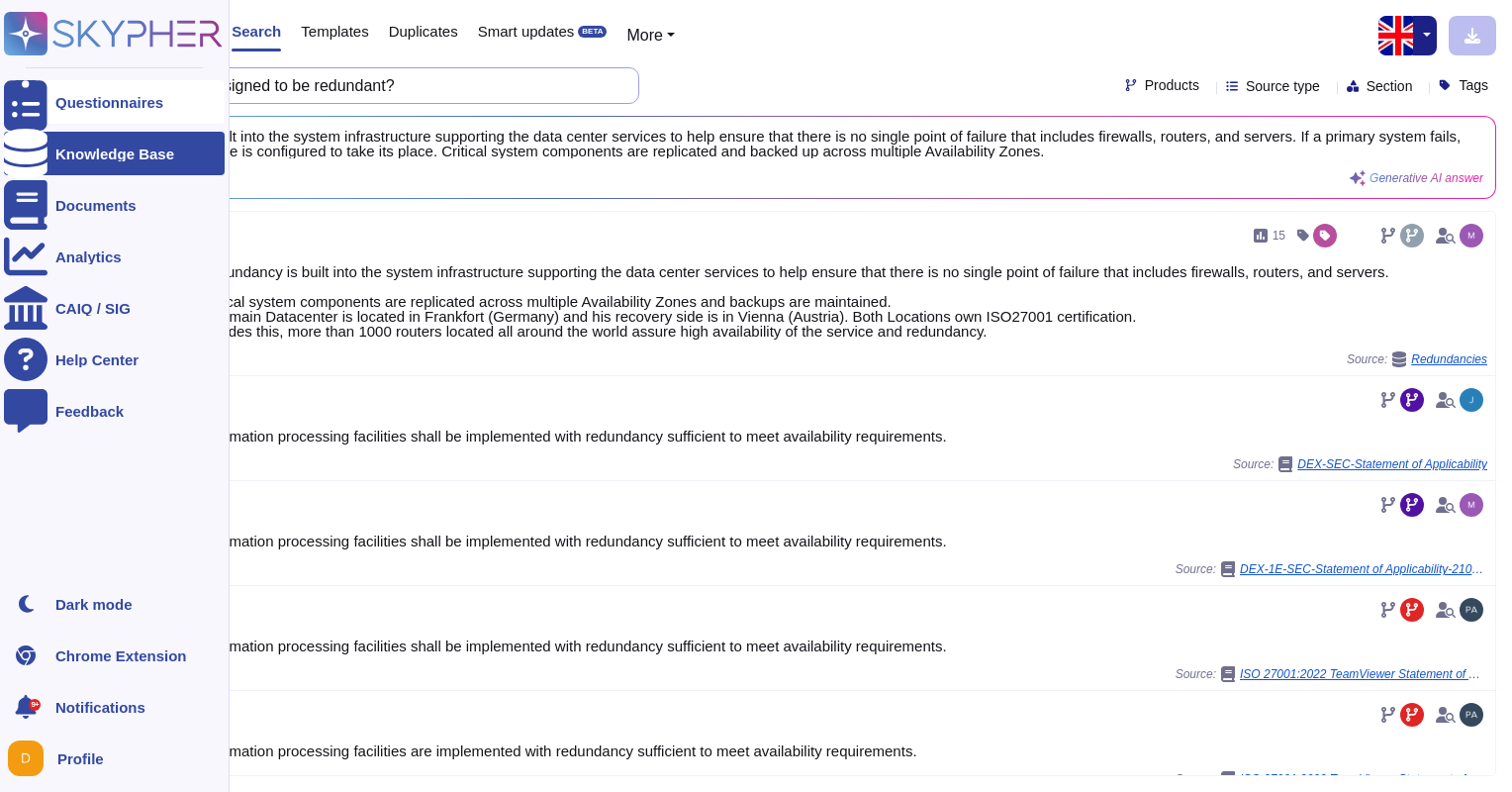 paste on "Wurde Privacy by Default bzw. die Betroffenenrechte ausreichend berücksichtigt?" 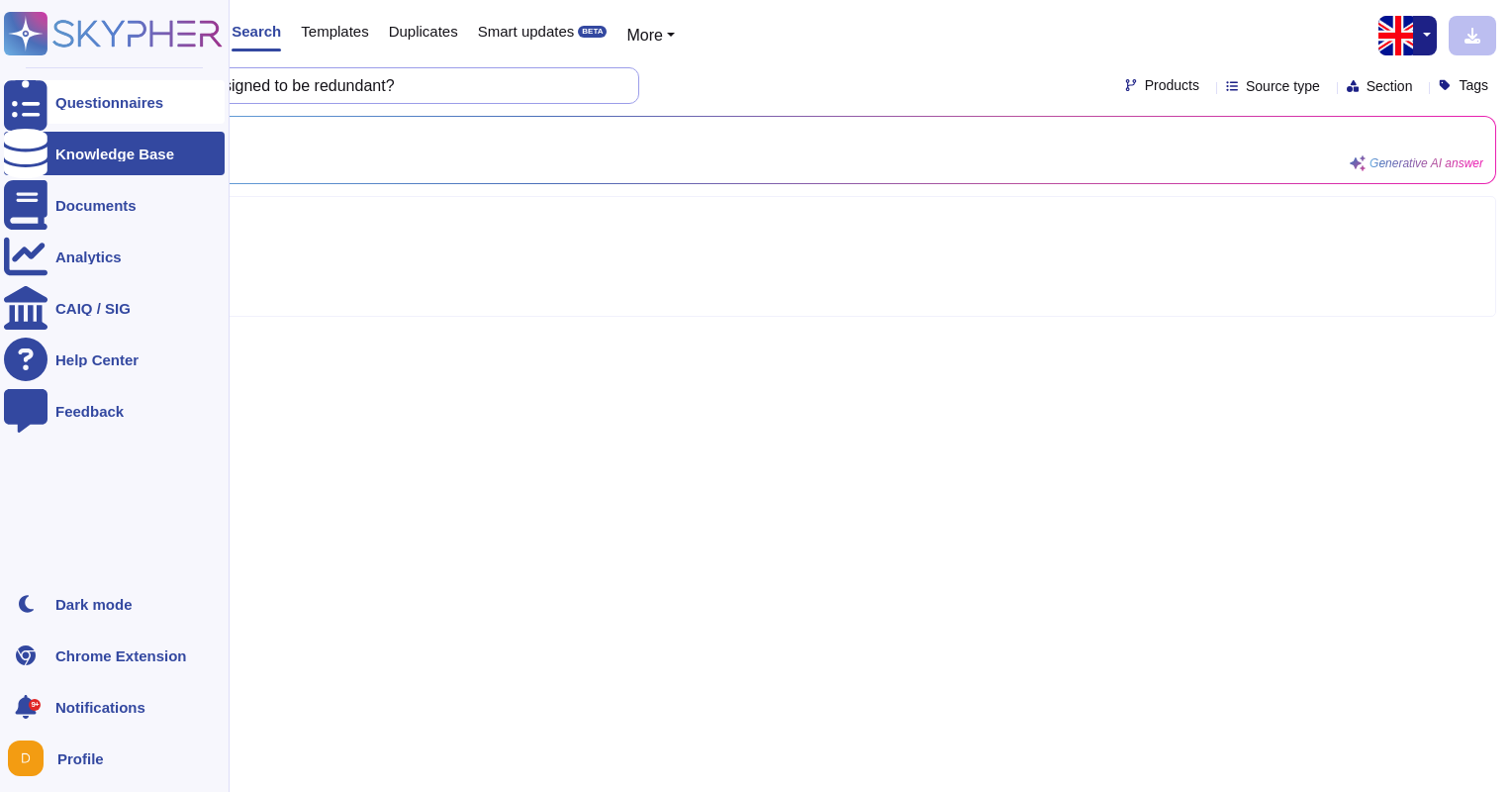 type on "Wurde Privacy by Default bzw. die Betroffenenrechte ausreichend berücksichtigt?" 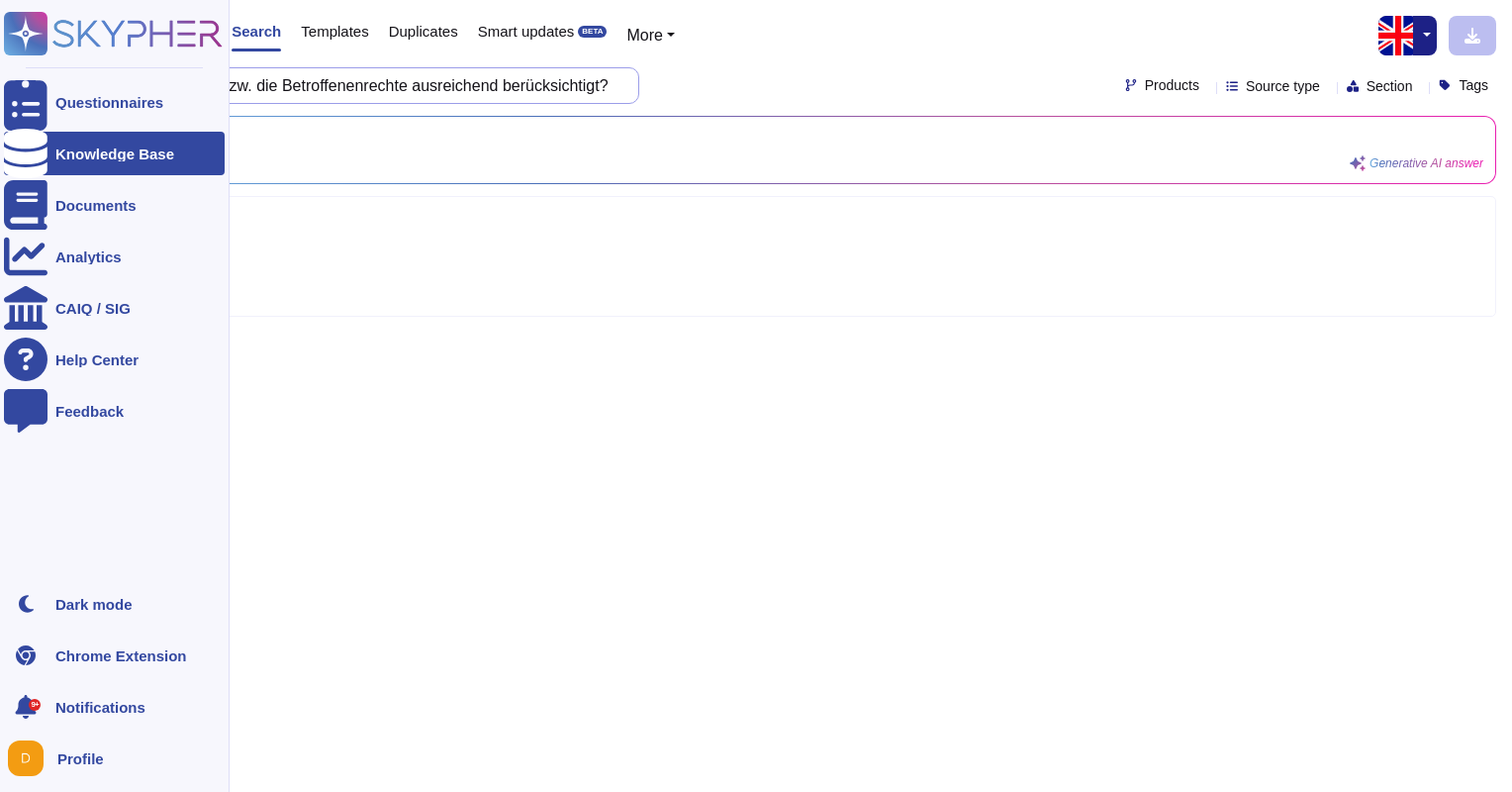 drag, startPoint x: 617, startPoint y: 86, endPoint x: 0, endPoint y: 76, distance: 617.08103 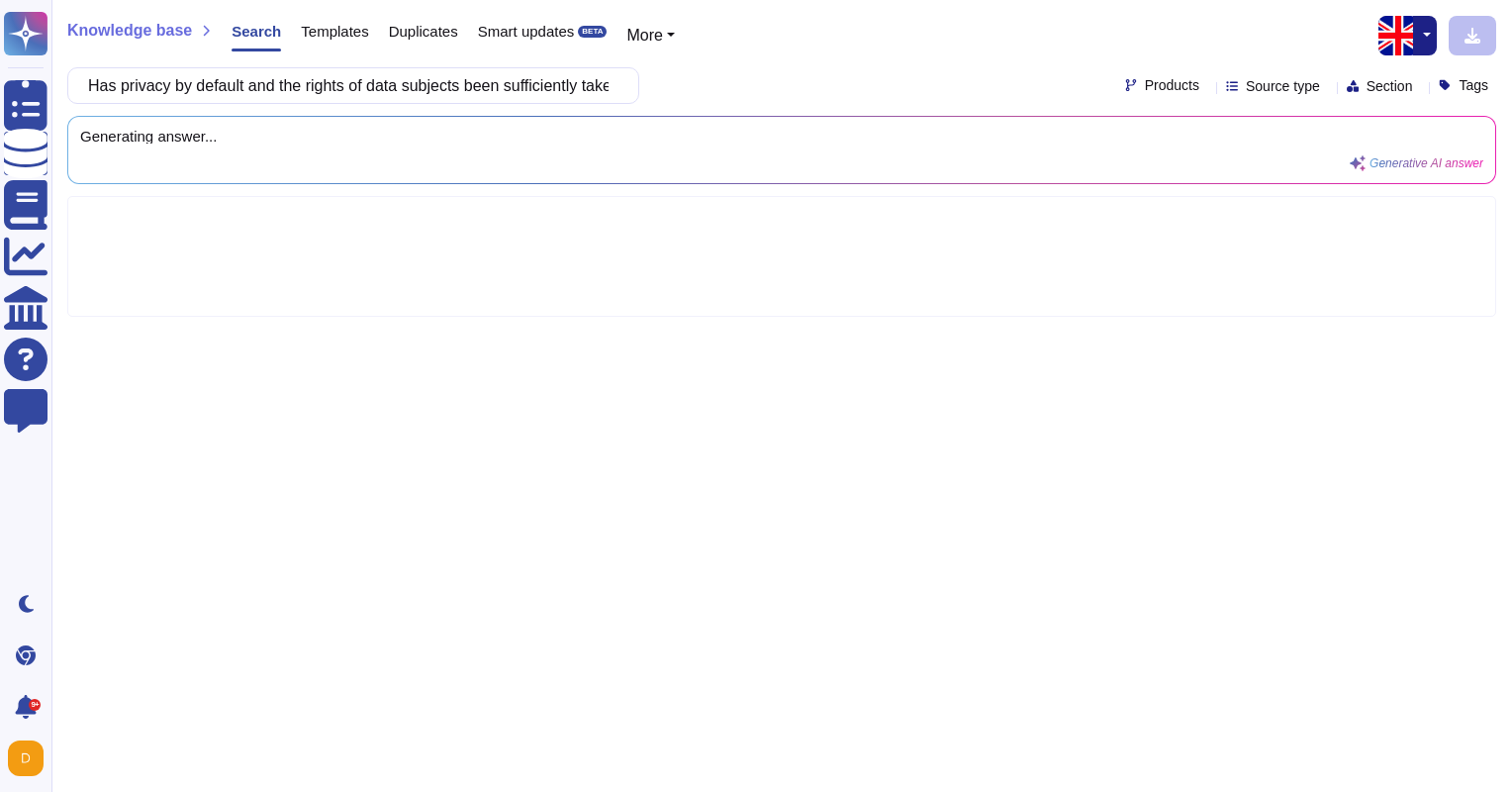 scroll, scrollTop: 0, scrollLeft: 123, axis: horizontal 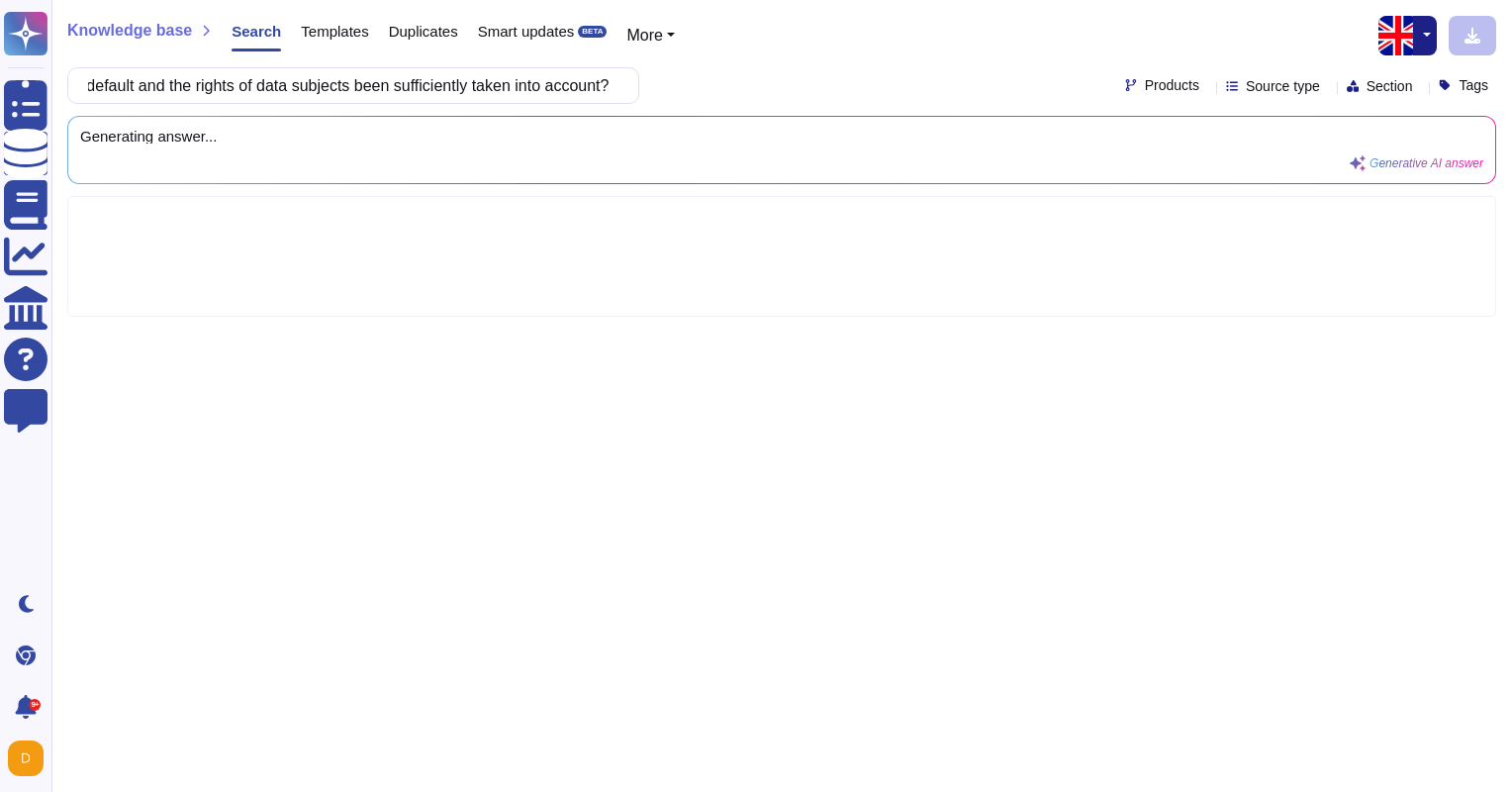 click on "Has privacy by default and the rights of data subjects been sufficiently taken into account?" at bounding box center (348, 85) 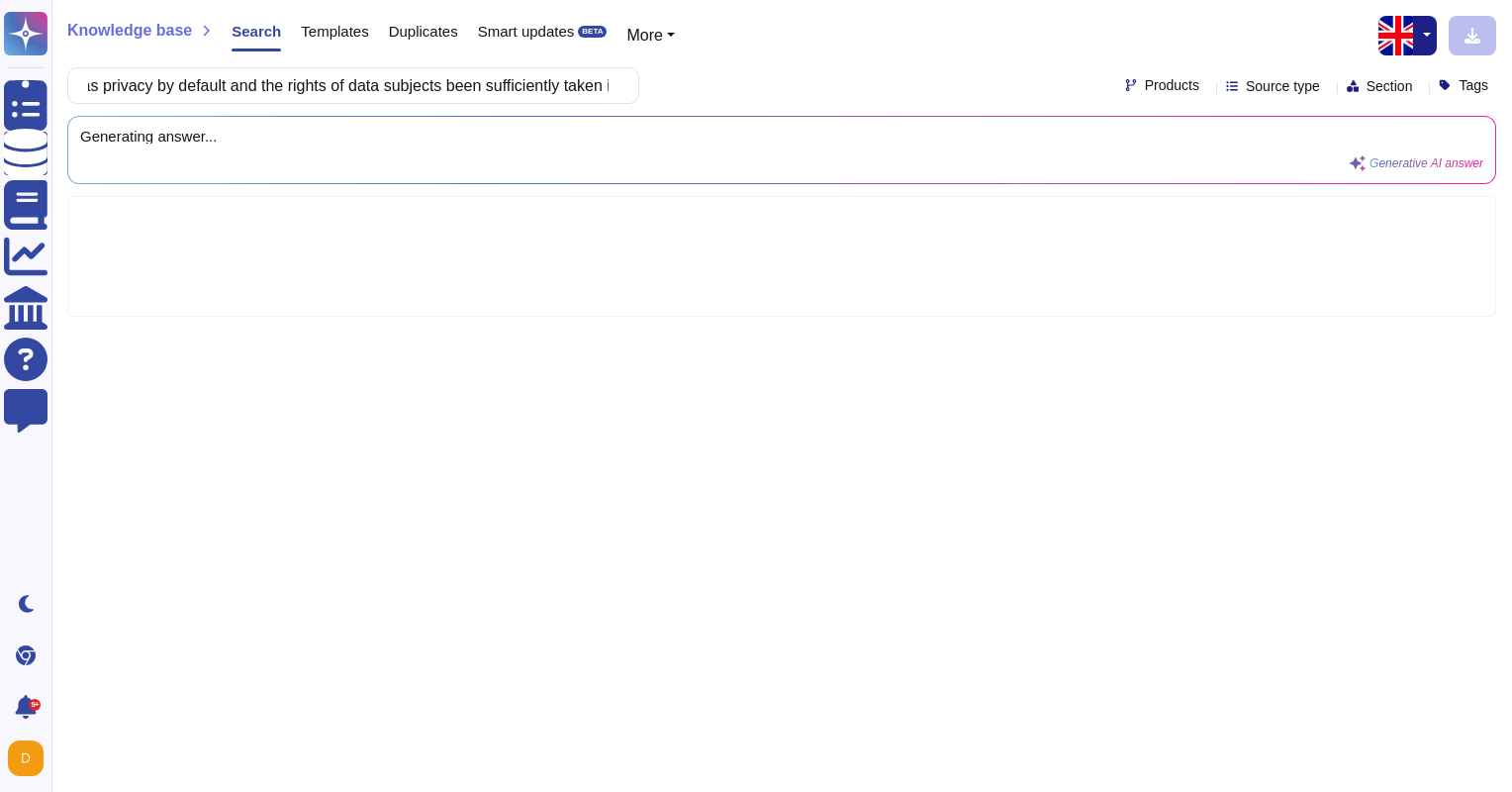 scroll, scrollTop: 0, scrollLeft: 0, axis: both 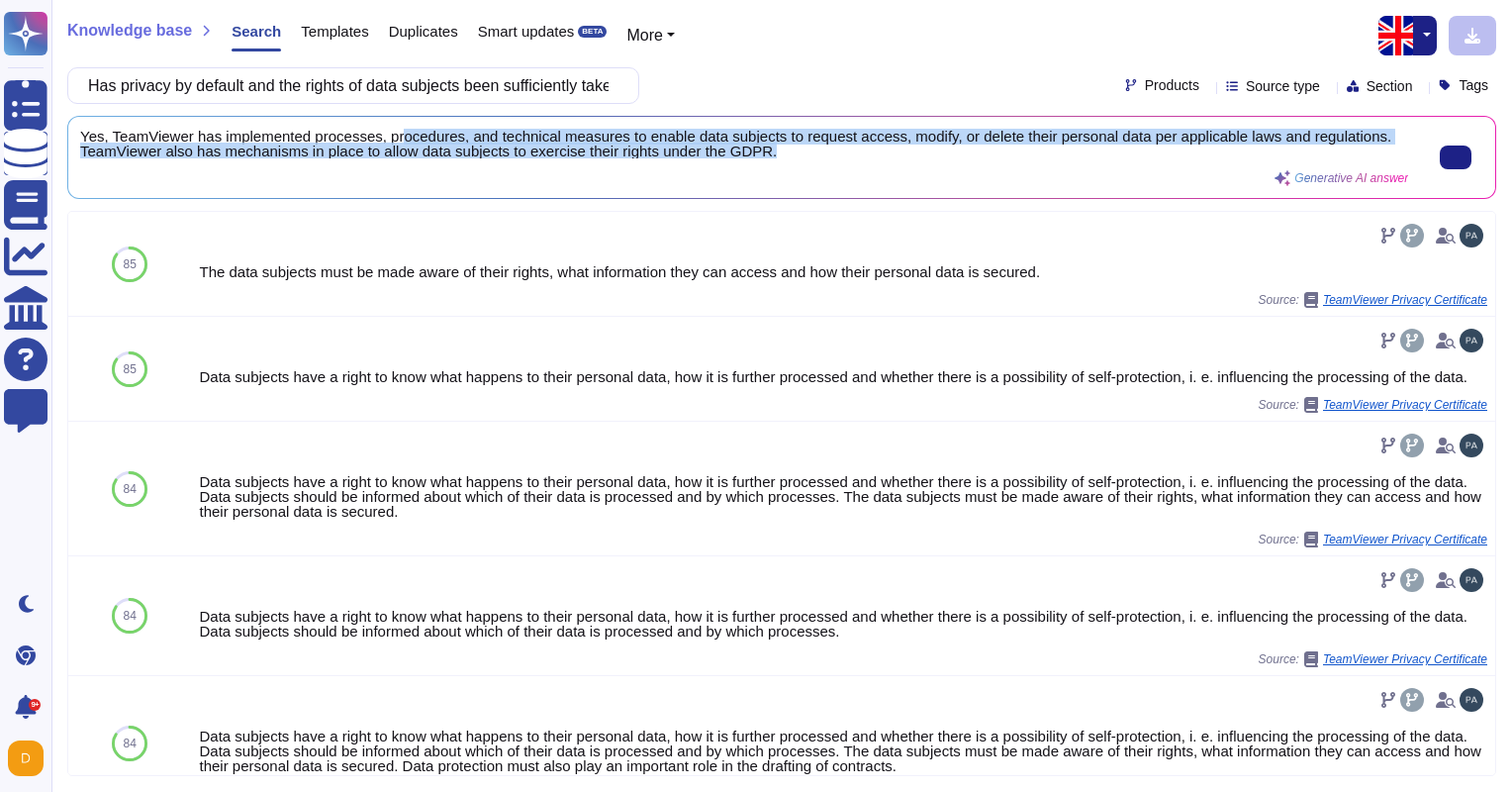 drag, startPoint x: 803, startPoint y: 158, endPoint x: 395, endPoint y: 135, distance: 408.64777 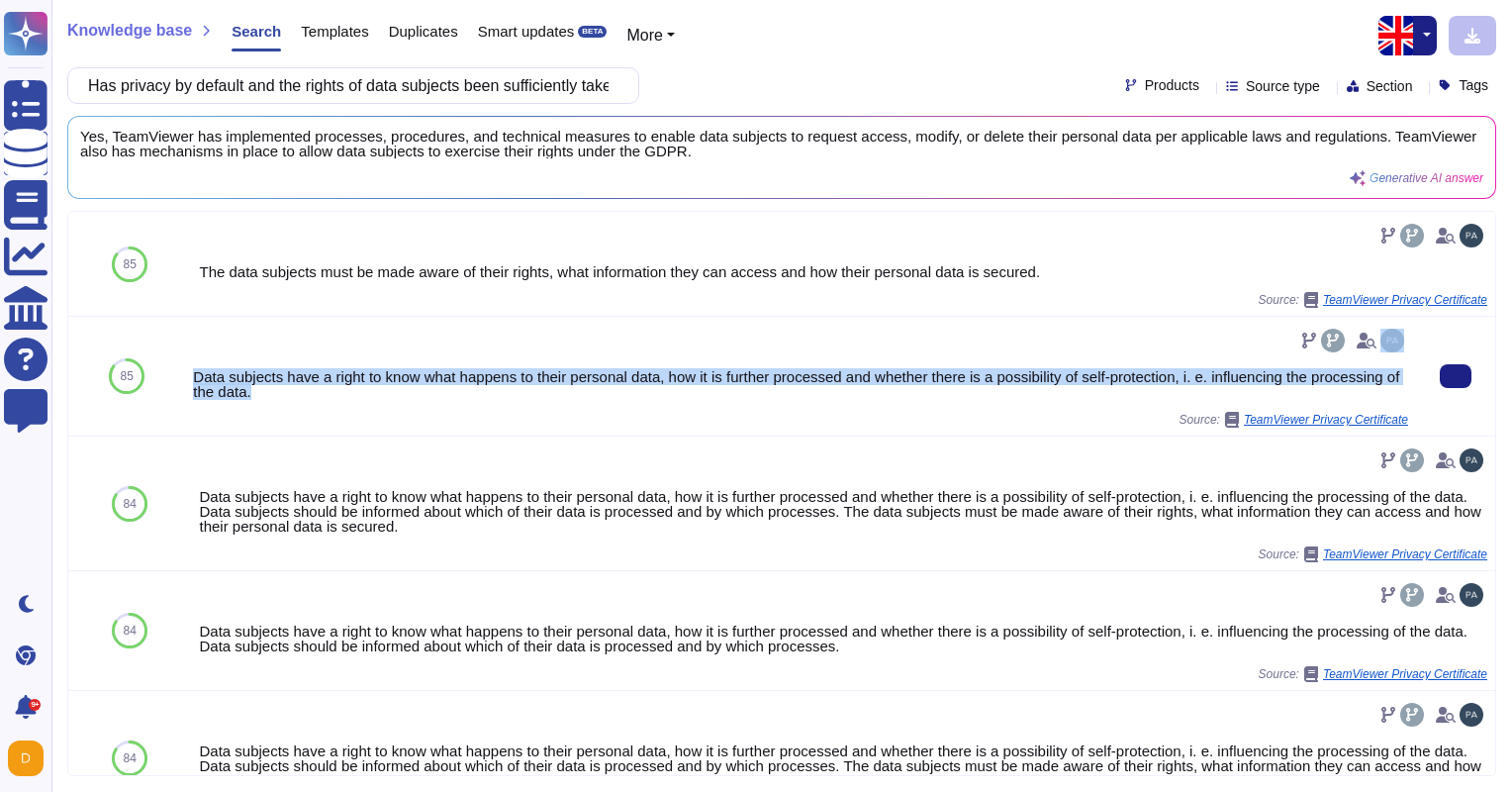 drag, startPoint x: 301, startPoint y: 395, endPoint x: 186, endPoint y: 351, distance: 123.13 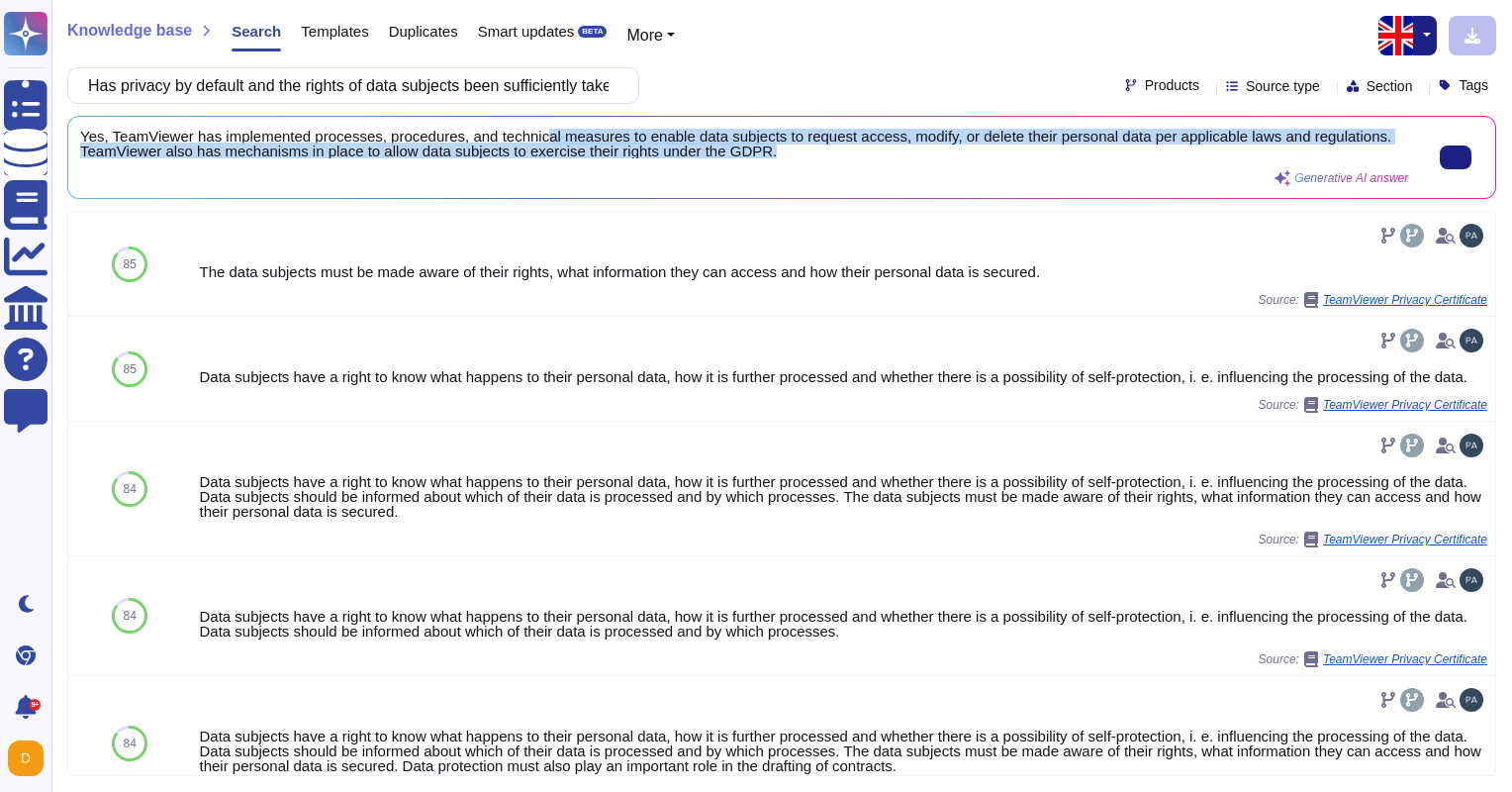 scroll, scrollTop: 0, scrollLeft: 0, axis: both 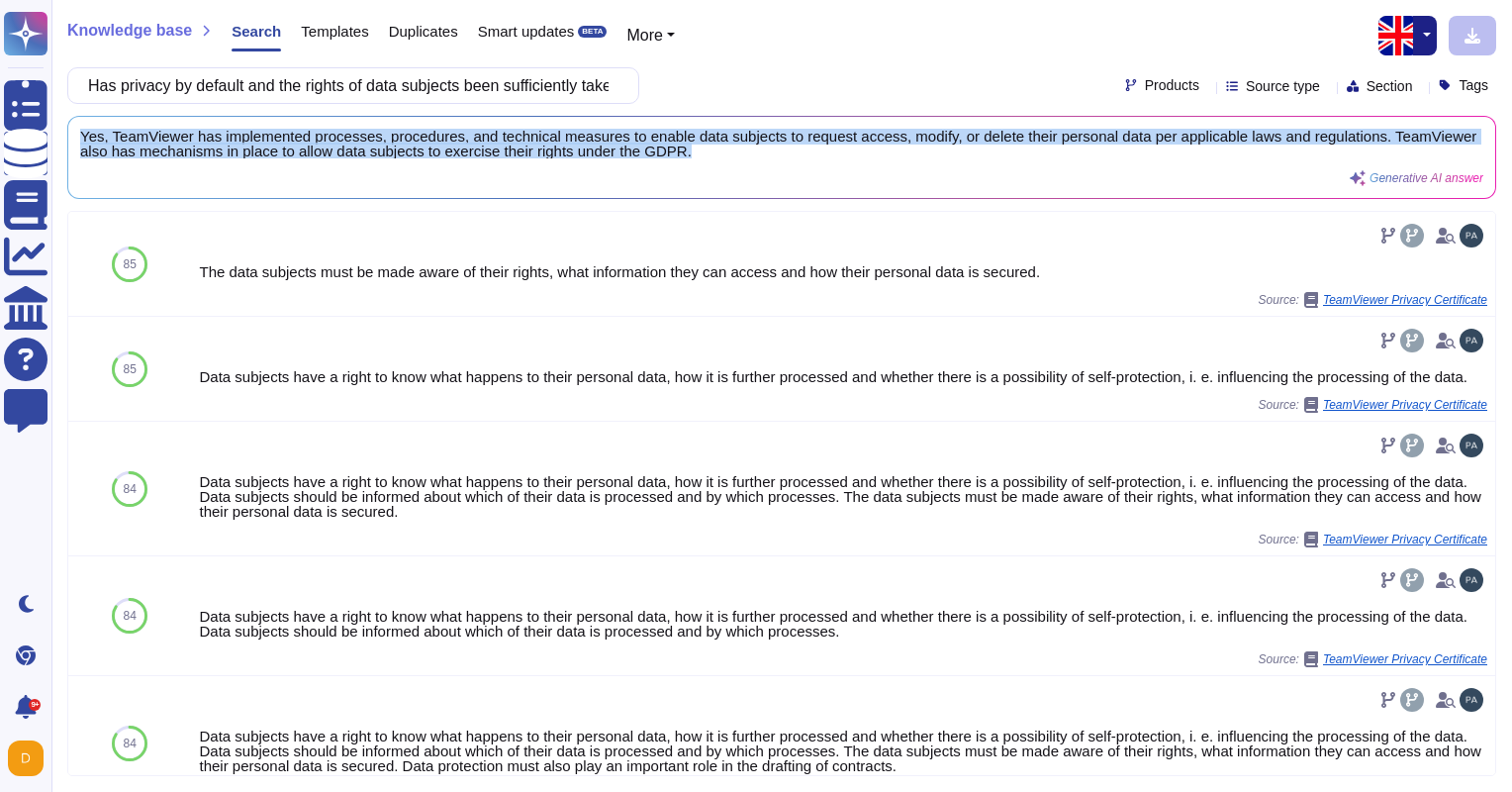 drag, startPoint x: 788, startPoint y: 155, endPoint x: 75, endPoint y: 137, distance: 713.2272 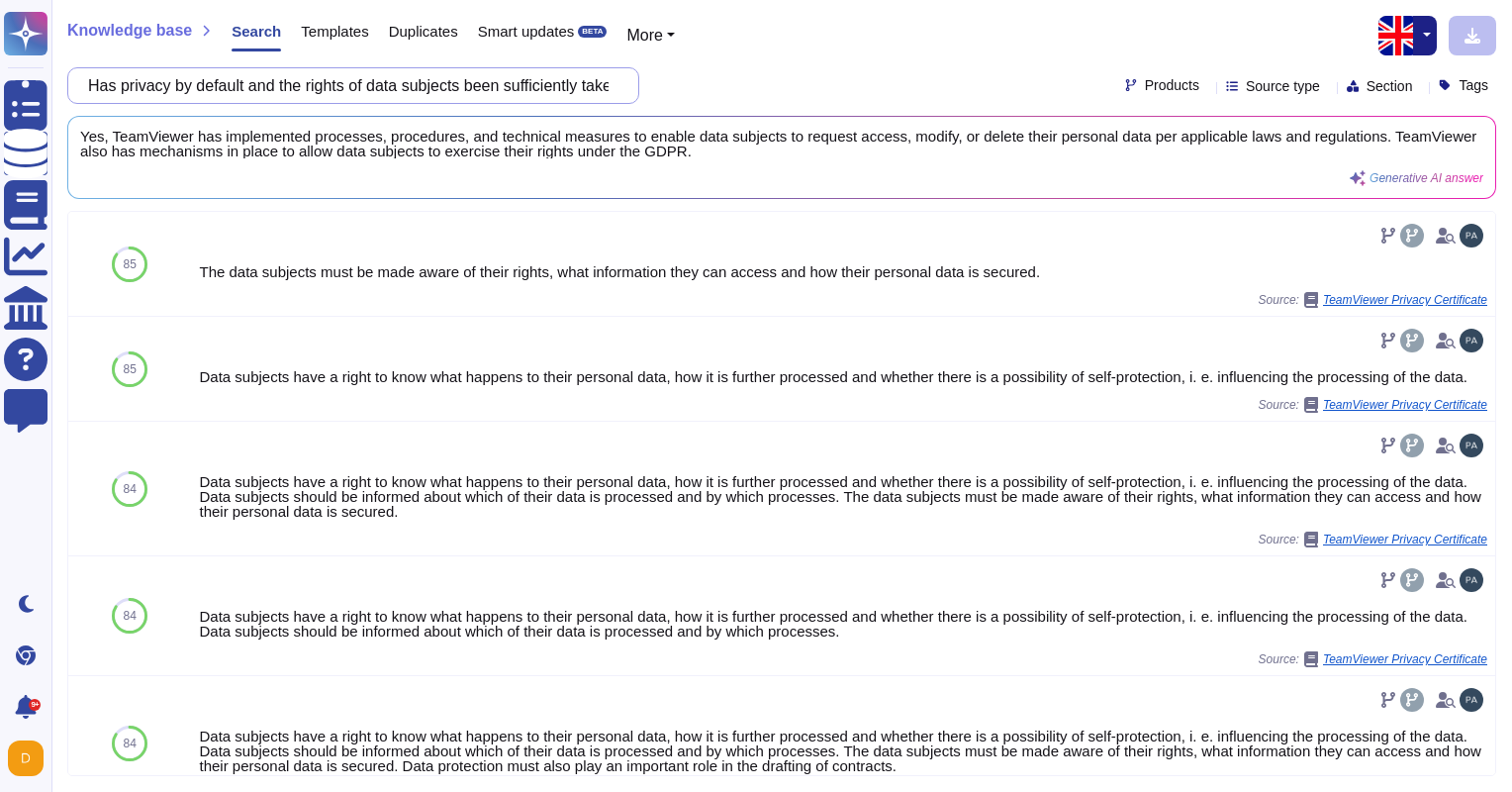 click on "Has privacy by default and the rights of data subjects been sufficiently taken into account?" at bounding box center (348, 85) 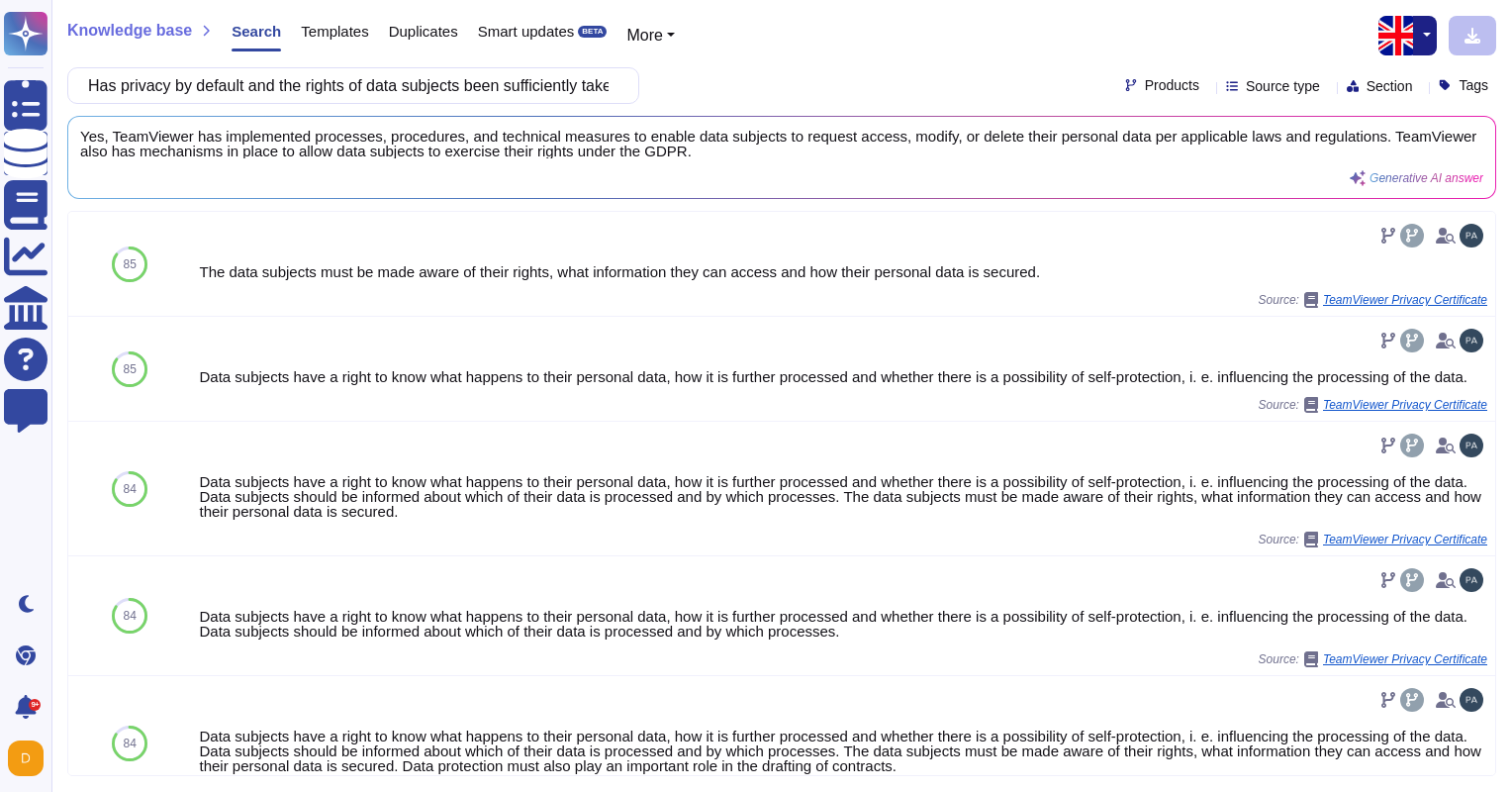 drag, startPoint x: 617, startPoint y: 84, endPoint x: 109, endPoint y: 79, distance: 508.0246 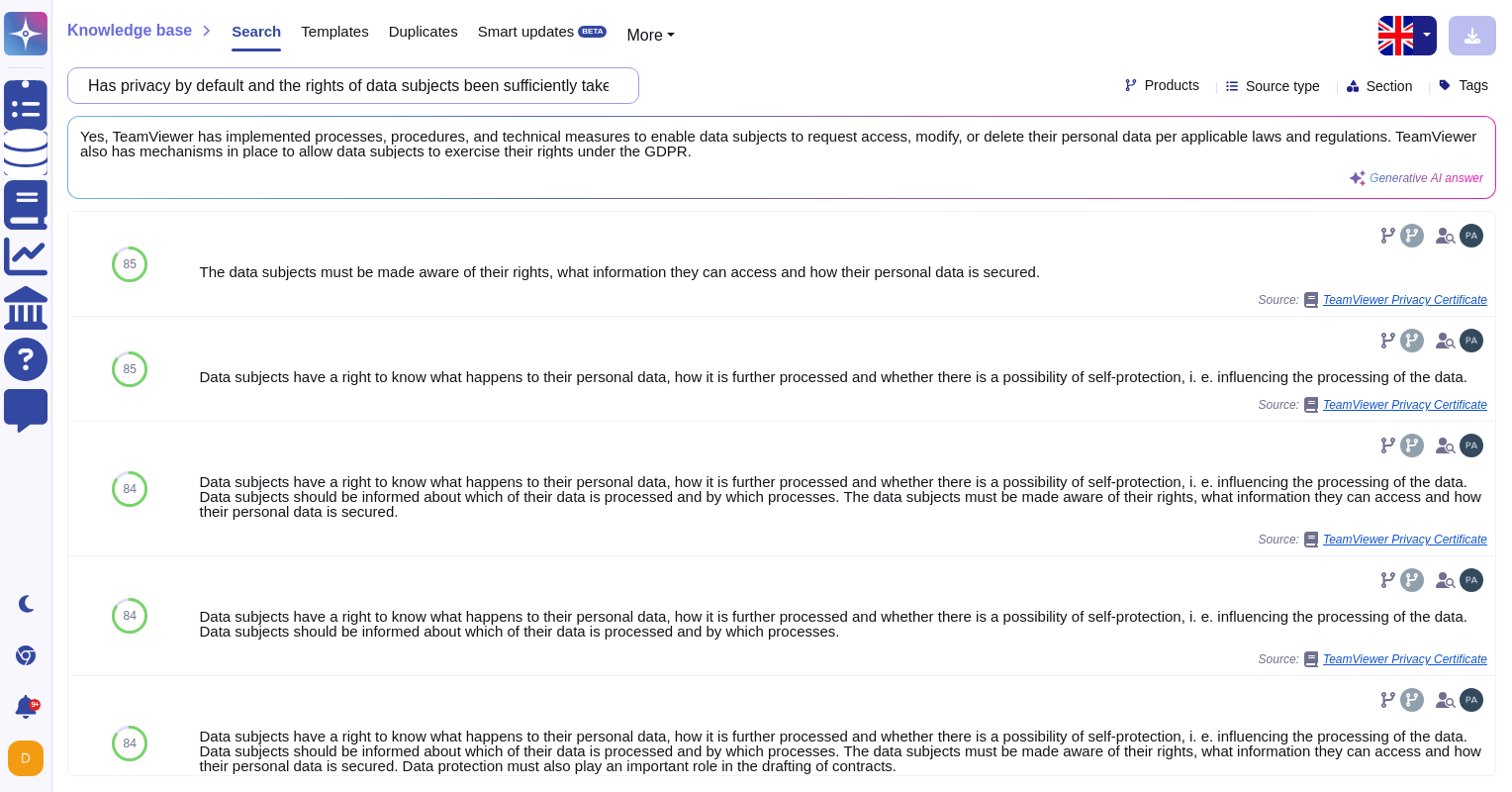 click on "Has privacy by default and the rights of data subjects been sufficiently taken into account?" at bounding box center (348, 85) 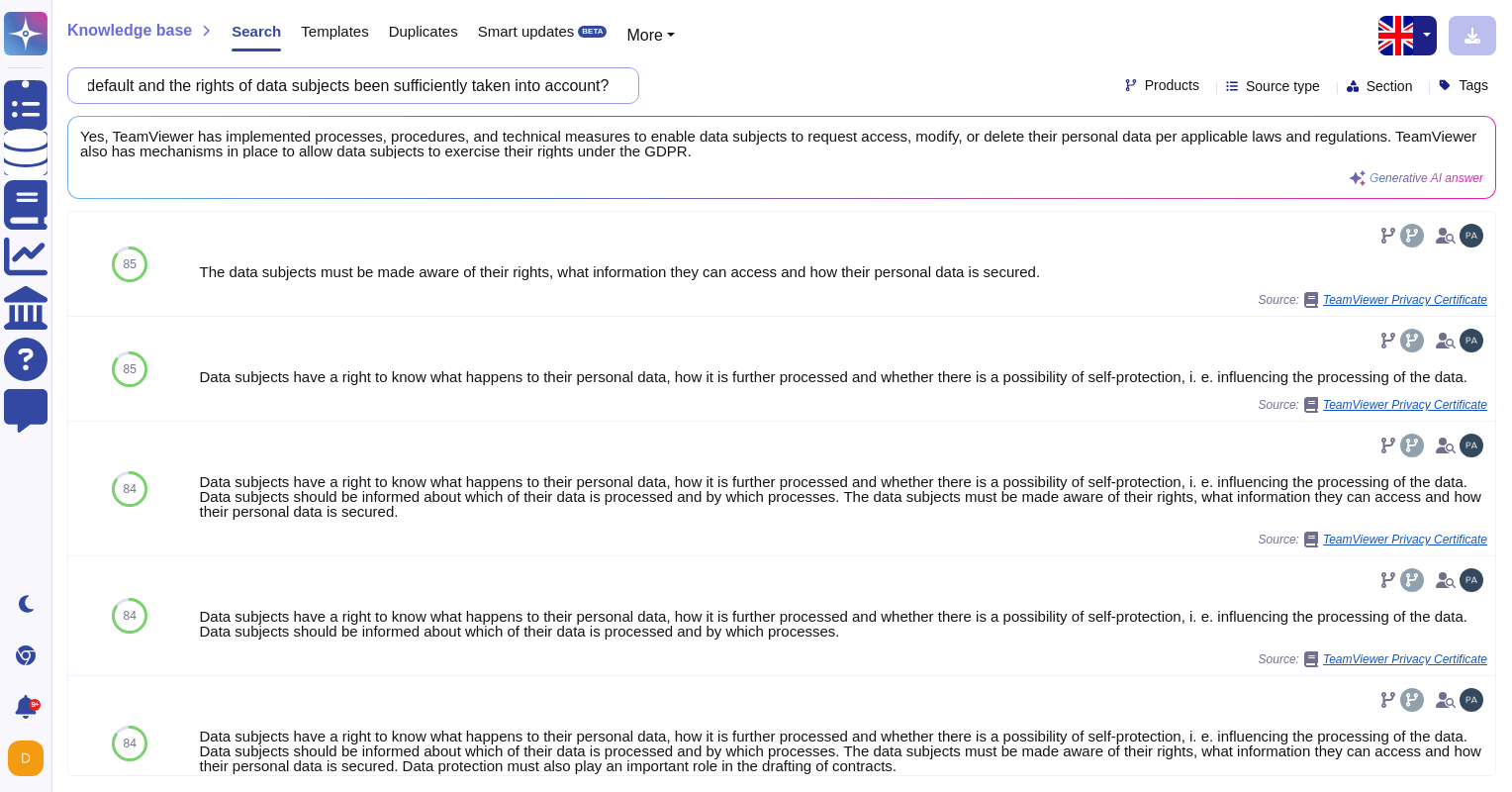 drag, startPoint x: 99, startPoint y: 70, endPoint x: 929, endPoint y: 86, distance: 830.1542 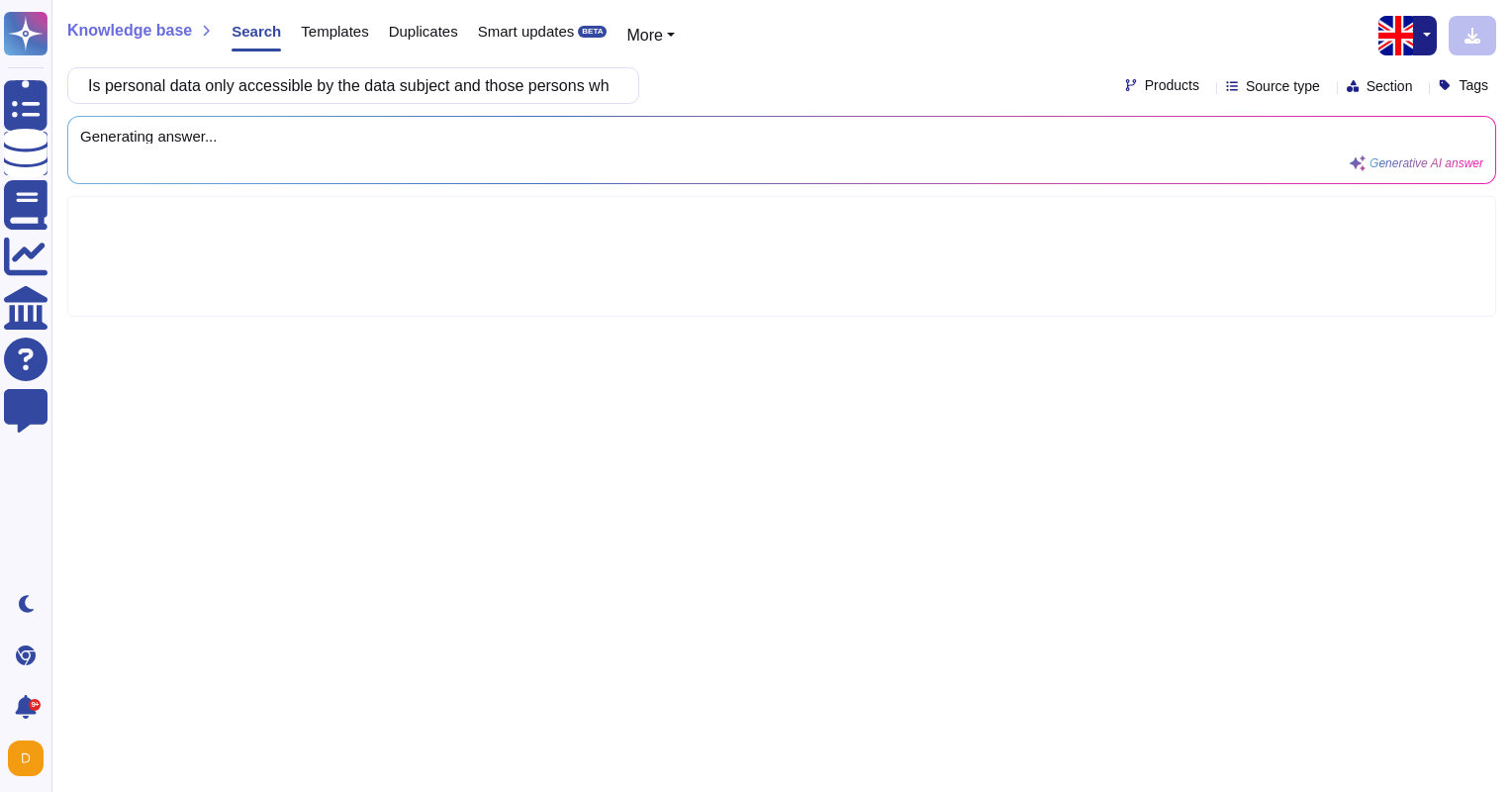 scroll, scrollTop: 0, scrollLeft: 656, axis: horizontal 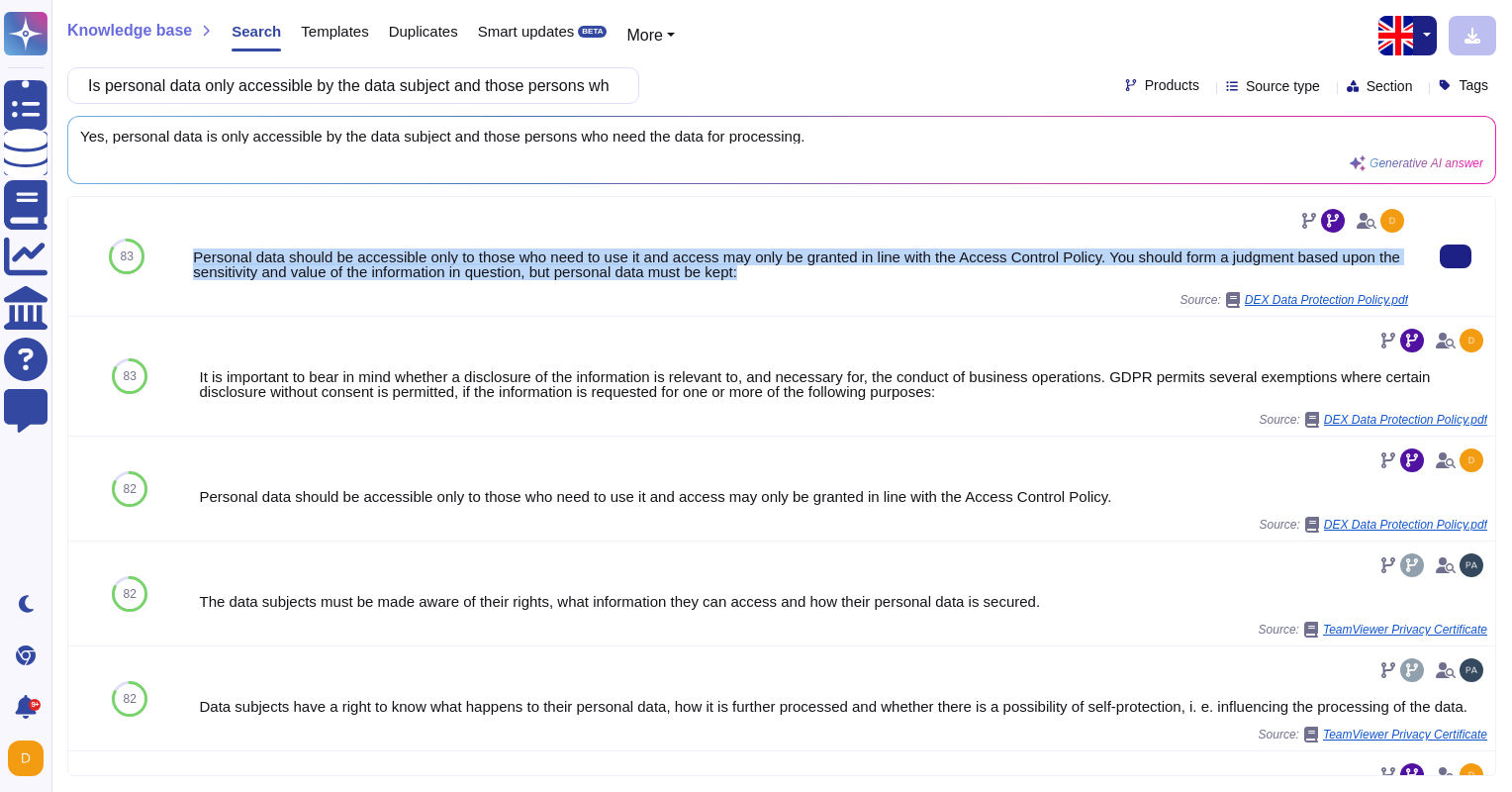 drag, startPoint x: 190, startPoint y: 248, endPoint x: 755, endPoint y: 277, distance: 565.74376 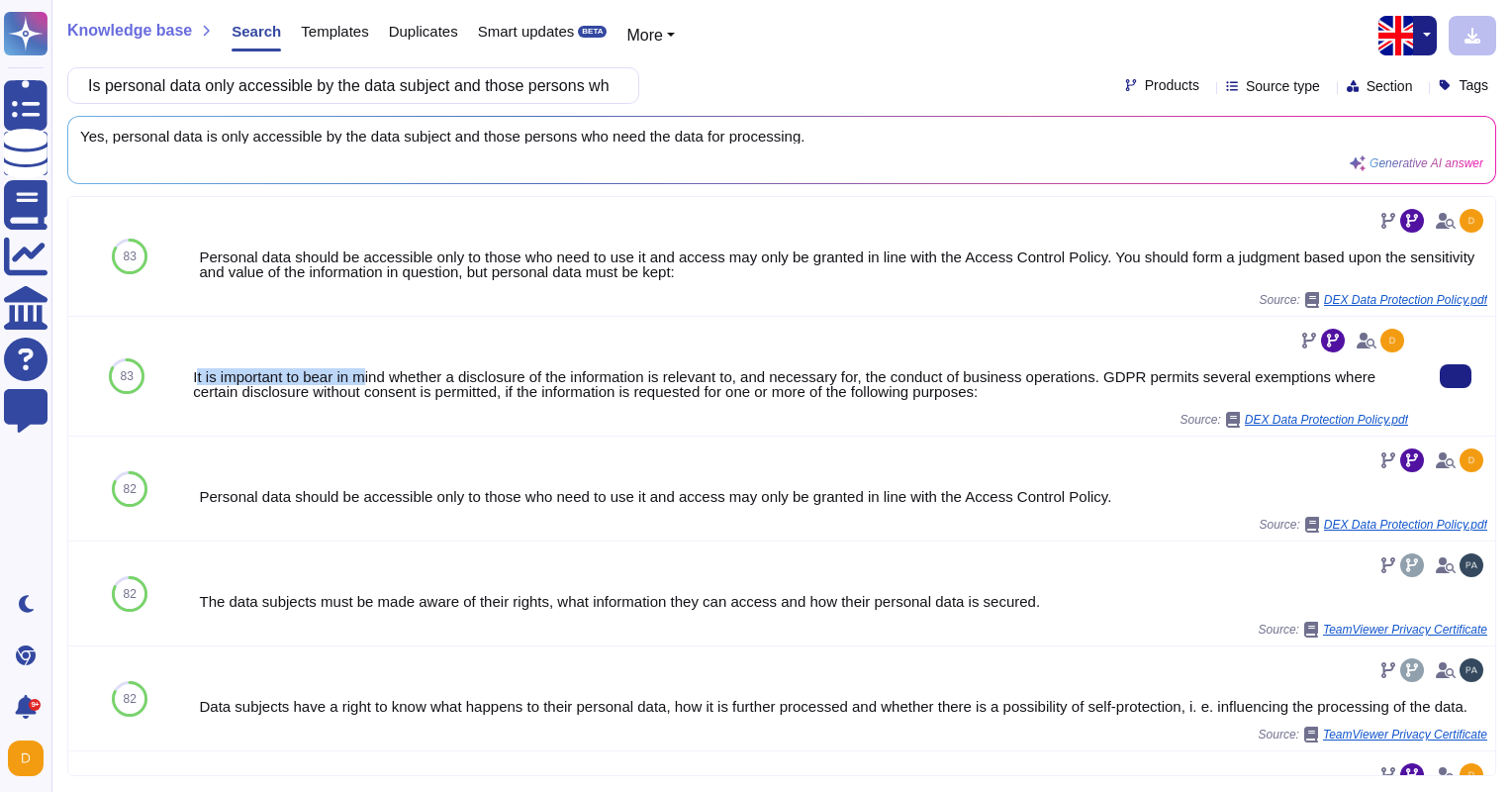 drag, startPoint x: 197, startPoint y: 369, endPoint x: 368, endPoint y: 384, distance: 171.65663 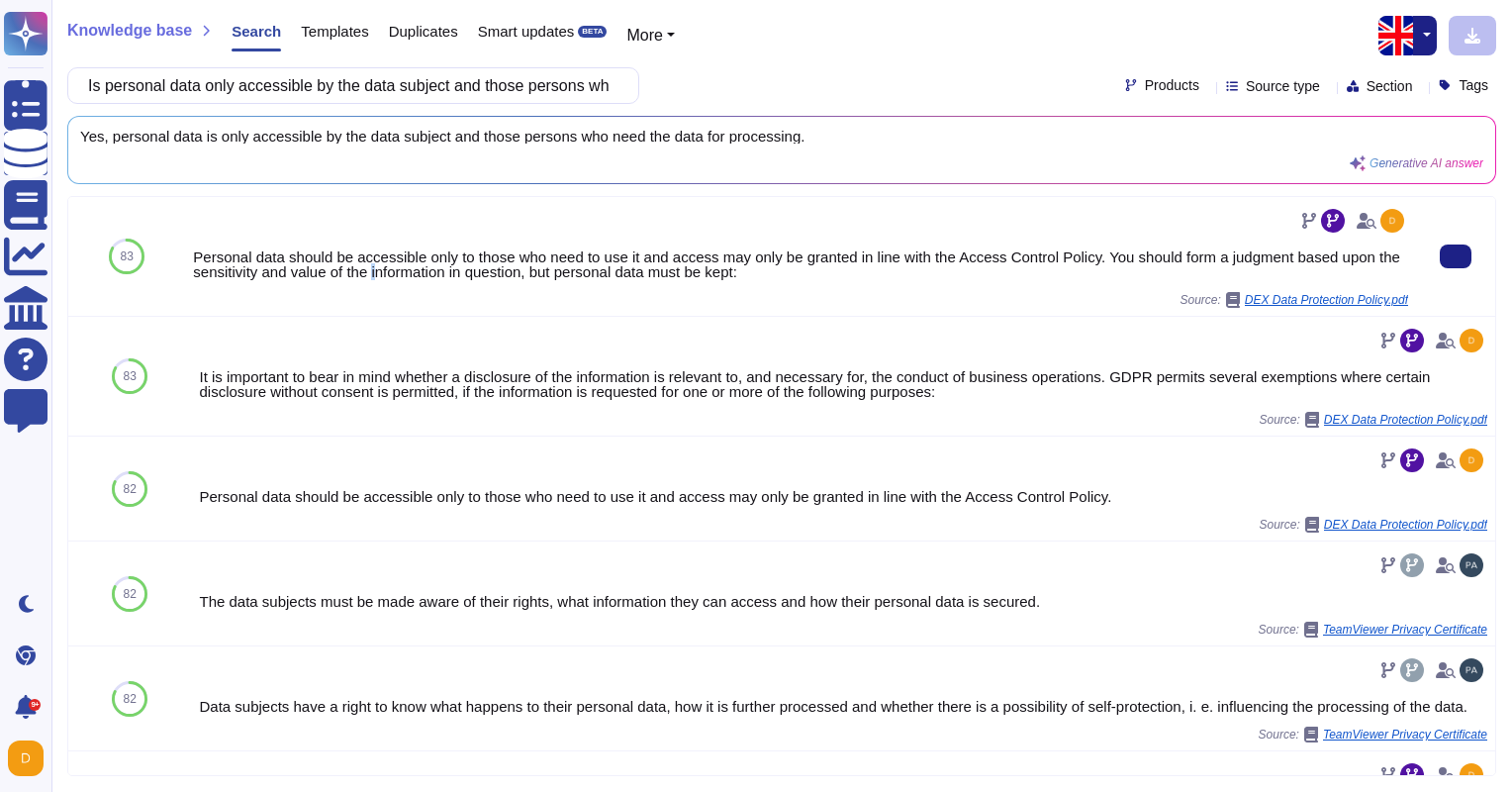 drag, startPoint x: 368, startPoint y: 384, endPoint x: 311, endPoint y: 283, distance: 115.97414 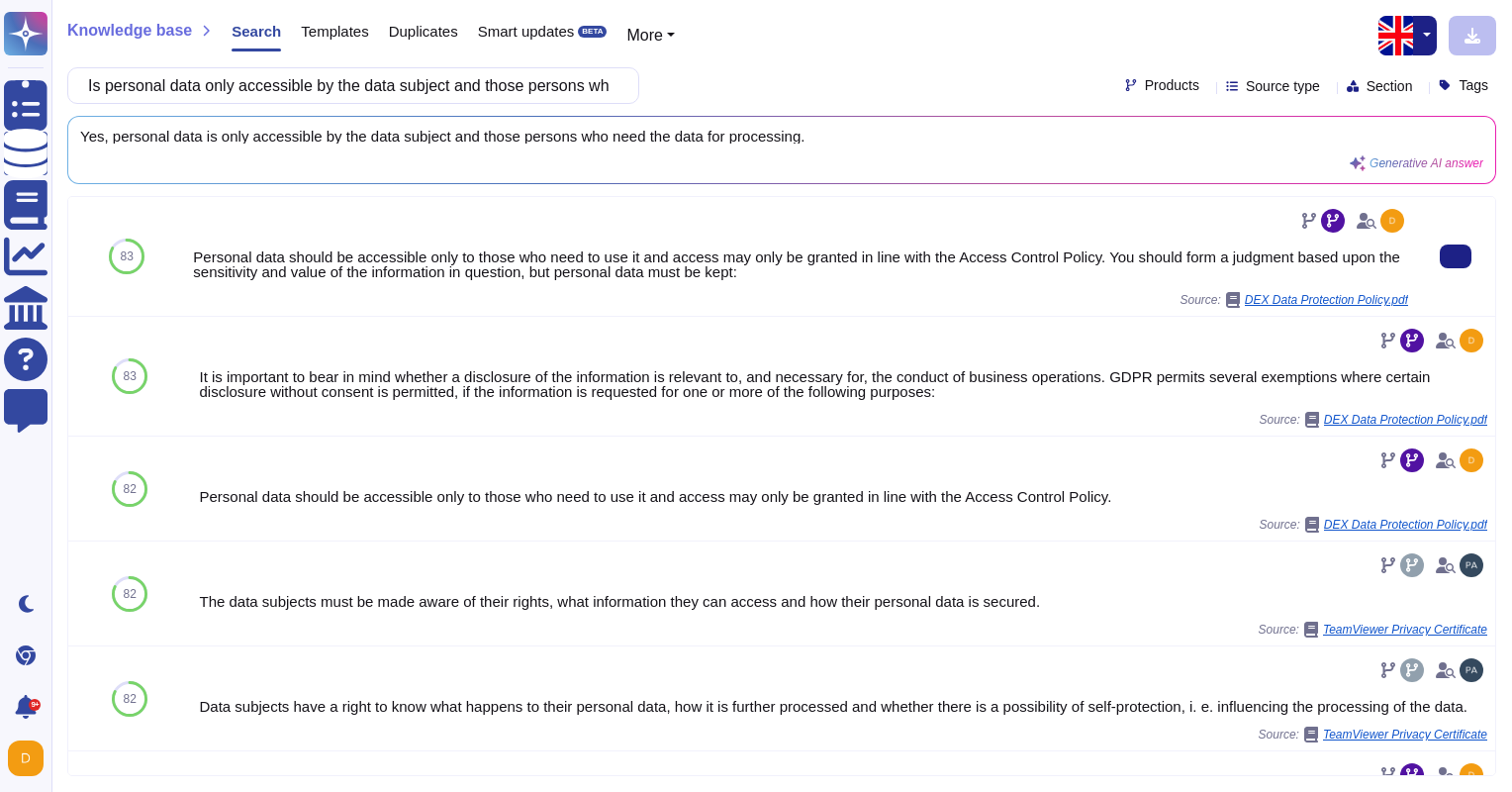 drag, startPoint x: 311, startPoint y: 283, endPoint x: 280, endPoint y: 262, distance: 37.44329 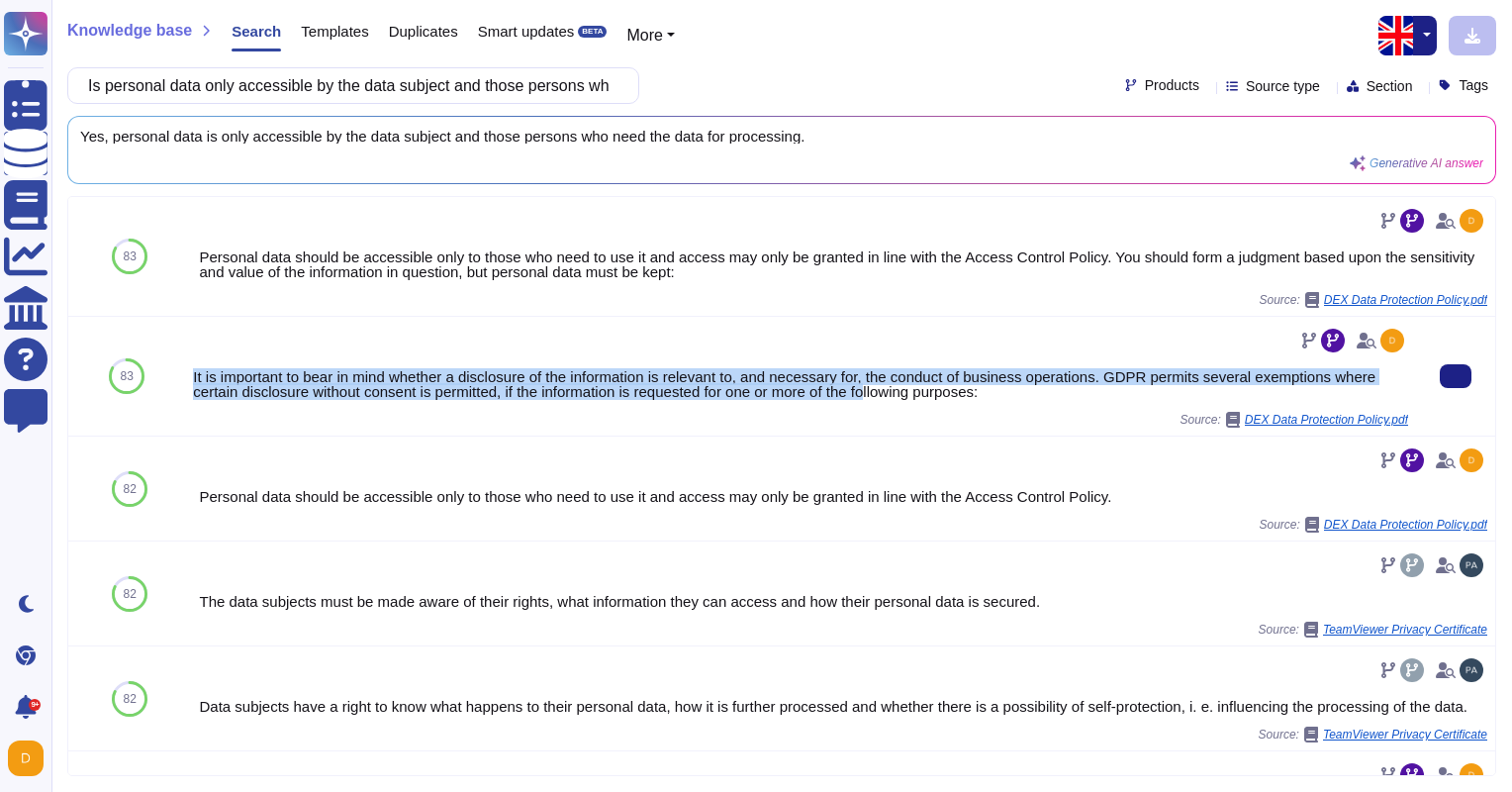 drag, startPoint x: 187, startPoint y: 374, endPoint x: 898, endPoint y: 397, distance: 711.3719 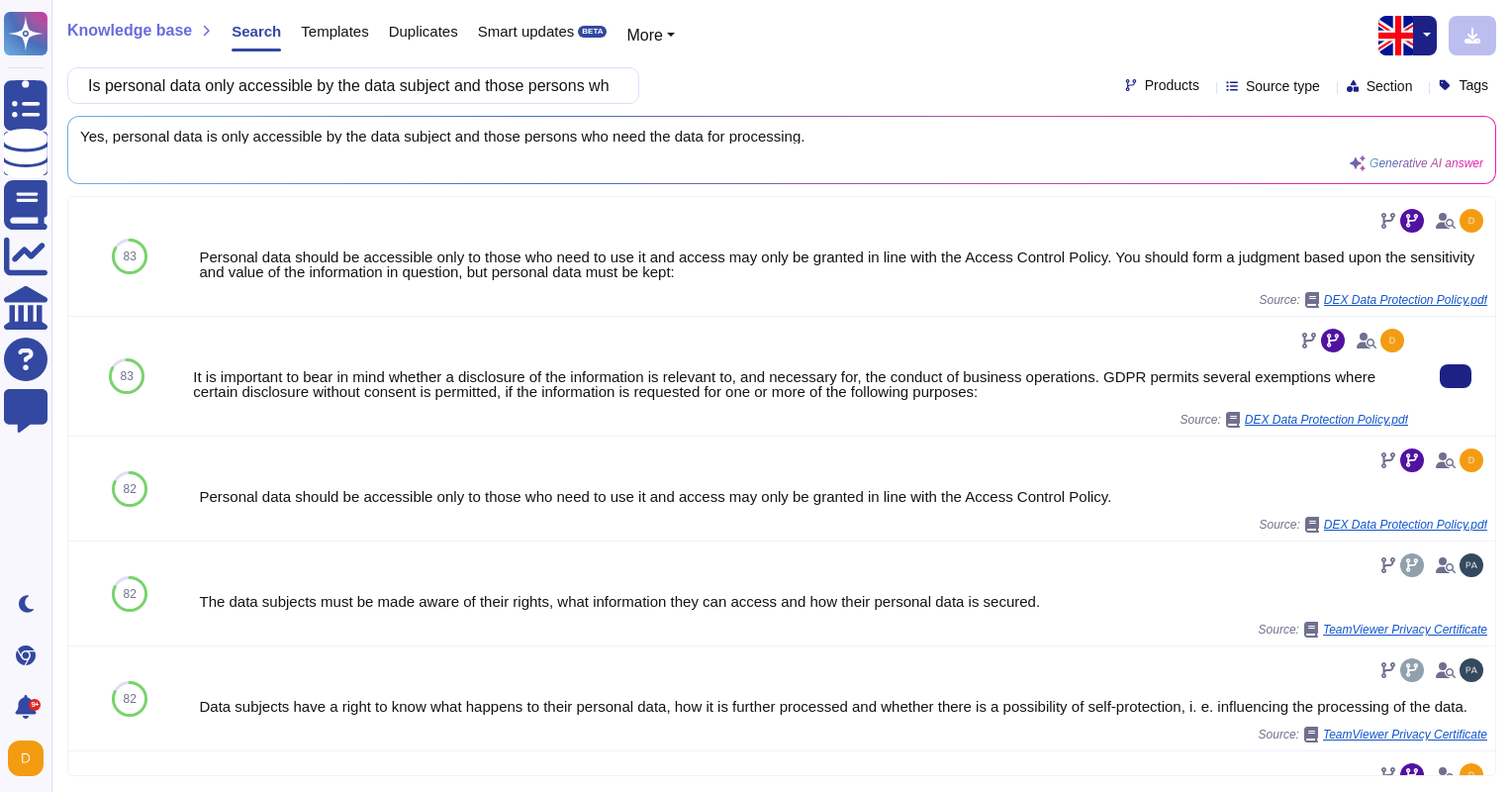 click on "It is important to bear in mind whether a disclosure of the information is relevant to, and necessary for, the conduct of business operations. GDPR permits several exemptions where certain disclosure without consent is permitted, if the information is requested for one or more of the following purposes: Source: DEX Data Protection Policy.pdf" at bounding box center [801, 376] 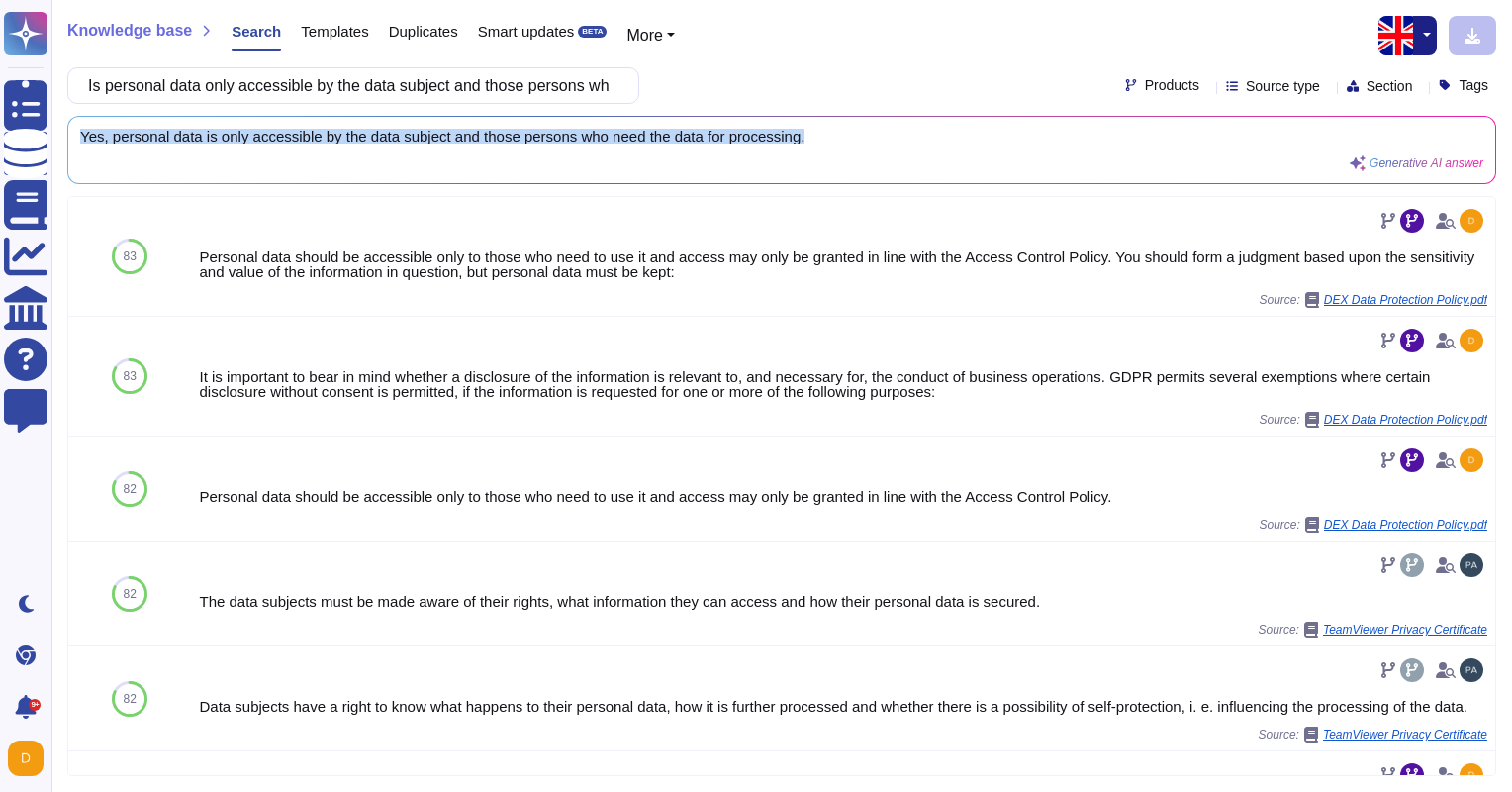 drag, startPoint x: 807, startPoint y: 135, endPoint x: 57, endPoint y: 127, distance: 750.04267 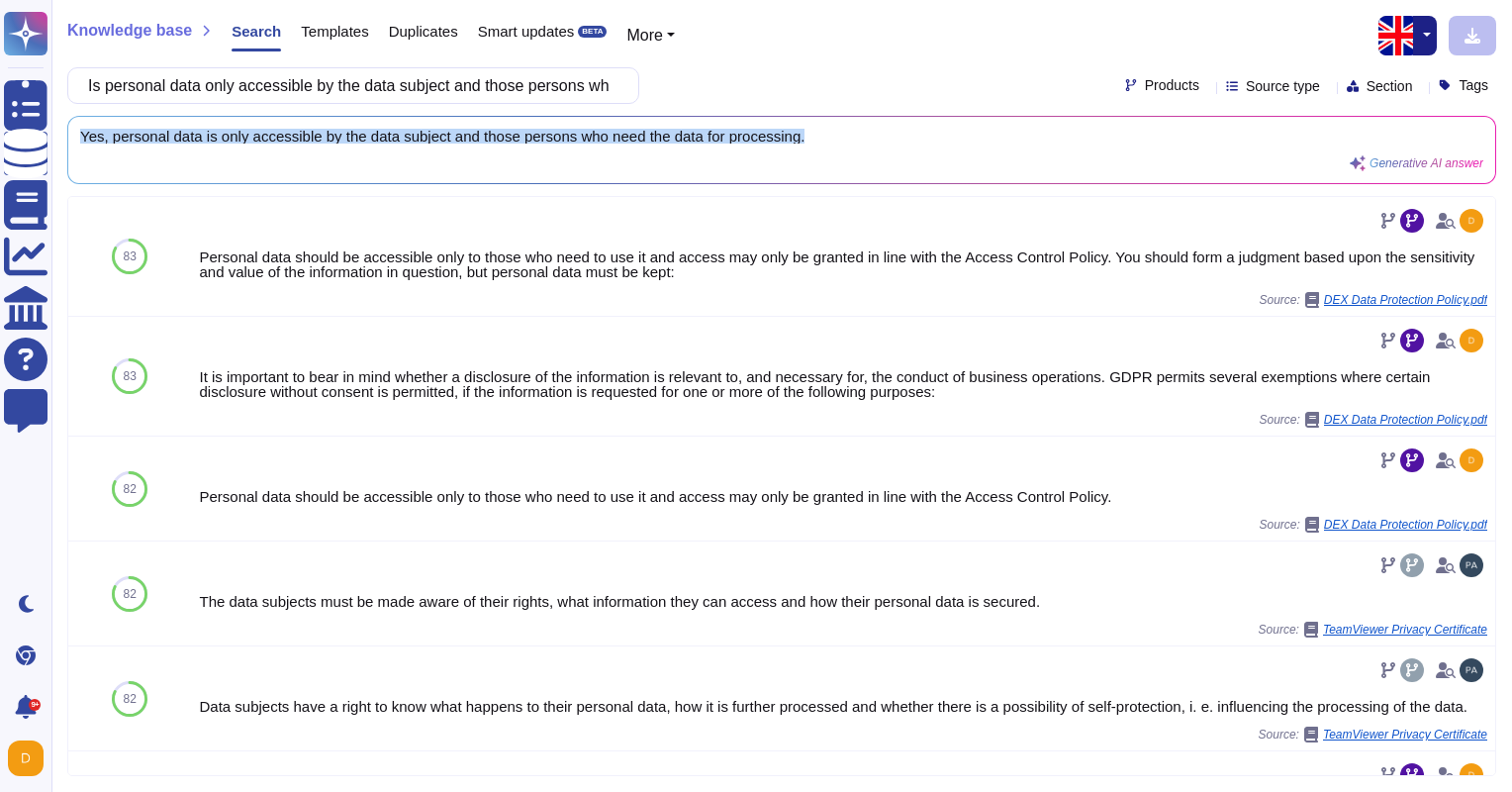 click on "Knowledge base Search Templates Duplicates Smart updates BETA More Is personal data only accessible by the data subject and those persons who need the data for processing (e.g., no publication of the data, no disclosure to others, etc.)? Products Source type Section Tags Yes, personal data is only accessible by the data subject and those persons who need the data for processing. Generative AI answer 83 Personal data should be accessible only to those who need to use it and access may only be granted in line with the Access Control Policy. You should form a judgment based upon the sensitivity and value of the information in question, but personal data must be kept: Source: DEX Data Protection Policy.pdf 83 It is important to bear in mind whether a disclosure of the information is relevant to, and necessary for, the conduct of business operations. GDPR permits several exemptions where certain disclosure without consent is permitted, if the information is requested for one or more of the following purposes: 82 8" at bounding box center (782, 396) 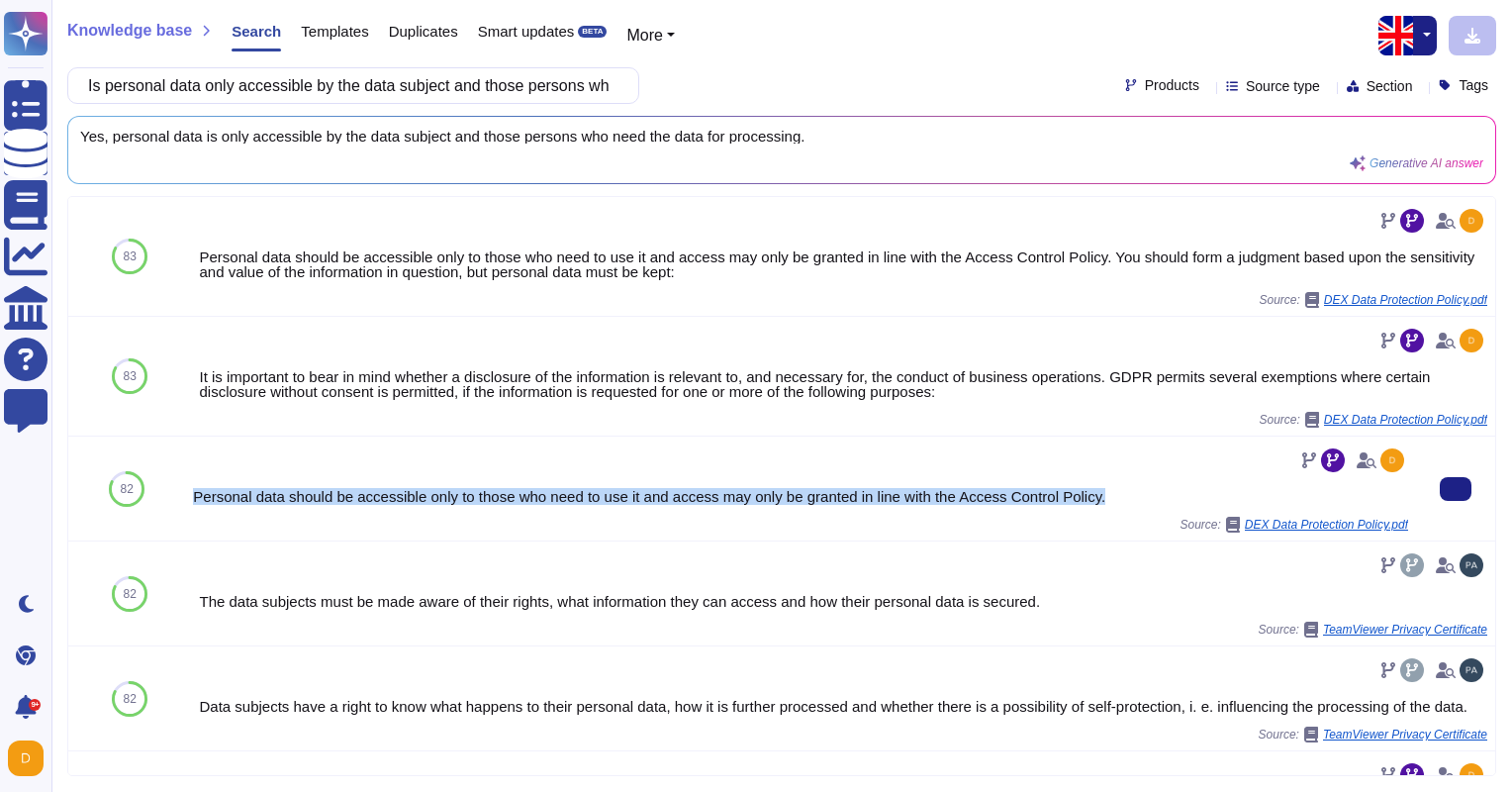 drag, startPoint x: 191, startPoint y: 500, endPoint x: 1103, endPoint y: 496, distance: 912.00877 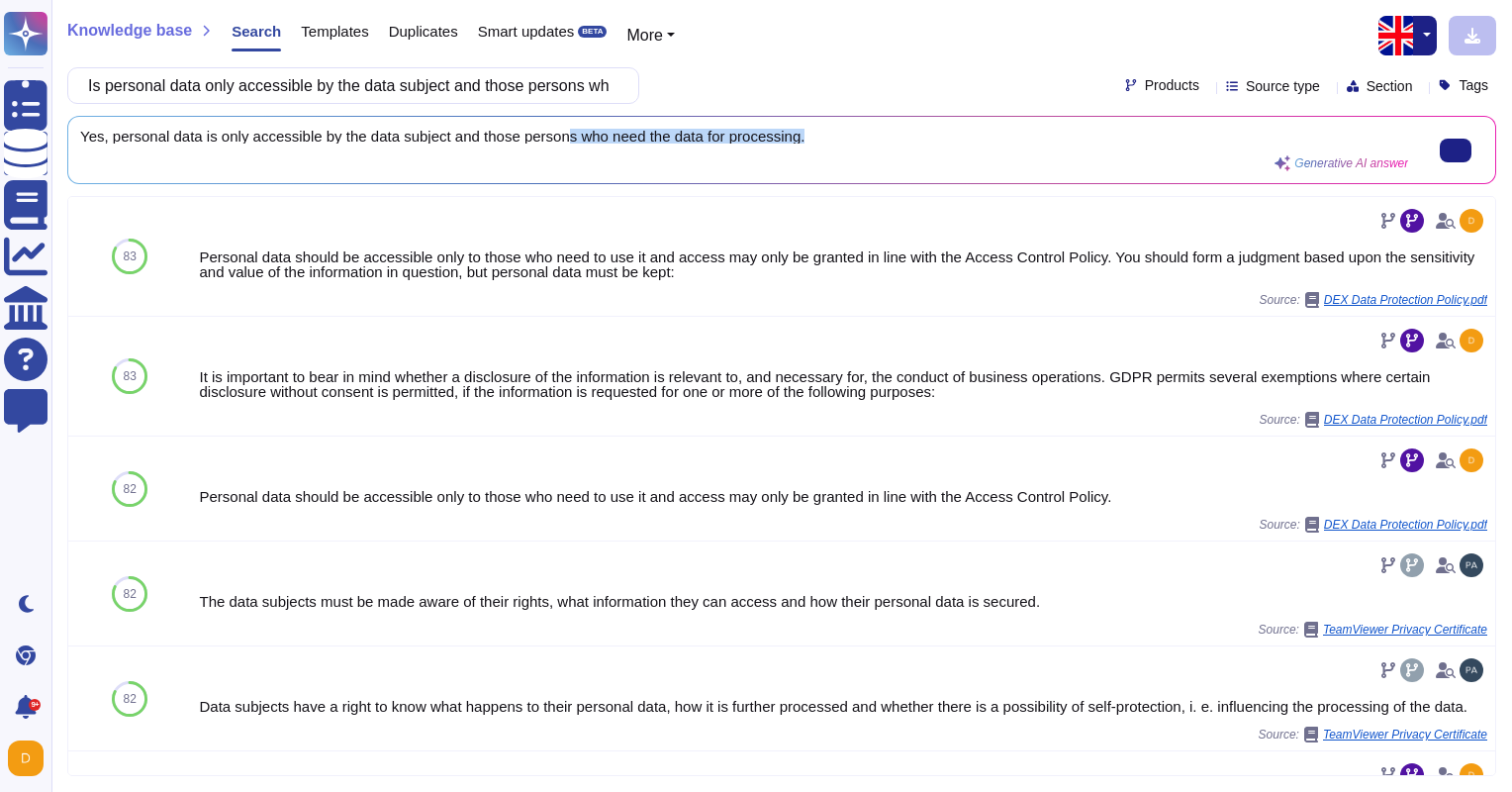 drag, startPoint x: 834, startPoint y: 142, endPoint x: 553, endPoint y: 128, distance: 281.34854 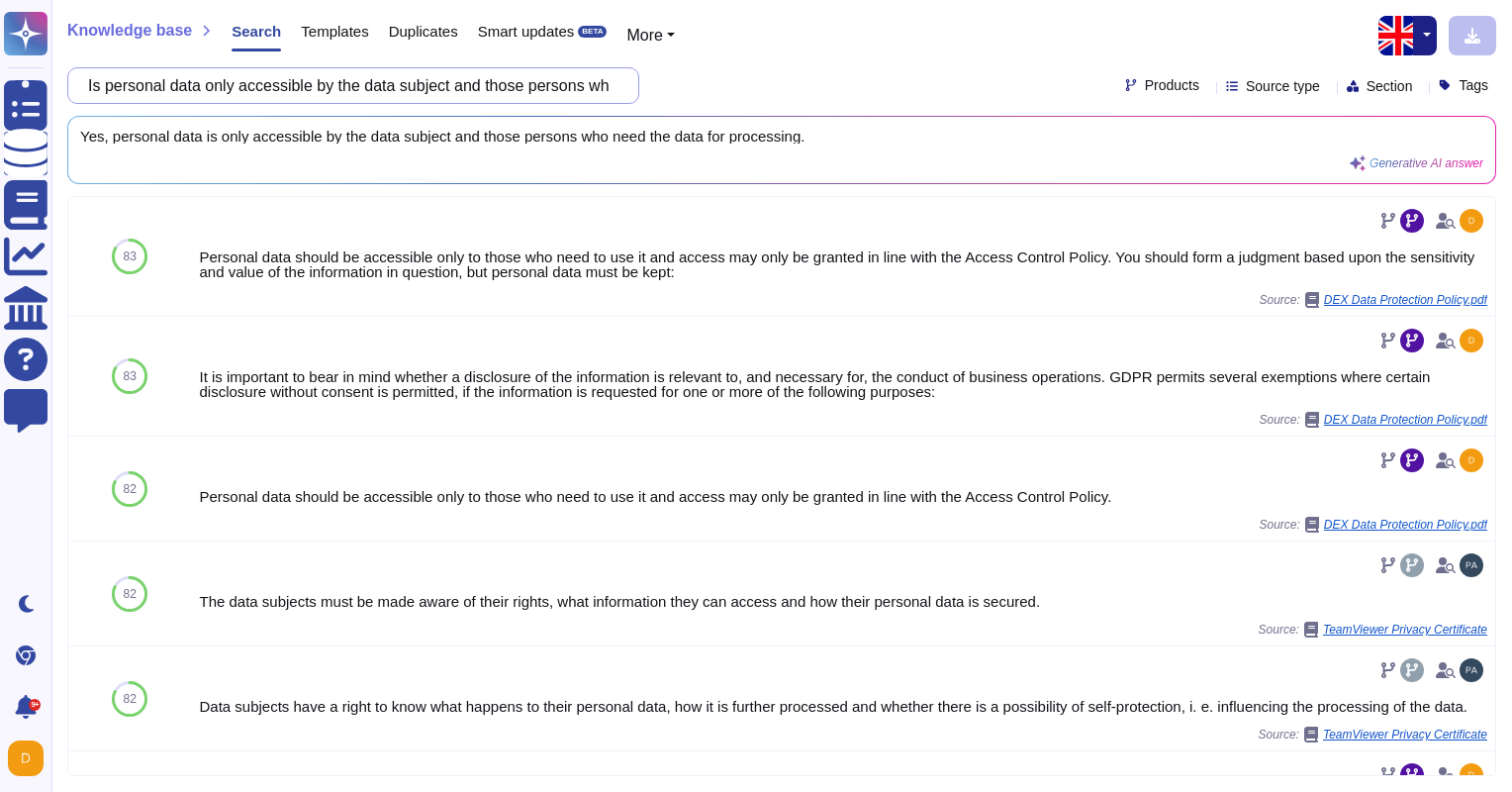 drag, startPoint x: 553, startPoint y: 128, endPoint x: 508, endPoint y: 84, distance: 62.936476 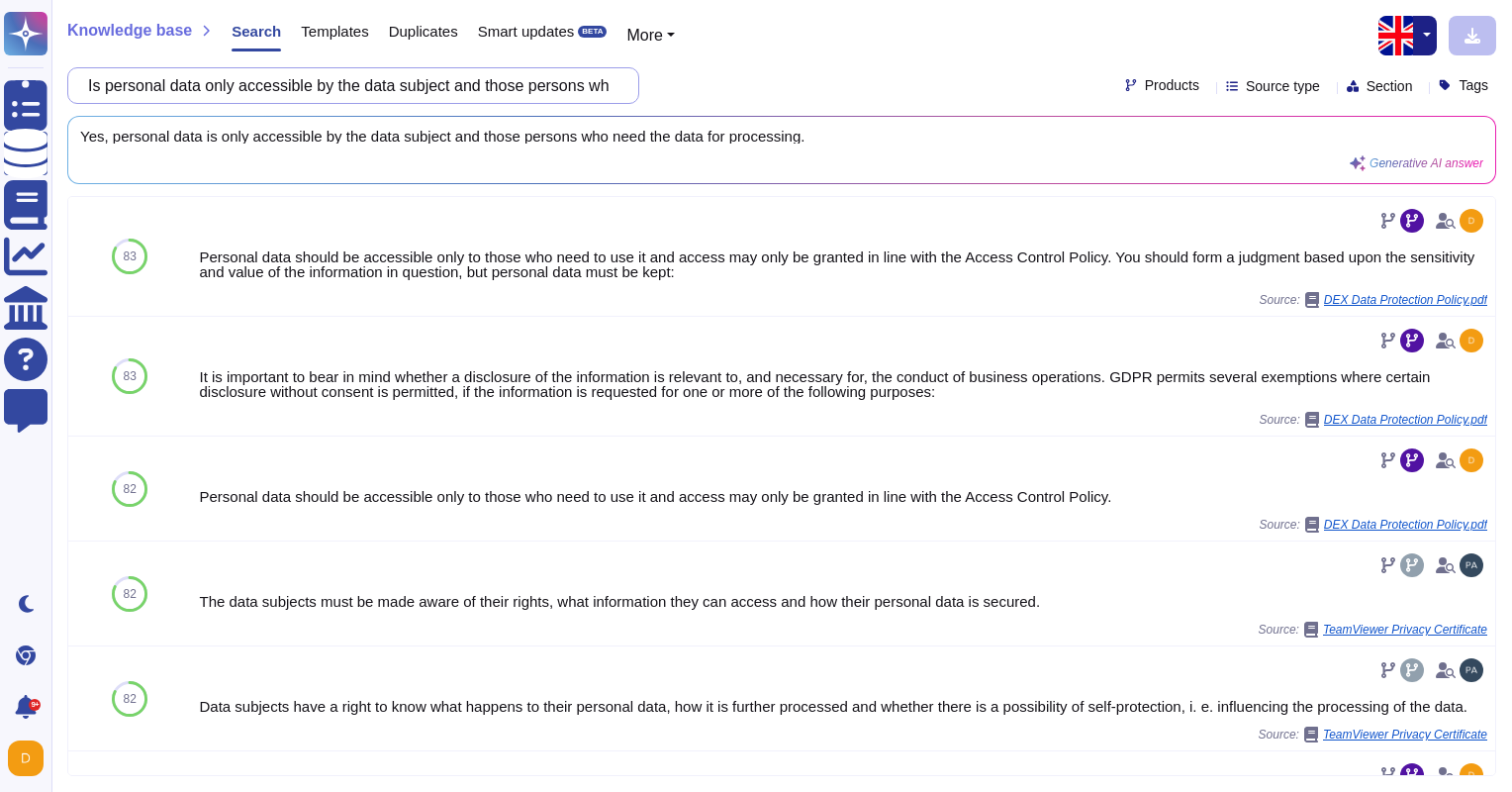 click on "Is personal data only accessible by the data subject and those persons who need the data for processing (e.g., no publication of the data, no disclosure to others, etc.)?" at bounding box center (348, 85) 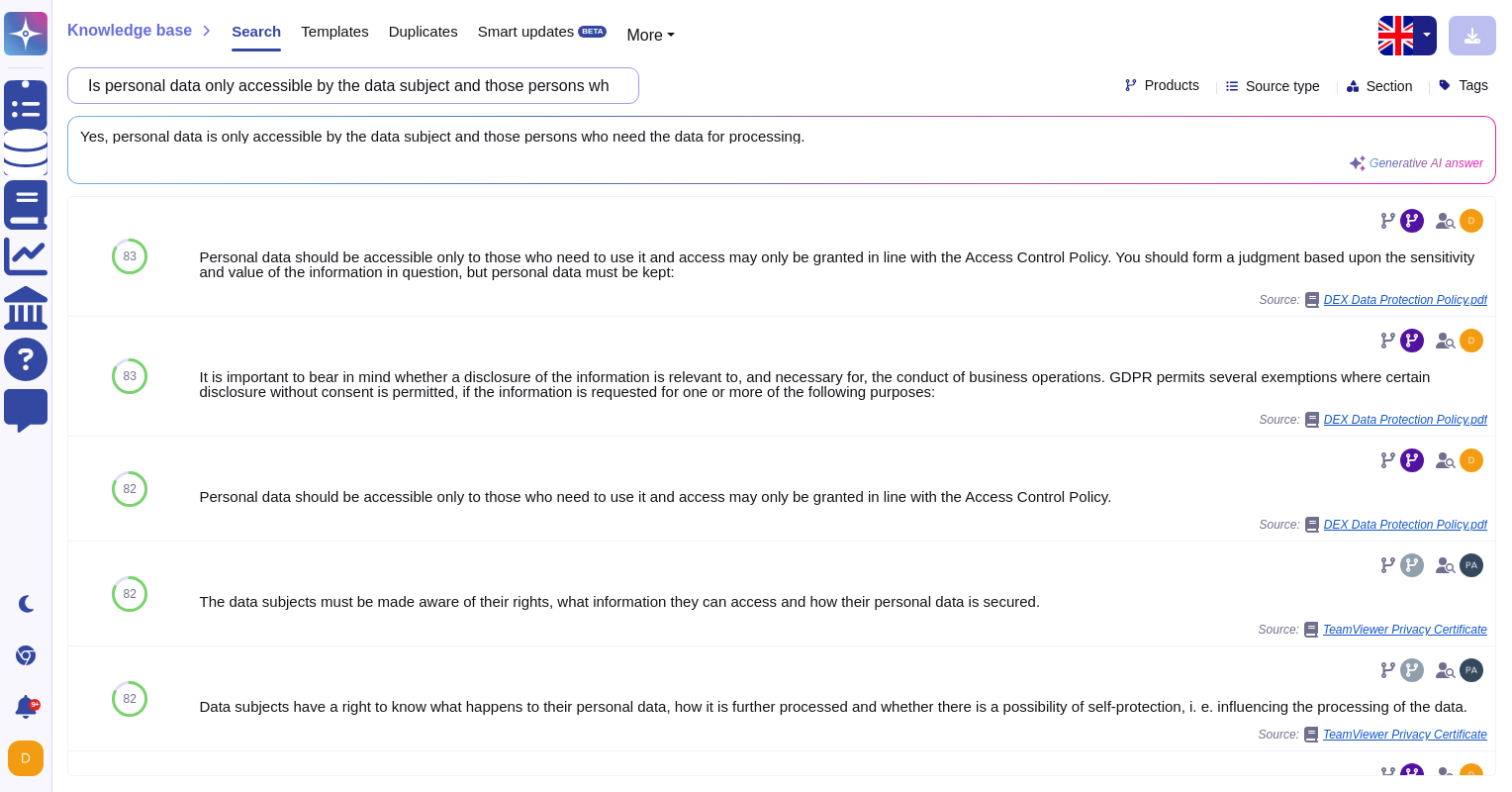 drag, startPoint x: 604, startPoint y: 84, endPoint x: -4, endPoint y: 51, distance: 608.8949 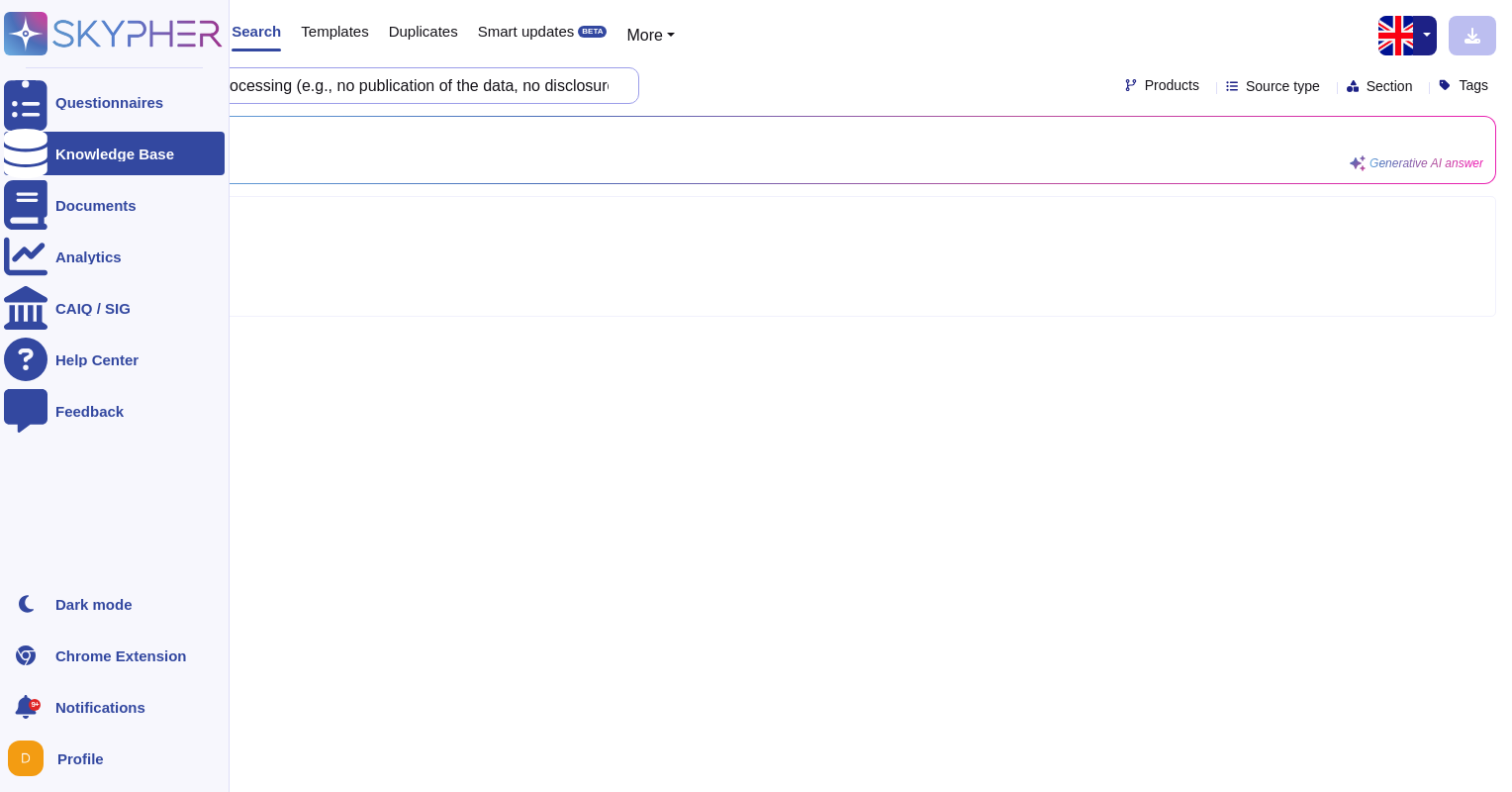 scroll, scrollTop: 0, scrollLeft: 0, axis: both 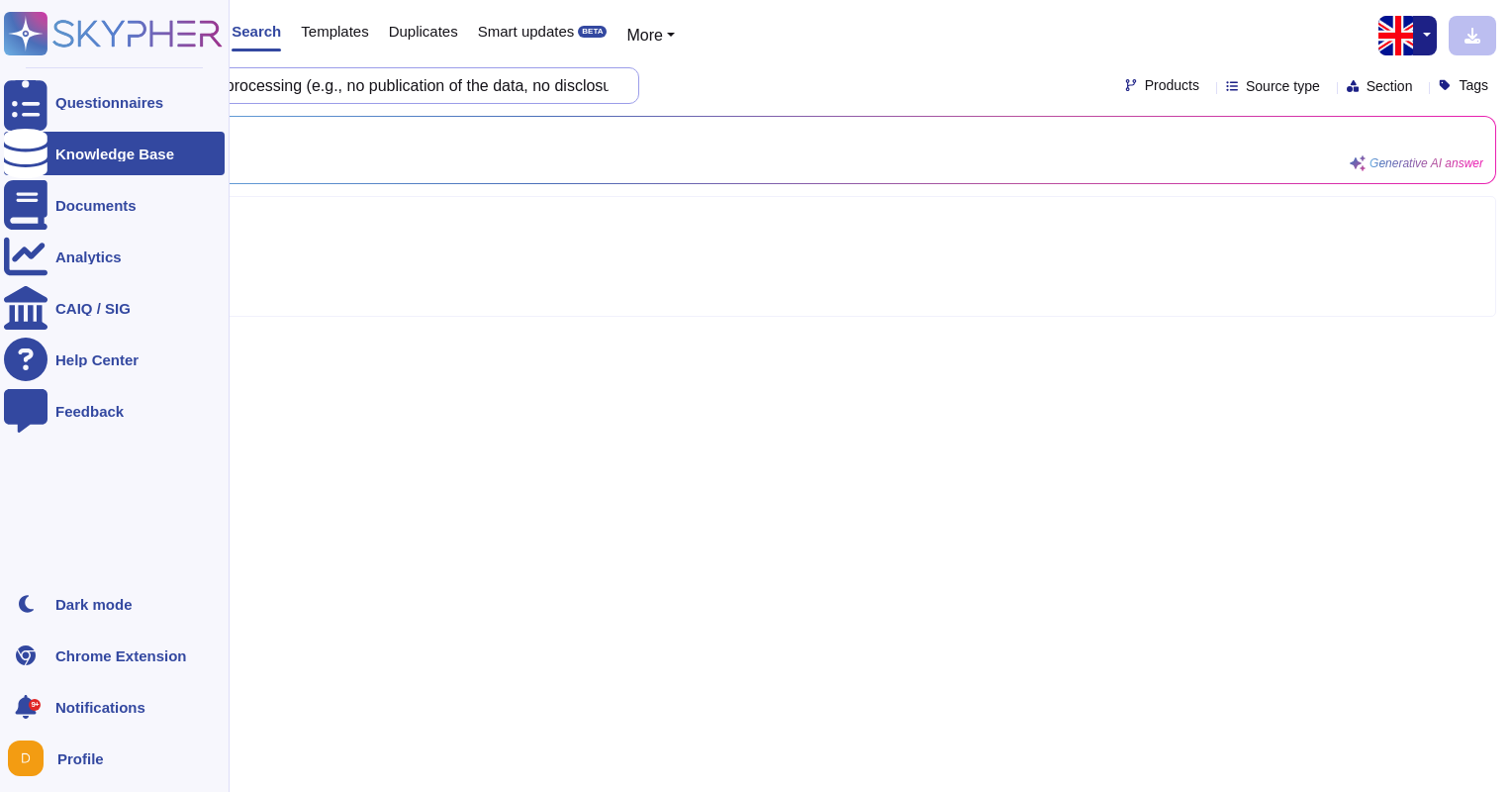 drag, startPoint x: 609, startPoint y: 94, endPoint x: 0, endPoint y: 44, distance: 611.049 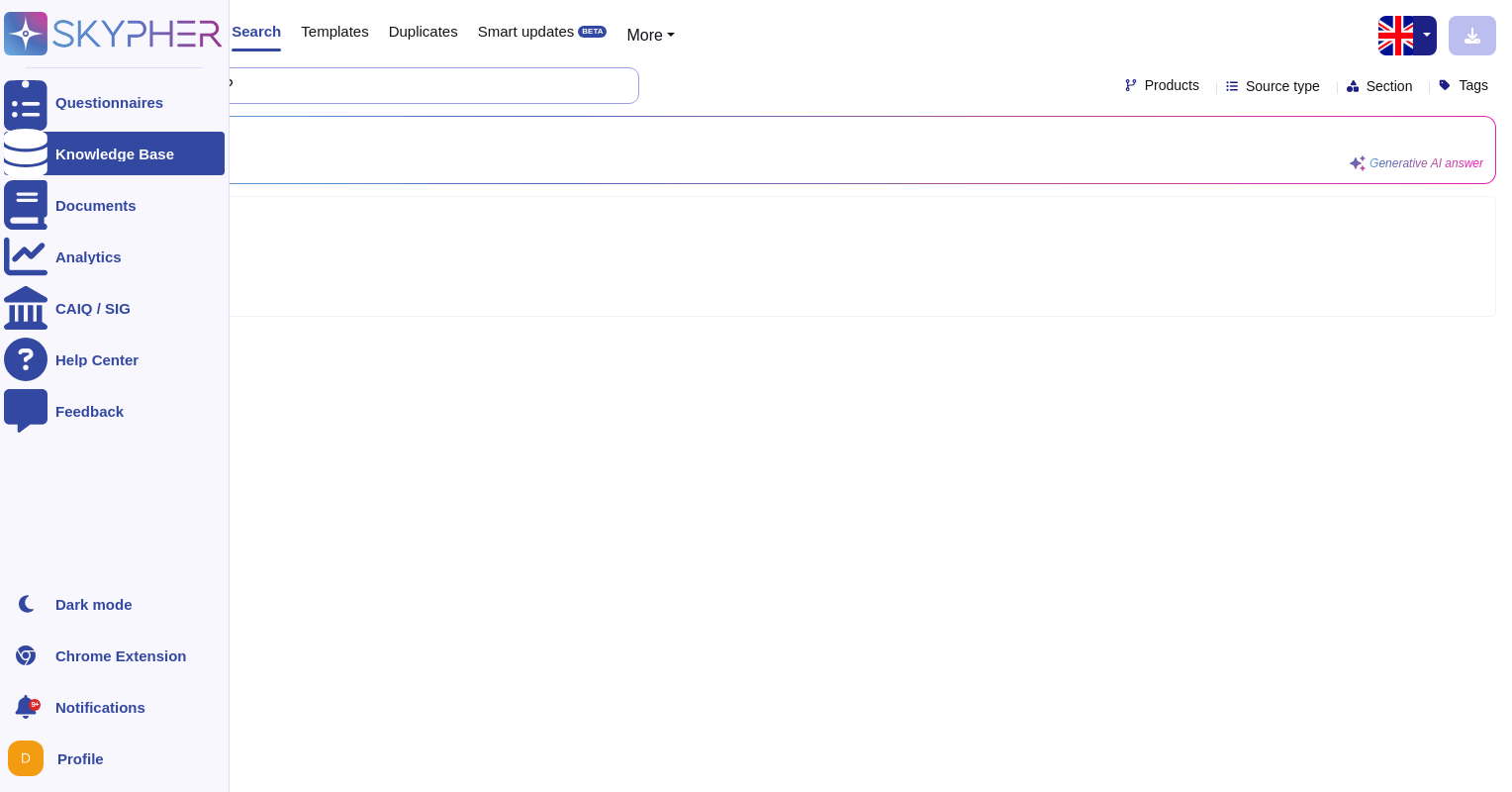 drag, startPoint x: 314, startPoint y: 77, endPoint x: 46, endPoint y: 75, distance: 268.0075 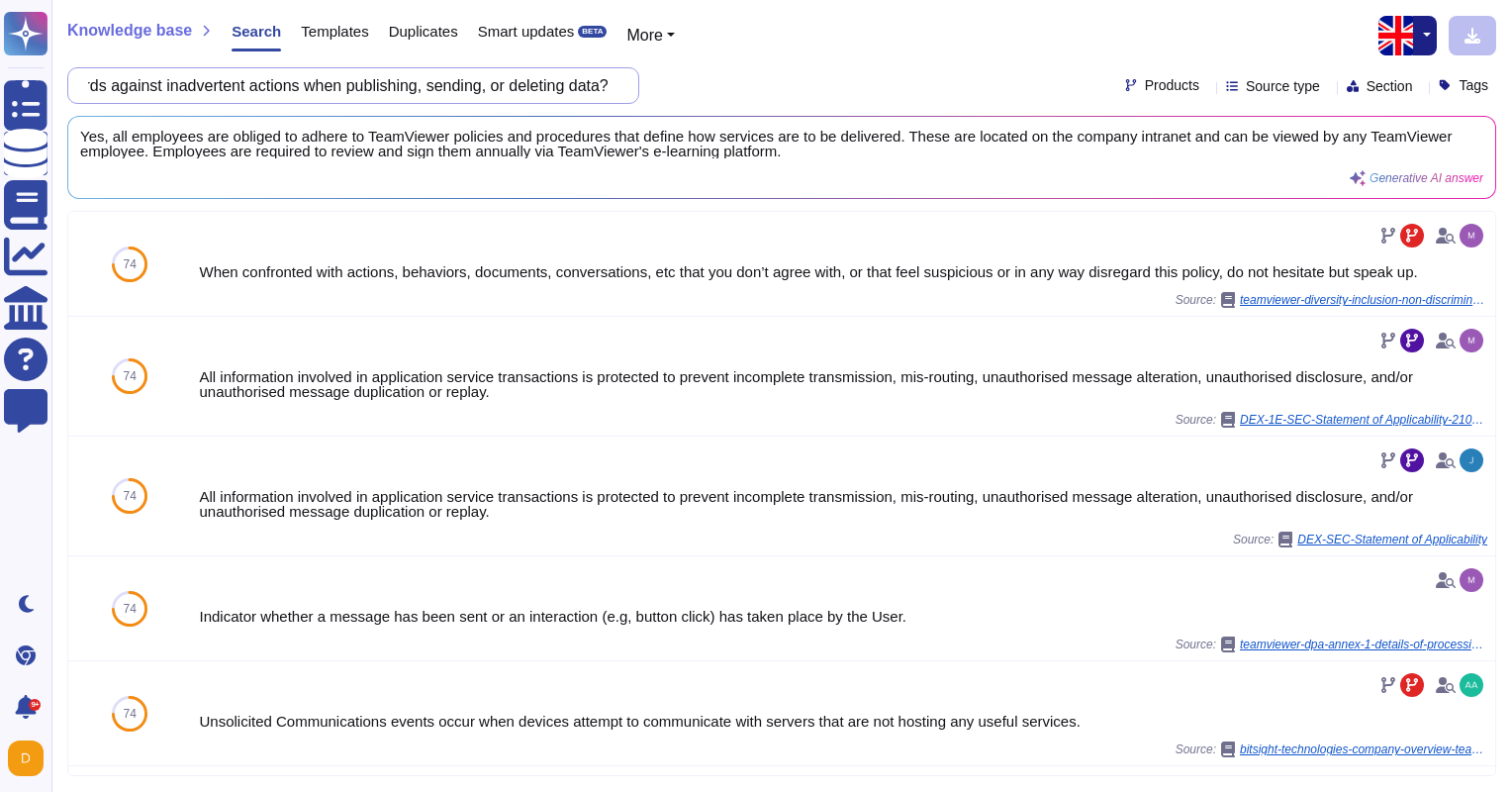 scroll, scrollTop: 0, scrollLeft: 0, axis: both 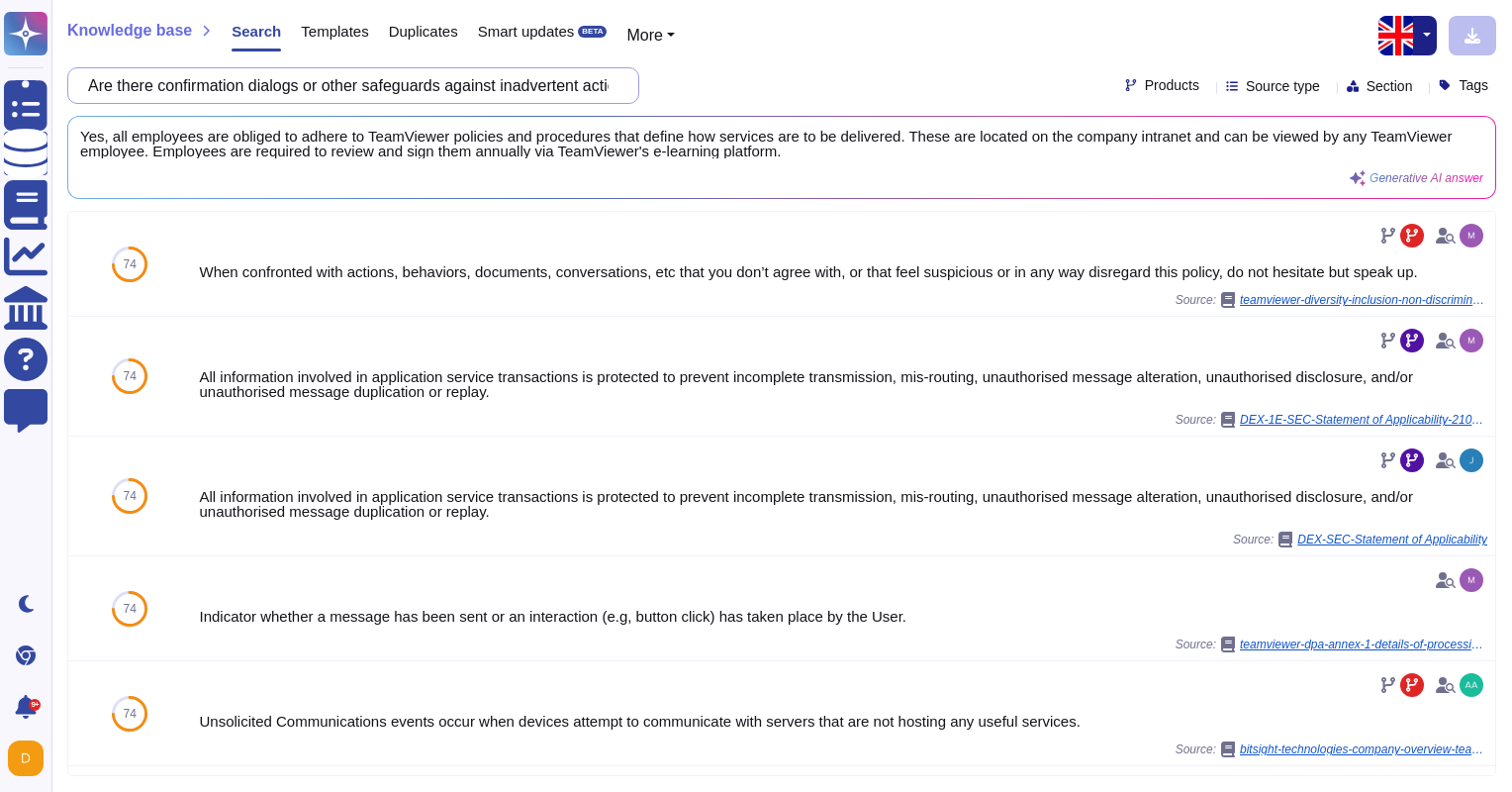 drag, startPoint x: 594, startPoint y: 82, endPoint x: -4, endPoint y: 84, distance: 598.0033 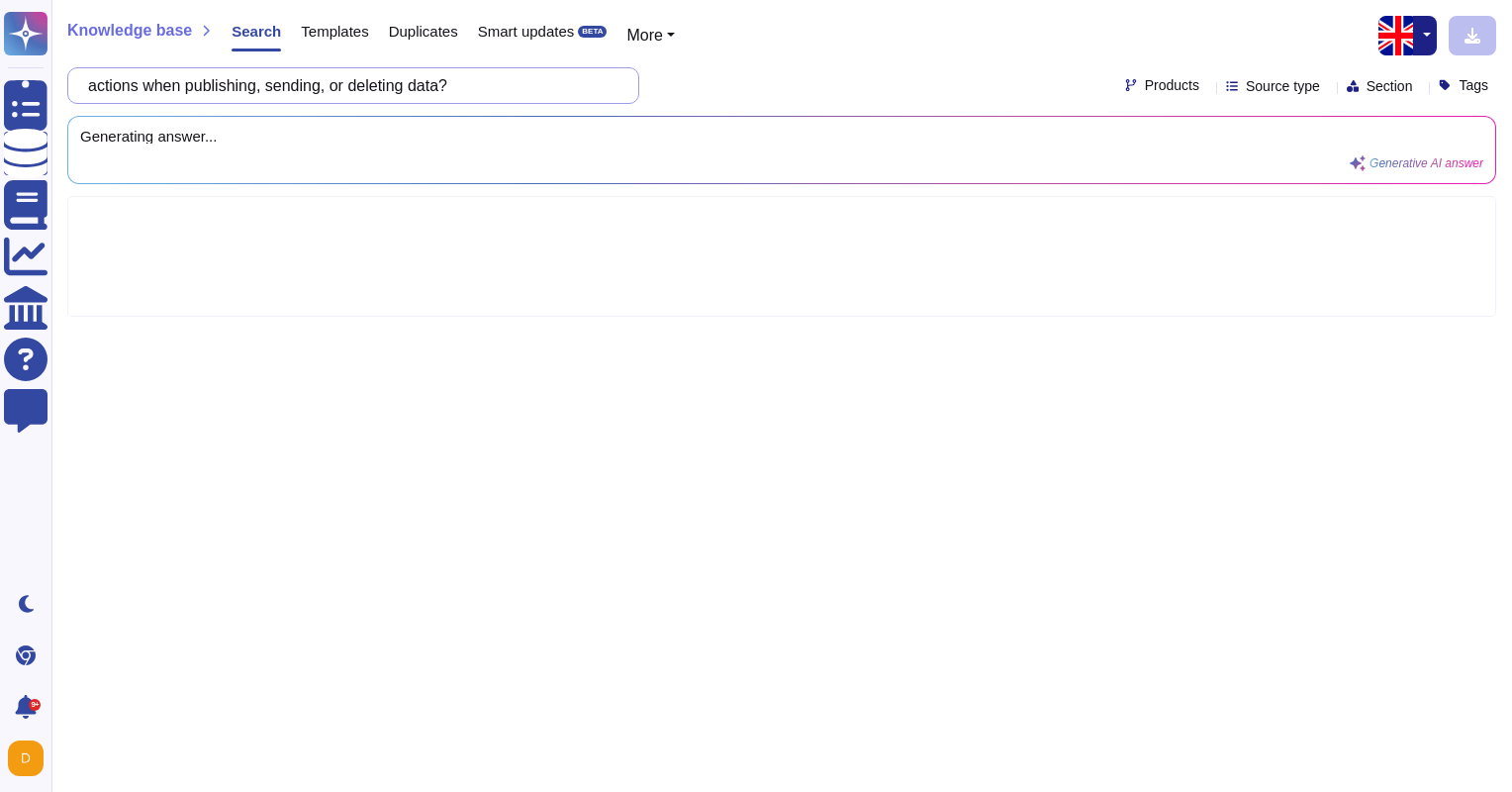 drag, startPoint x: 507, startPoint y: 91, endPoint x: -4, endPoint y: 79, distance: 511.1409 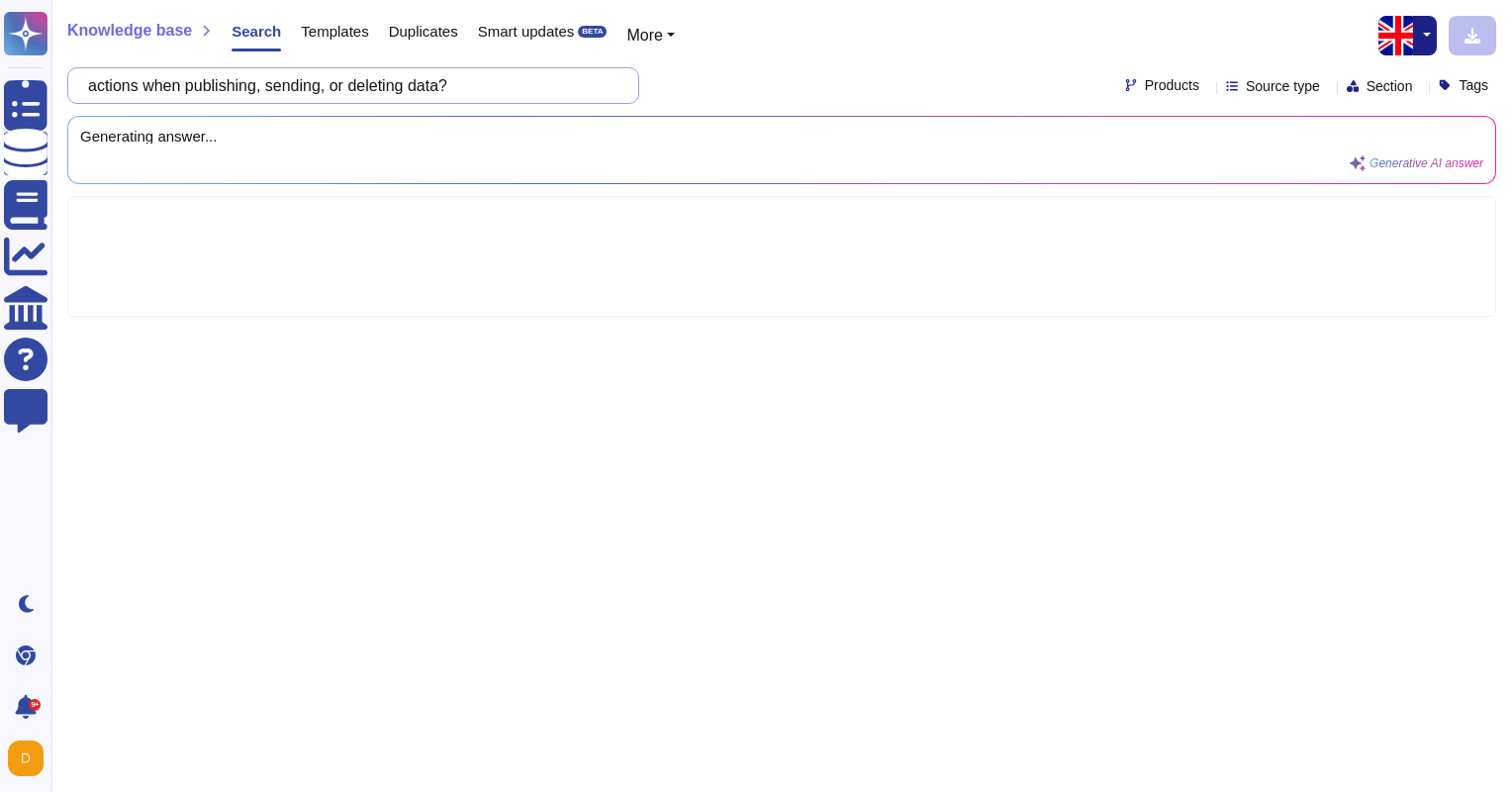 click on "Questionnaires Knowledge Base Documents Analytics CAIQ / SIG Help Center Feedback Dark mode Chrome Extension 9+ Notifications Profile Knowledge base Search Templates Duplicates Smart updates BETA More actions when publishing, sending, or deleting data? Products Source type Section Tags Generating answer... Generative AI answer English French German" at bounding box center [756, 396] 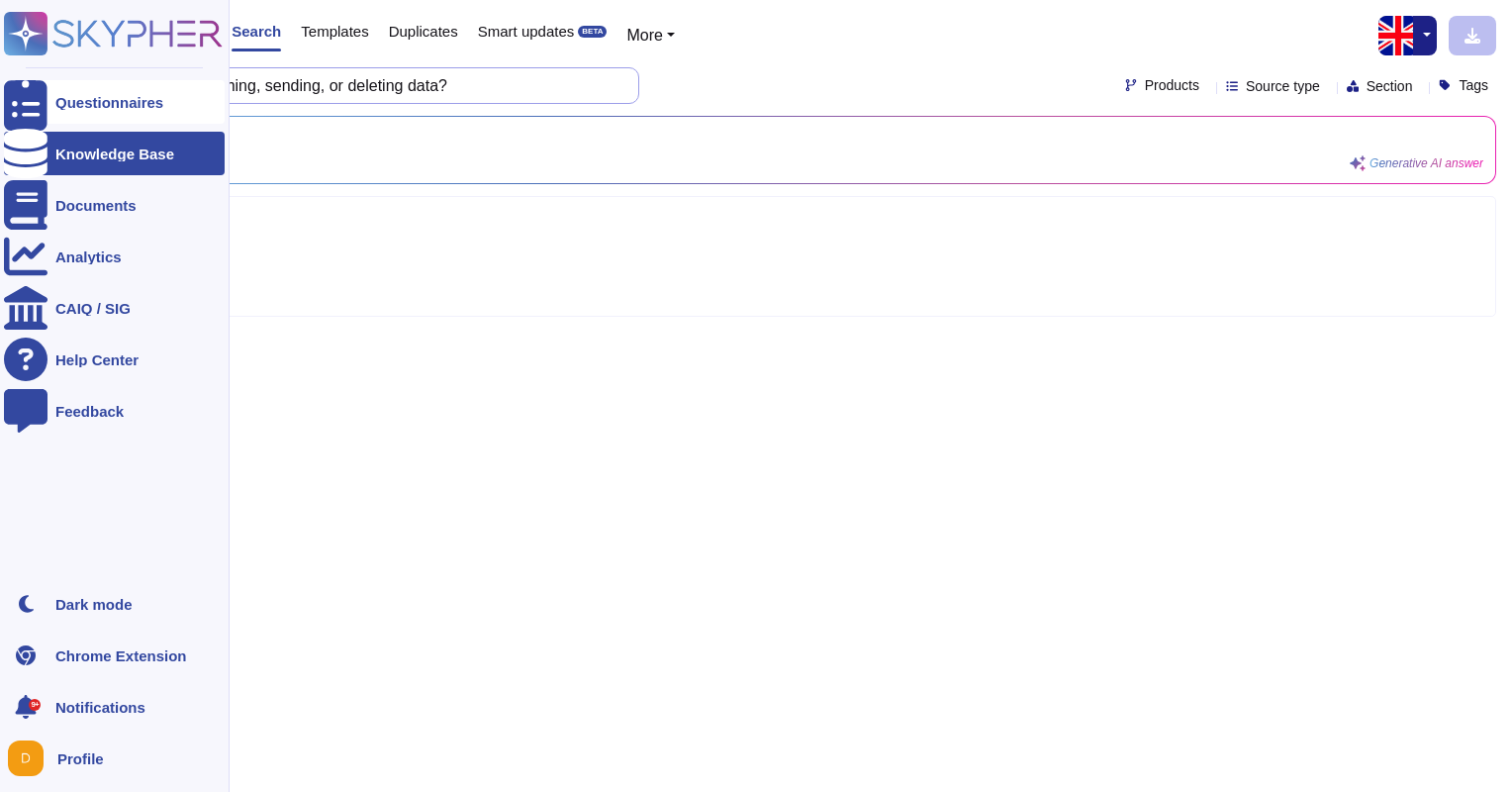 paste on "Werden nur die personenbezogenen Daten verarbeitet, die notwendig sind (Grundsatz der Datenminimierung)?" 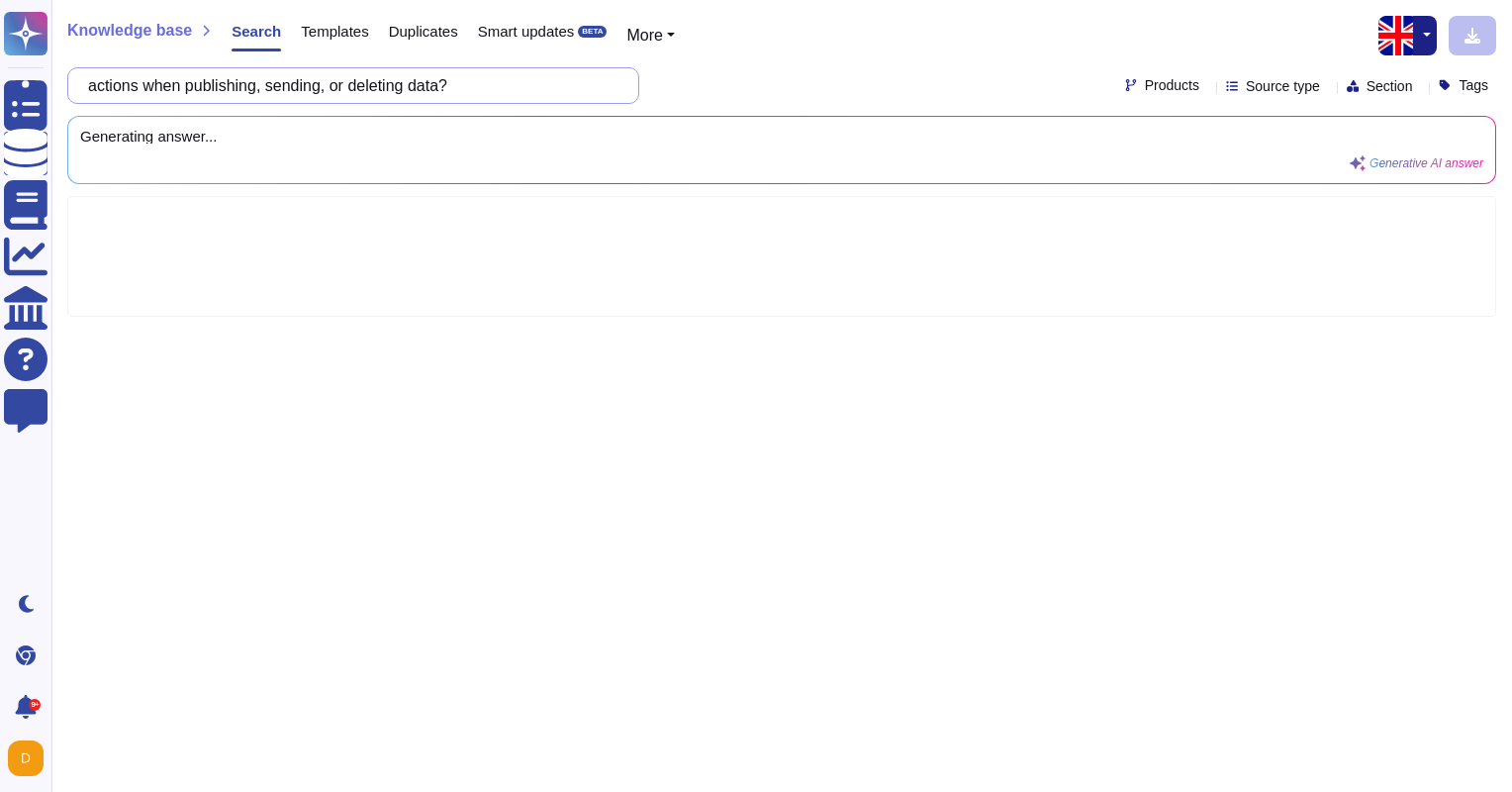 scroll, scrollTop: 0, scrollLeft: 275, axis: horizontal 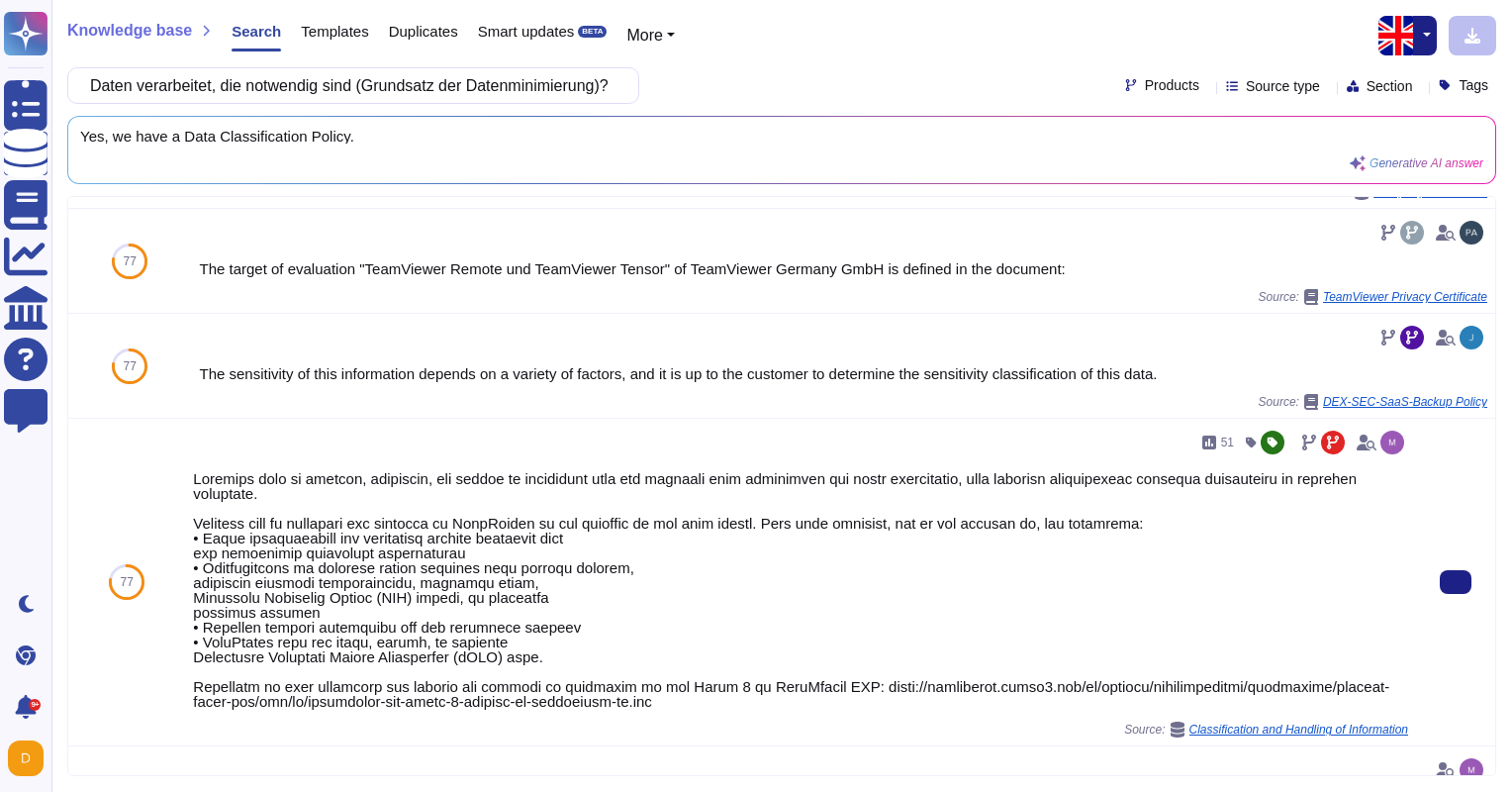 type on "Werden nur die personenbezogenen Daten verarbeitet, die notwendig sind (Grundsatz der Datenminimierung)?" 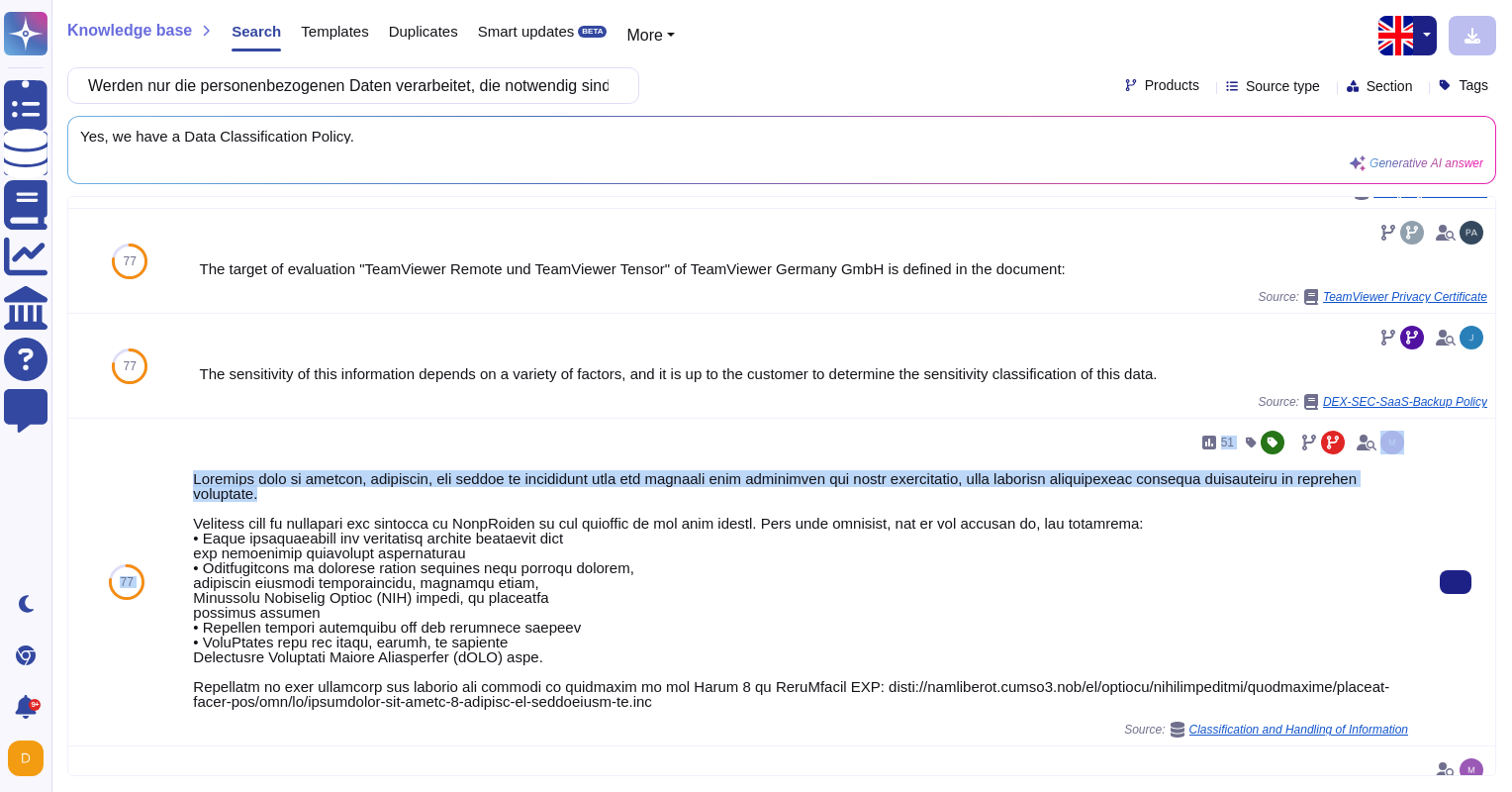 drag, startPoint x: 262, startPoint y: 517, endPoint x: 174, endPoint y: 503, distance: 89.1067 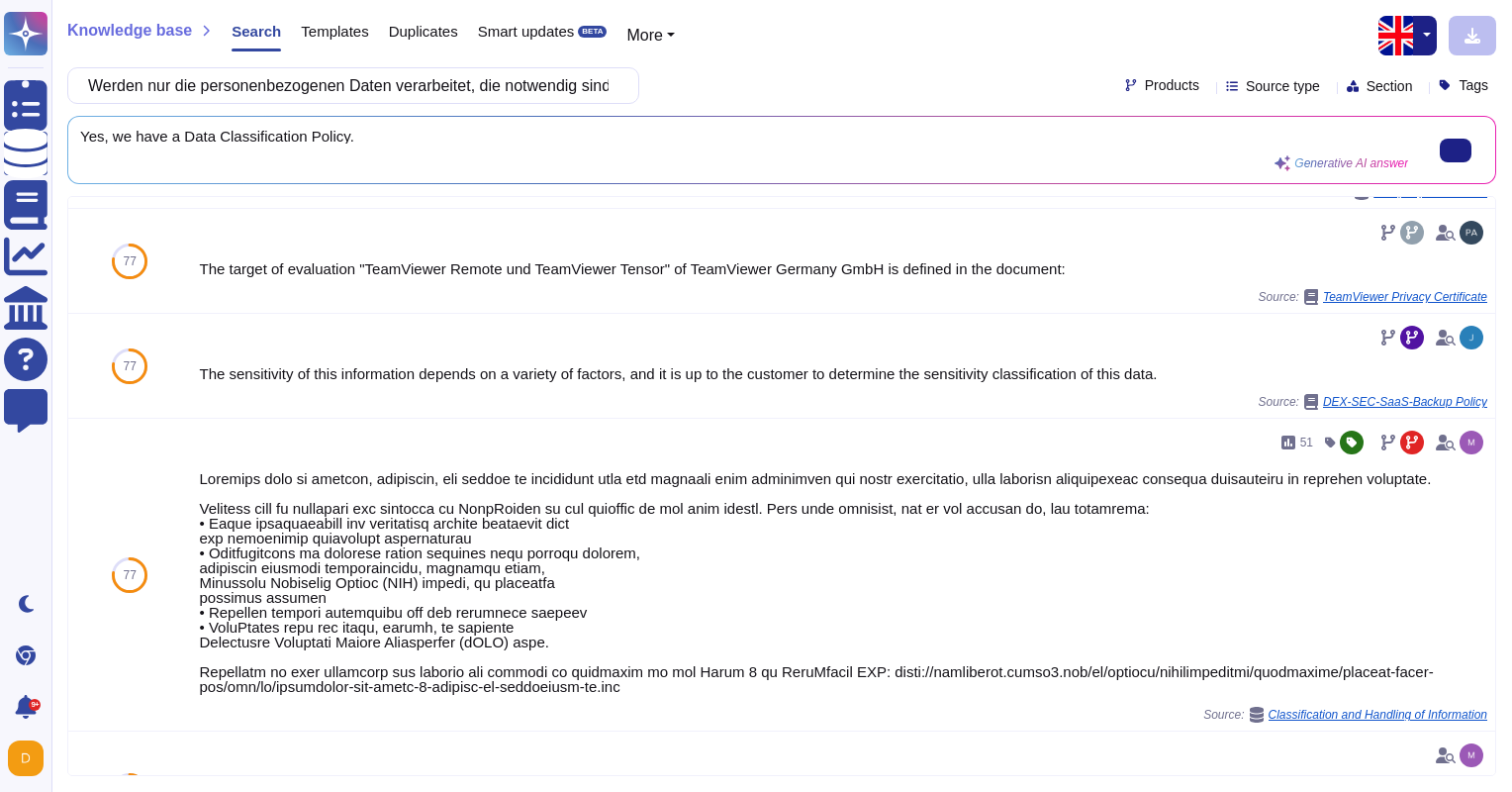 click on "Yes, we have a Data Classification Policy." at bounding box center (744, 136) 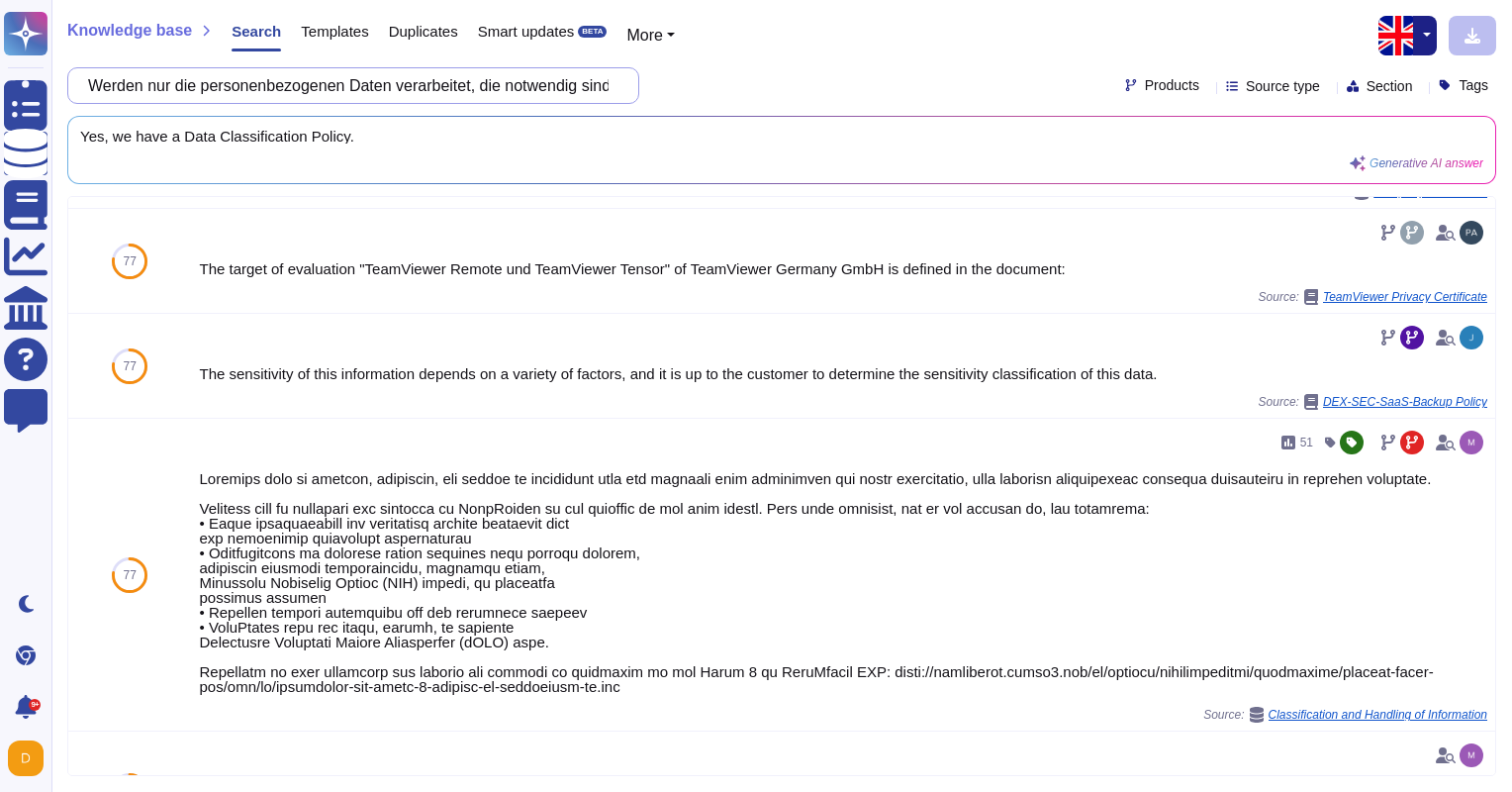 click on "Werden nur die personenbezogenen Daten verarbeitet, die notwendig sind (Grundsatz der Datenminimierung)?" at bounding box center [348, 85] 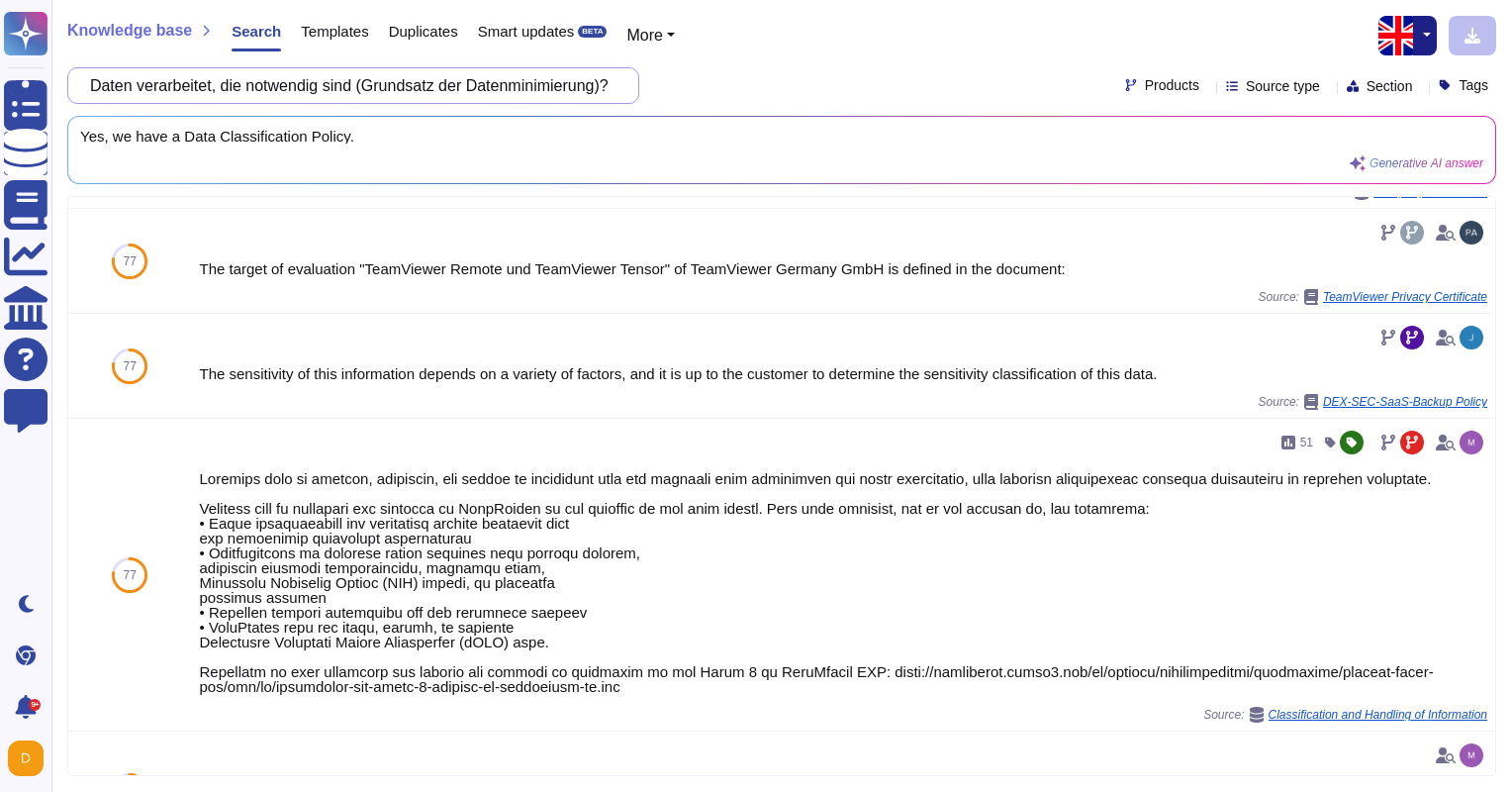 drag, startPoint x: 107, startPoint y: 79, endPoint x: 1111, endPoint y: 108, distance: 1004.4187 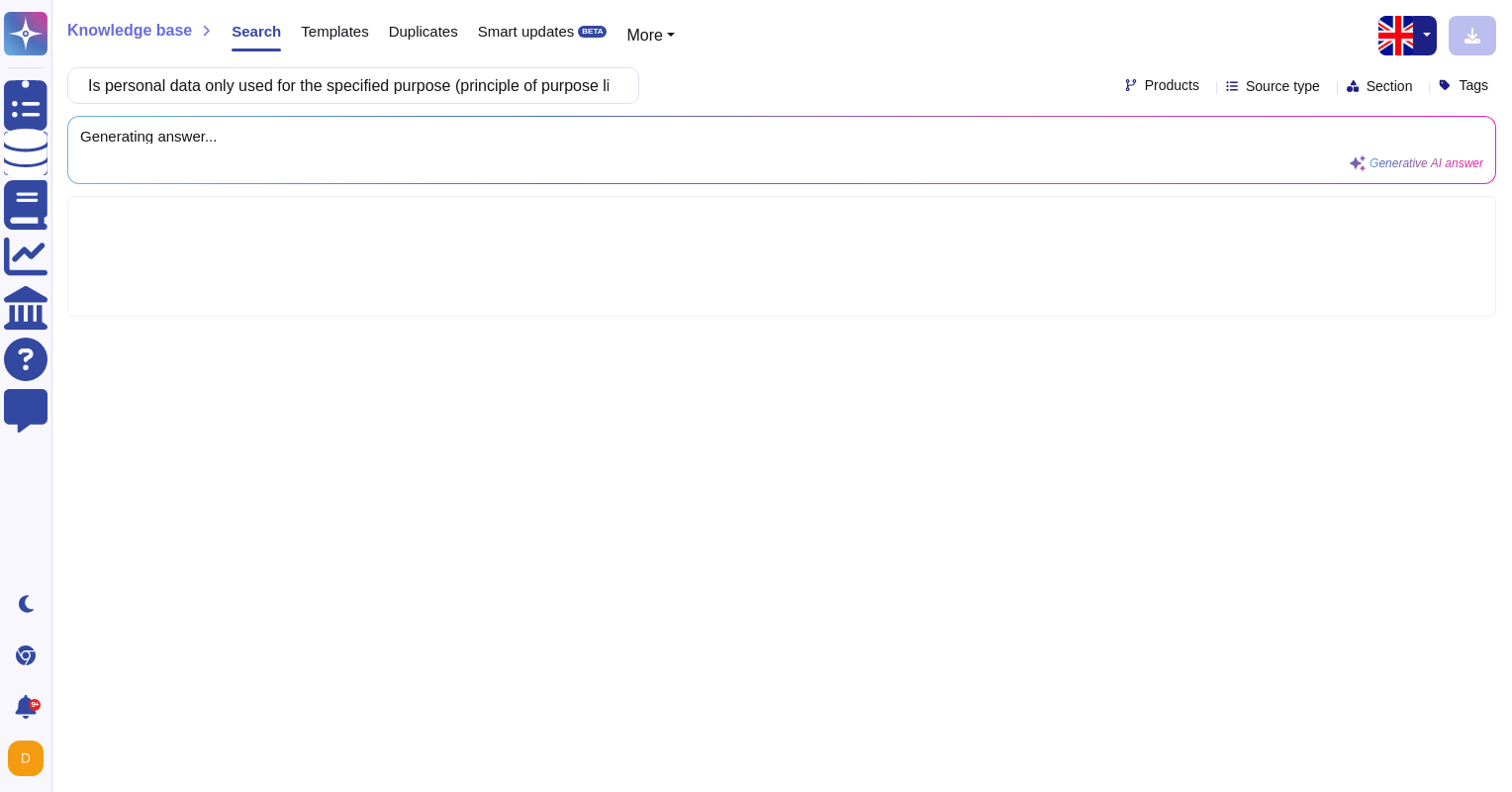 scroll, scrollTop: 0, scrollLeft: 87, axis: horizontal 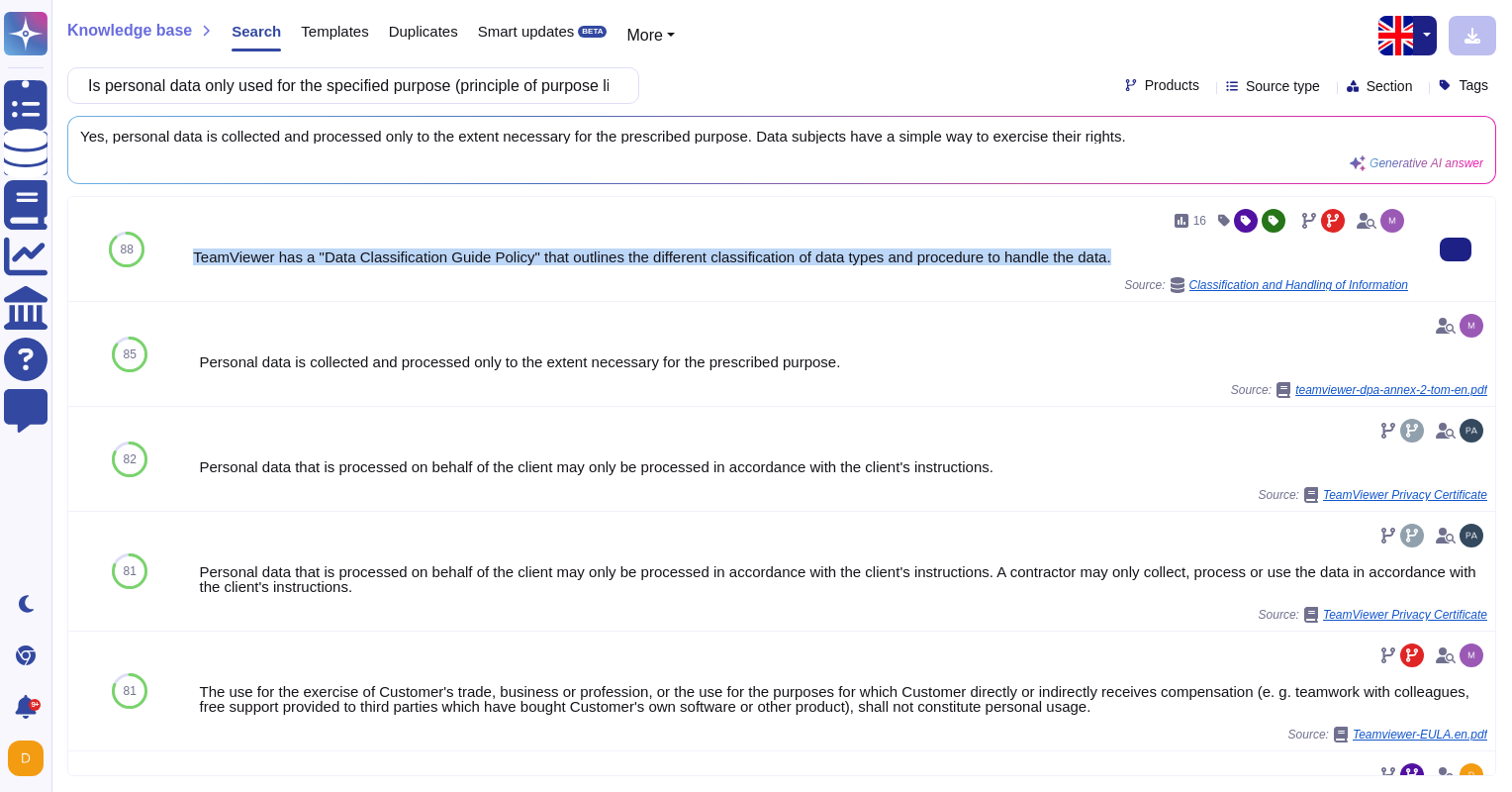 drag, startPoint x: 194, startPoint y: 257, endPoint x: 1160, endPoint y: 249, distance: 966.0331 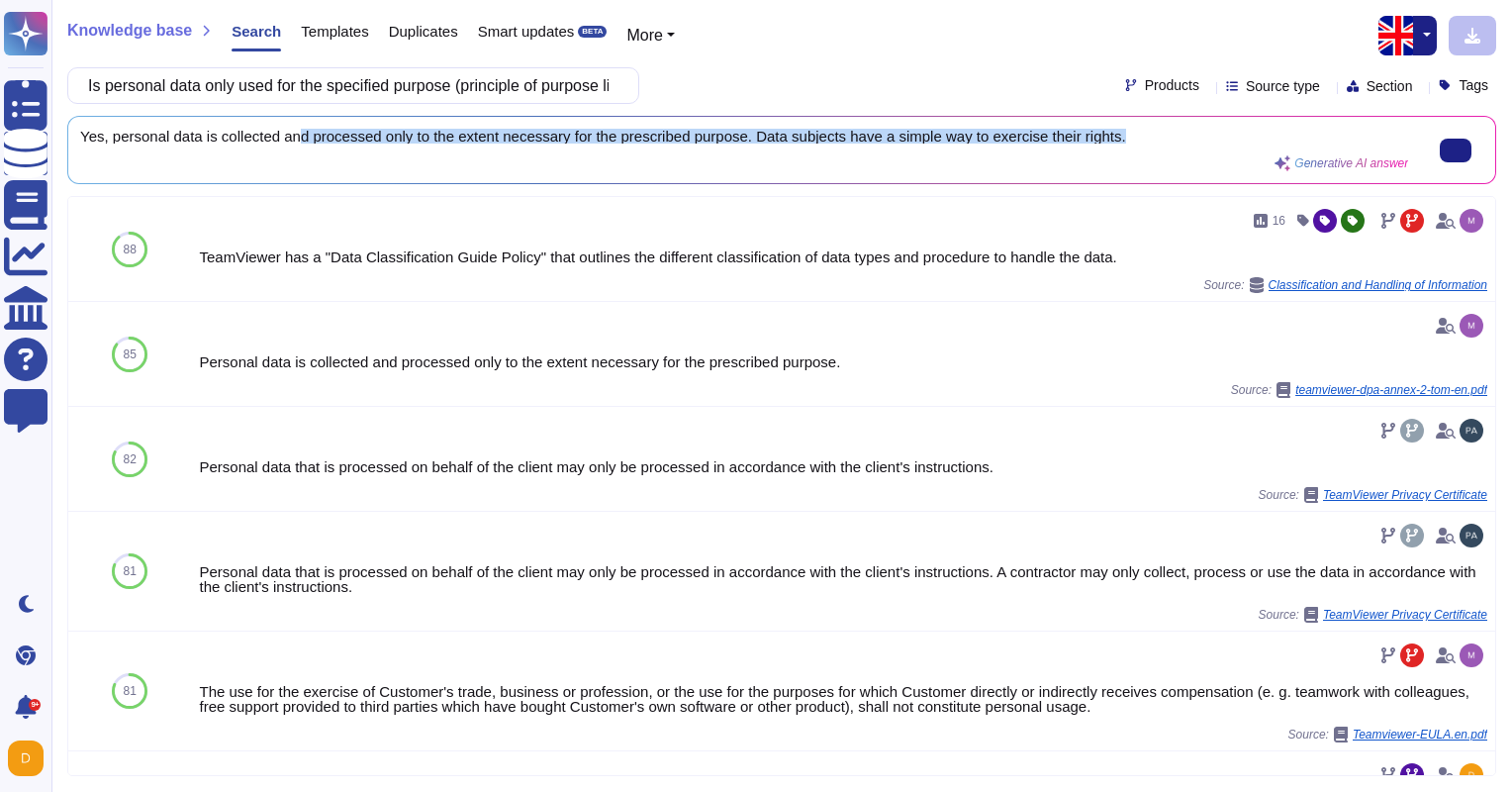 scroll, scrollTop: 1, scrollLeft: 0, axis: vertical 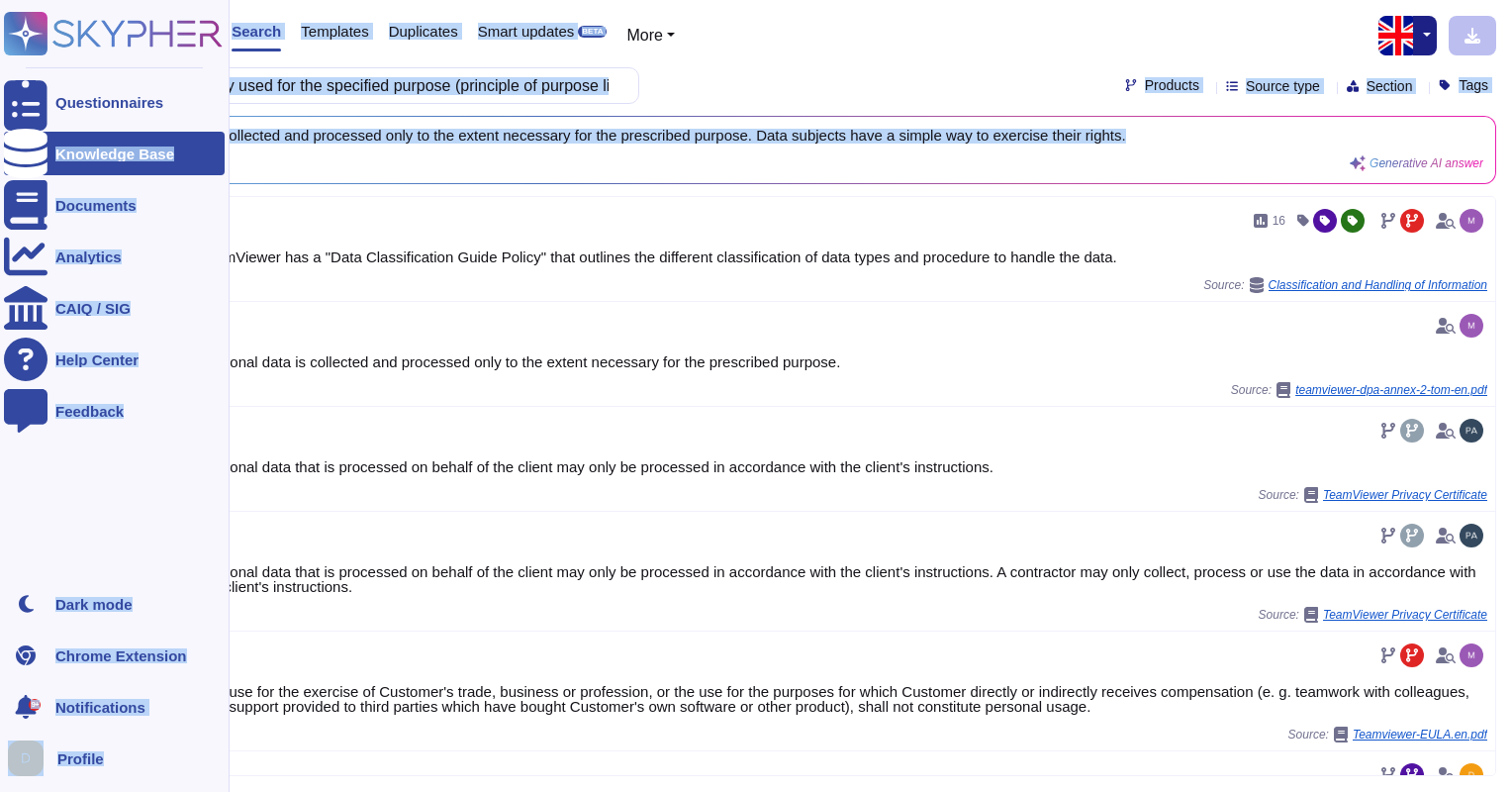 drag, startPoint x: 1114, startPoint y: 139, endPoint x: 42, endPoint y: 150, distance: 1072.0564 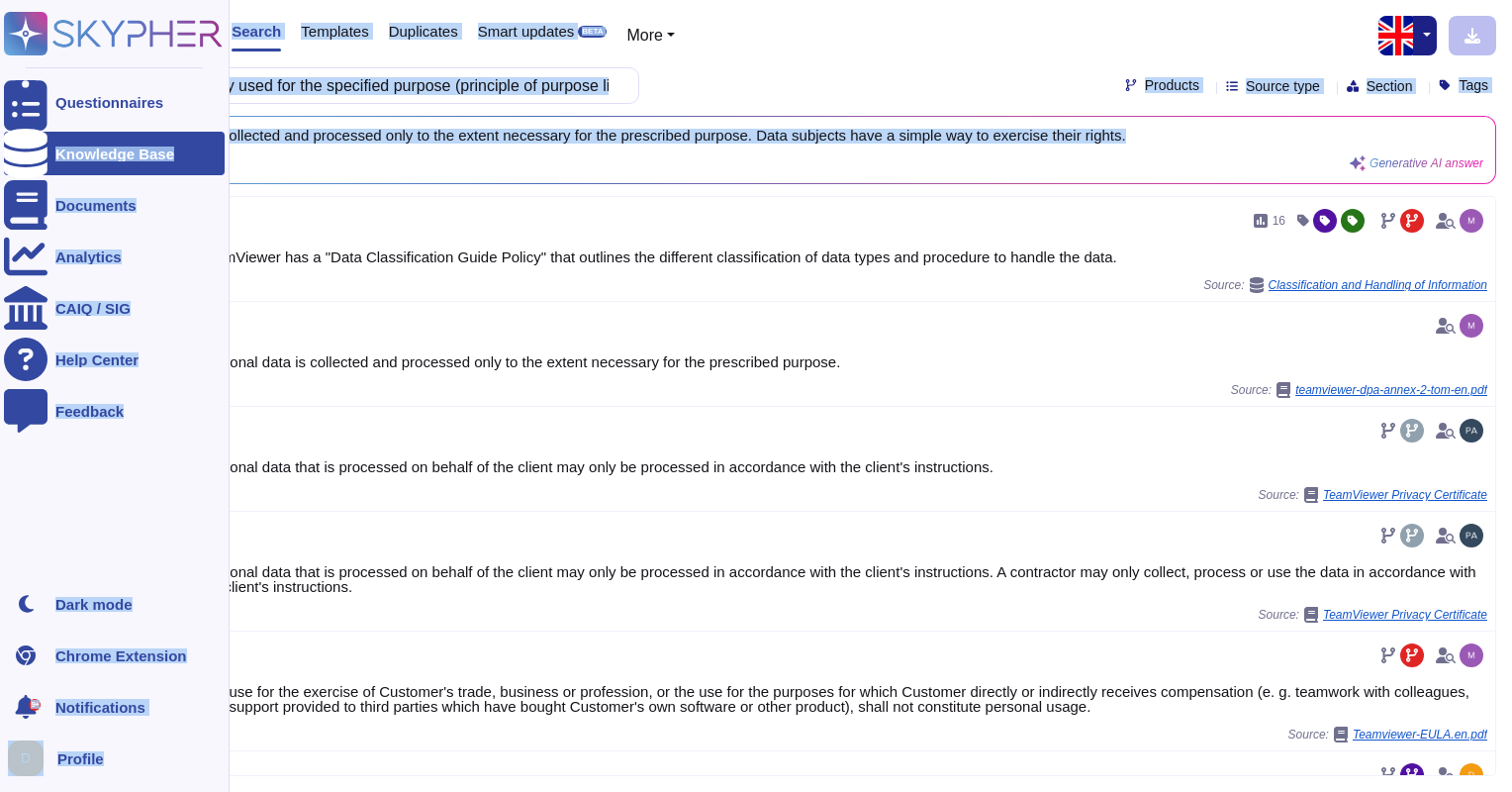 click on "Yes, personal data is collected and processed only to the extent necessary for the prescribed purpose. Data subjects have a simple way to exercise their rights. Generative AI answer 88 16 TeamViewer has a "Data Classification Guide Policy" that outlines the different classification of data types and procedure to handle the data. Source: Classification and Handling of Information 85 Personal data is collected and processed only to the extent necessary for the prescribed purpose. Source: teamviewer-dpa-annex-2-tom-en.pdf 82 Personal data that is processed on behalf of the client may only be processed in accordance with the client's instructions. Source: TeamViewer Privacy Certificate 81 Source:" at bounding box center (756, 396) 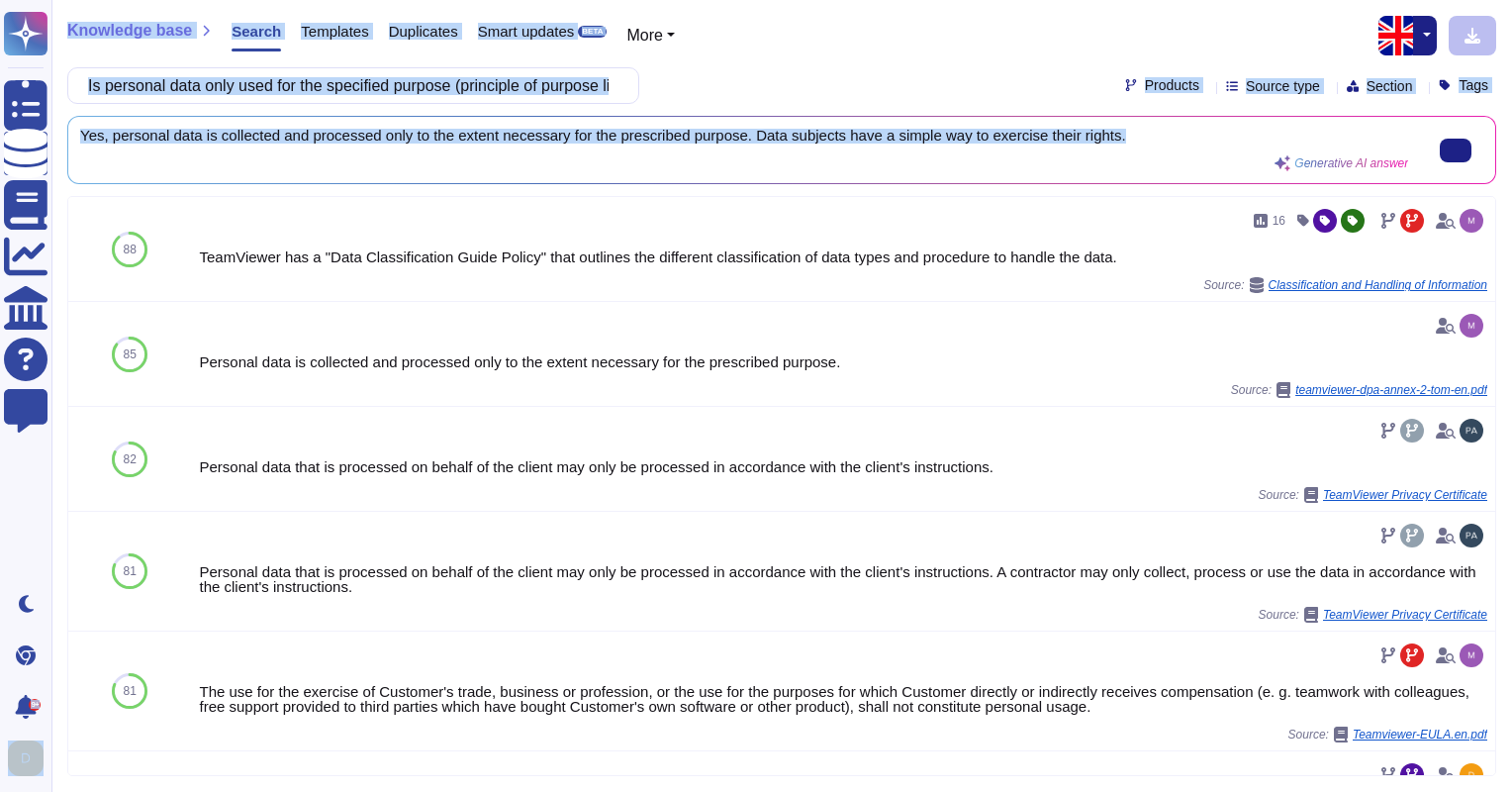 click on "Yes, personal data is collected and processed only to the extent necessary for the prescribed purpose. Data subjects have a simple way to exercise their rights. Generative AI answer" at bounding box center (744, 149) 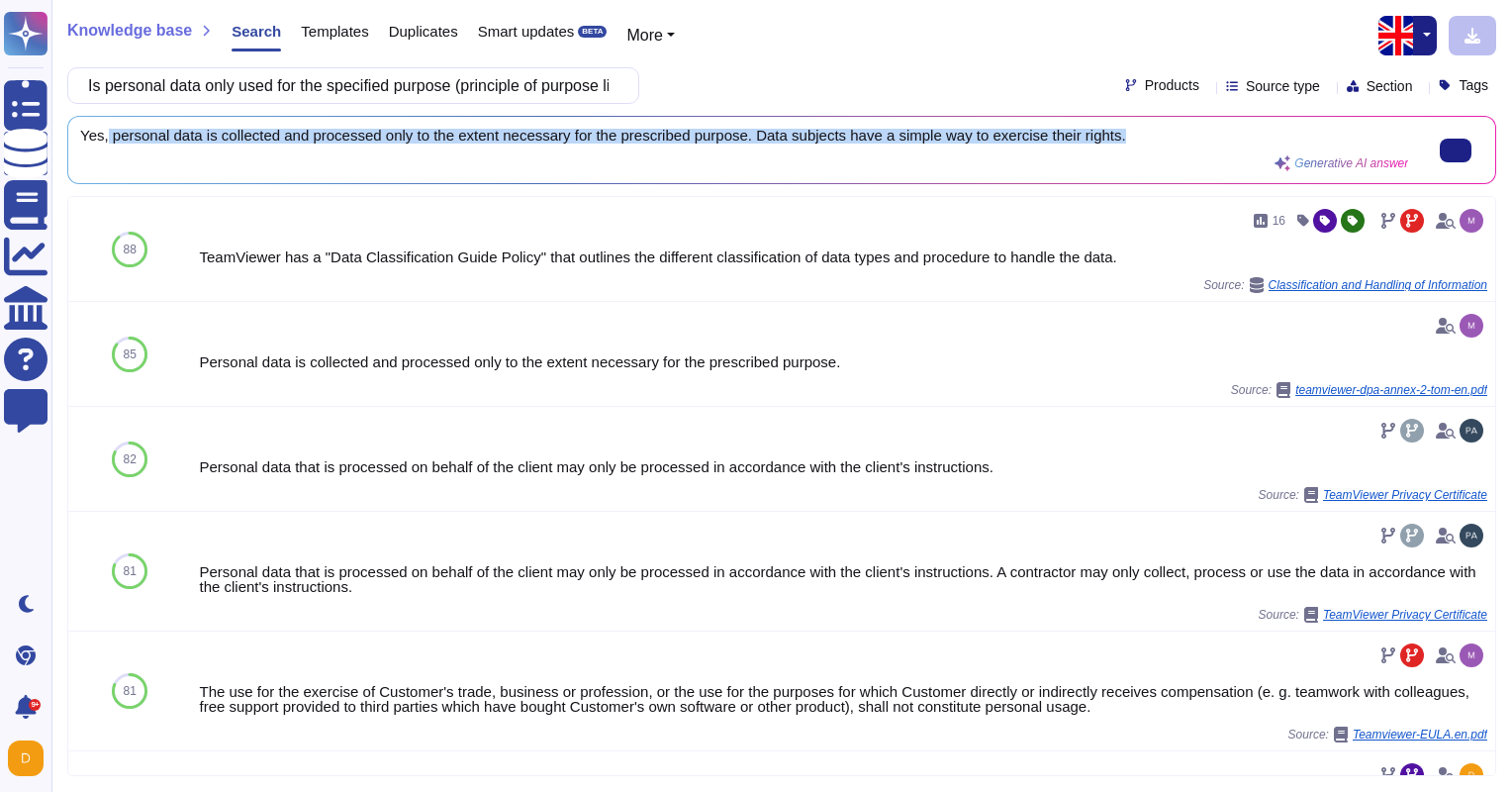 scroll, scrollTop: 0, scrollLeft: 0, axis: both 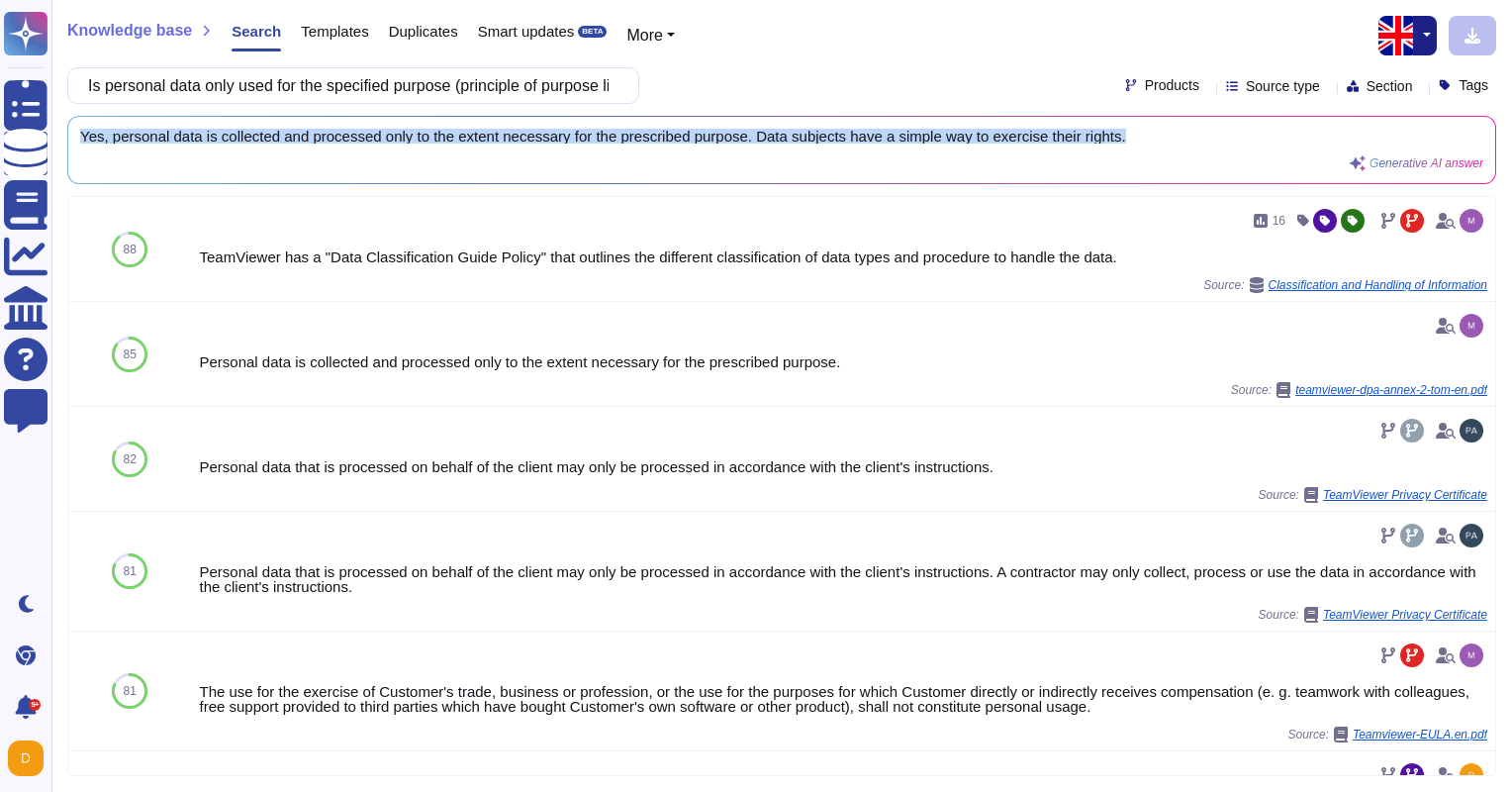 drag, startPoint x: 1128, startPoint y: 140, endPoint x: 64, endPoint y: 140, distance: 1064 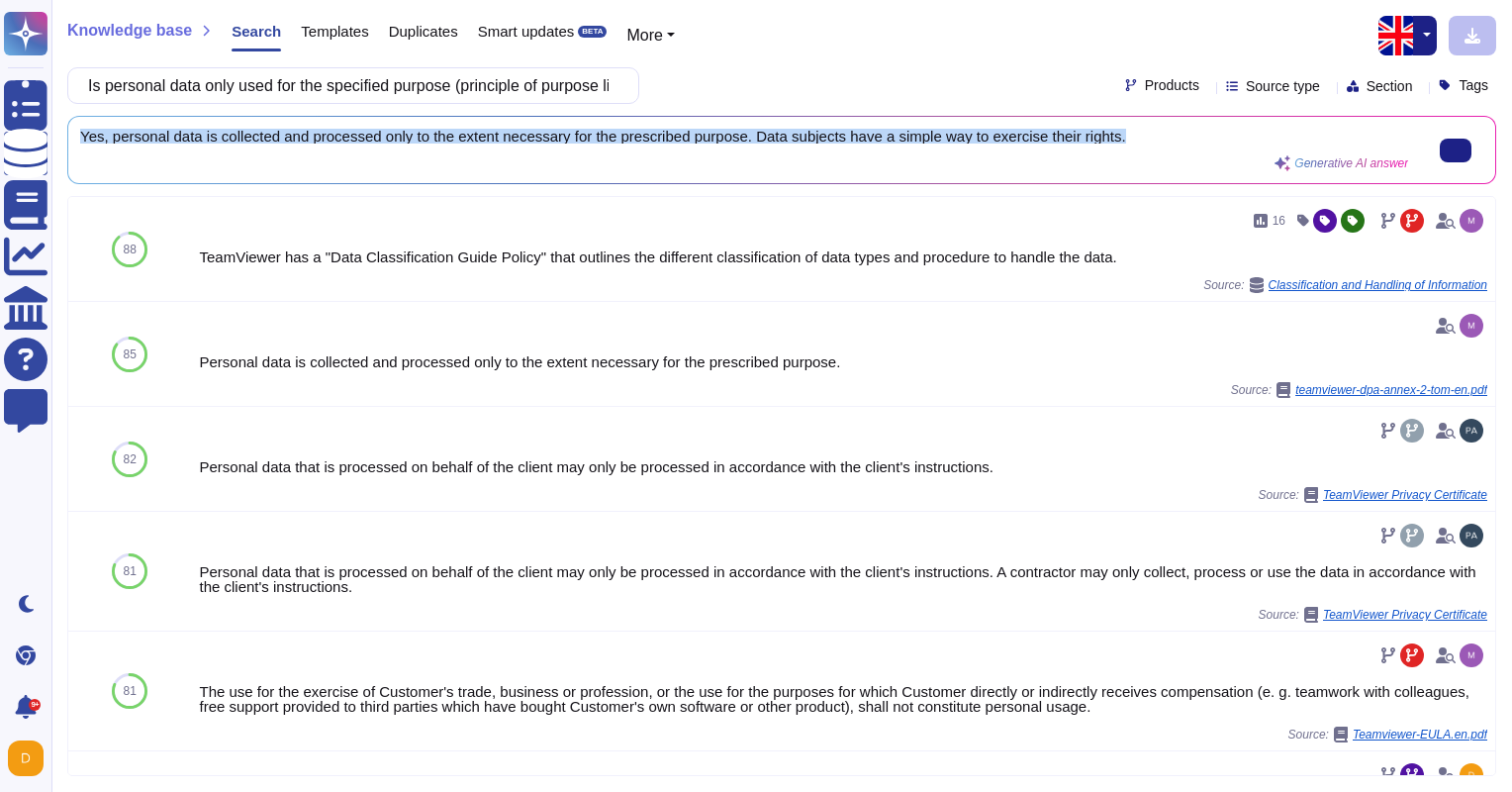 copy on "Yes, personal data is collected and processed only to the extent necessary for the prescribed purpose. Data subjects have a simple way to exercise their rights." 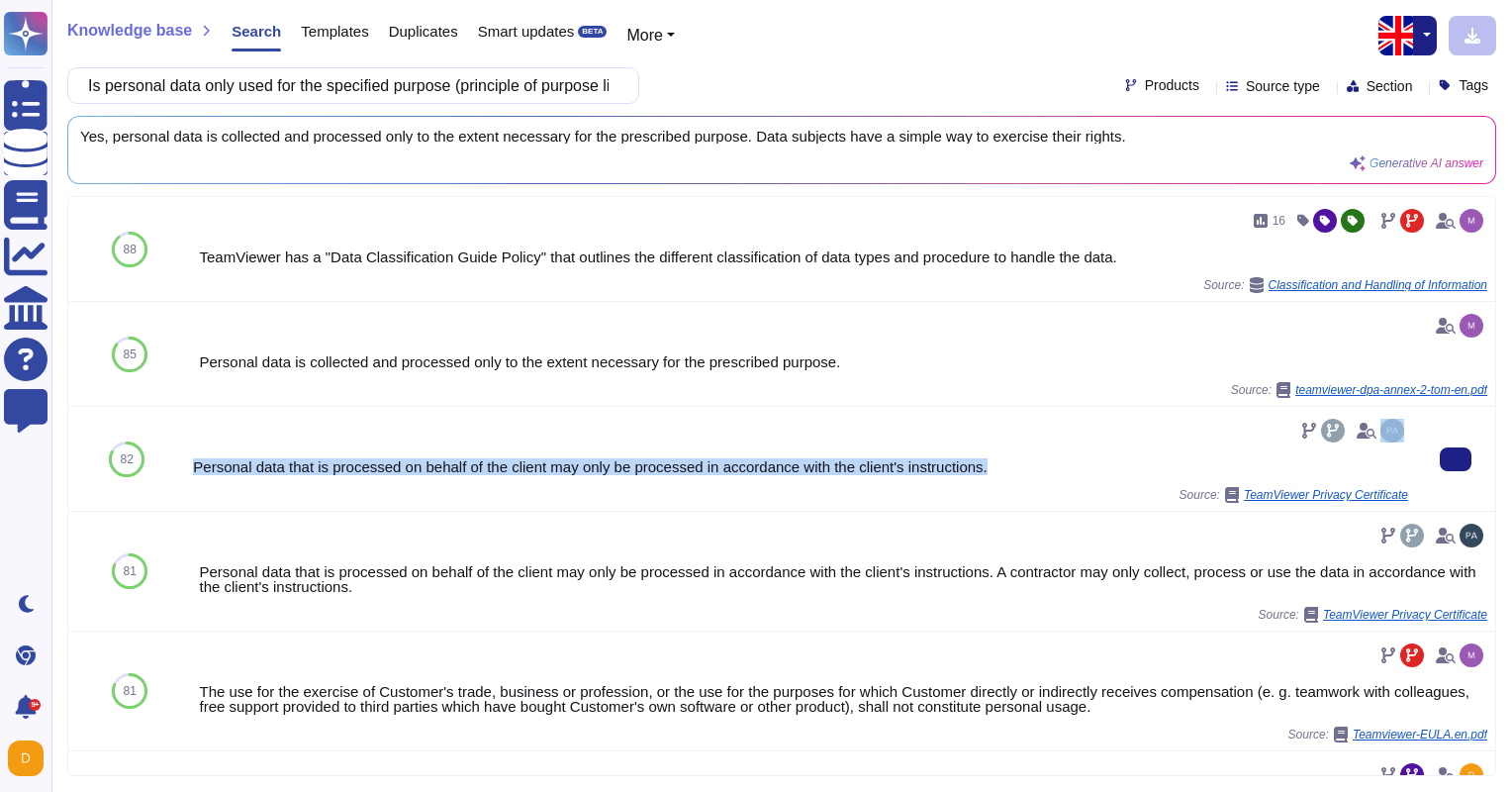 drag, startPoint x: 1012, startPoint y: 463, endPoint x: 208, endPoint y: 446, distance: 804.17971 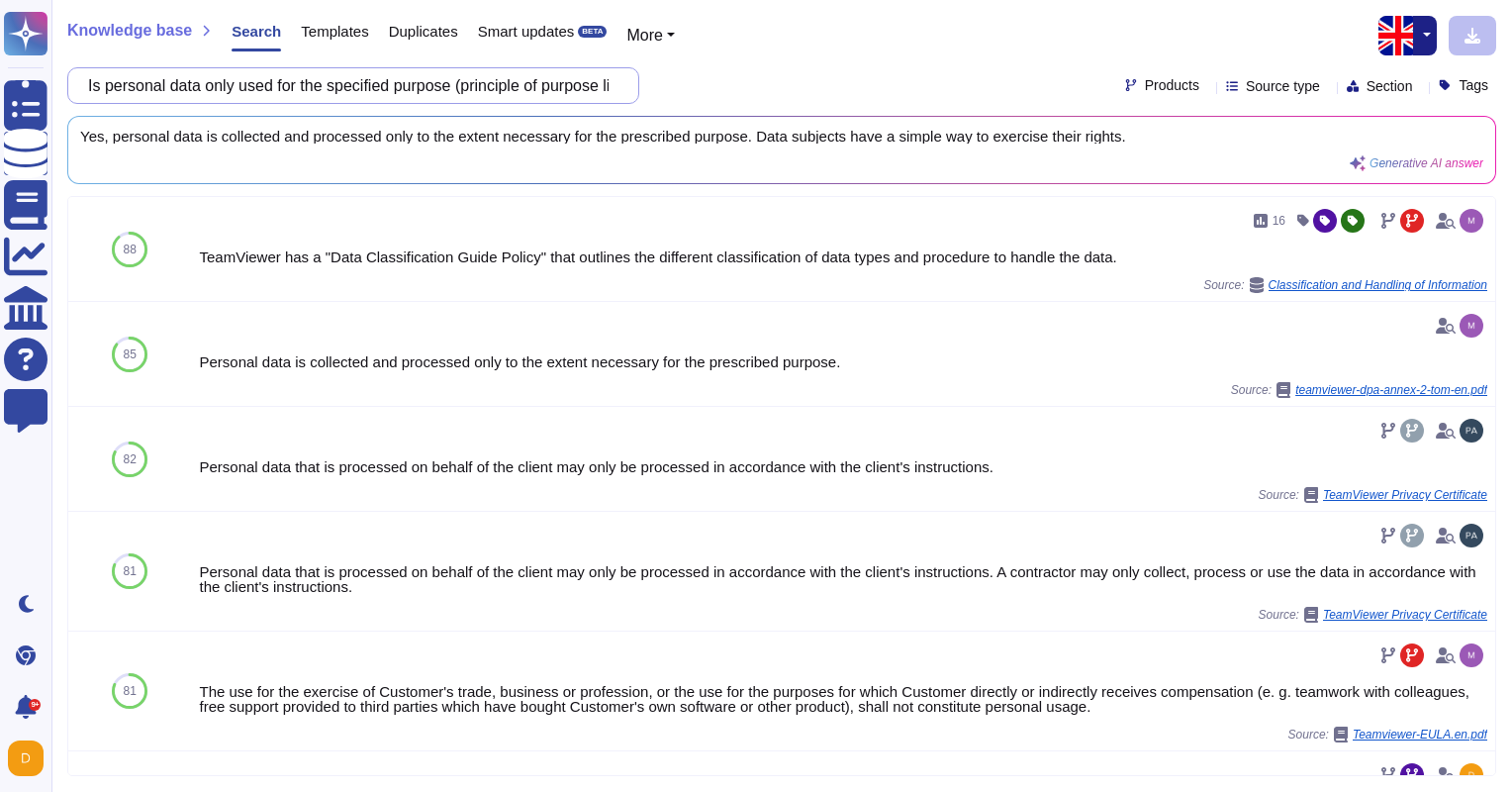 drag, startPoint x: 552, startPoint y: 74, endPoint x: -4, endPoint y: -8, distance: 562.01423 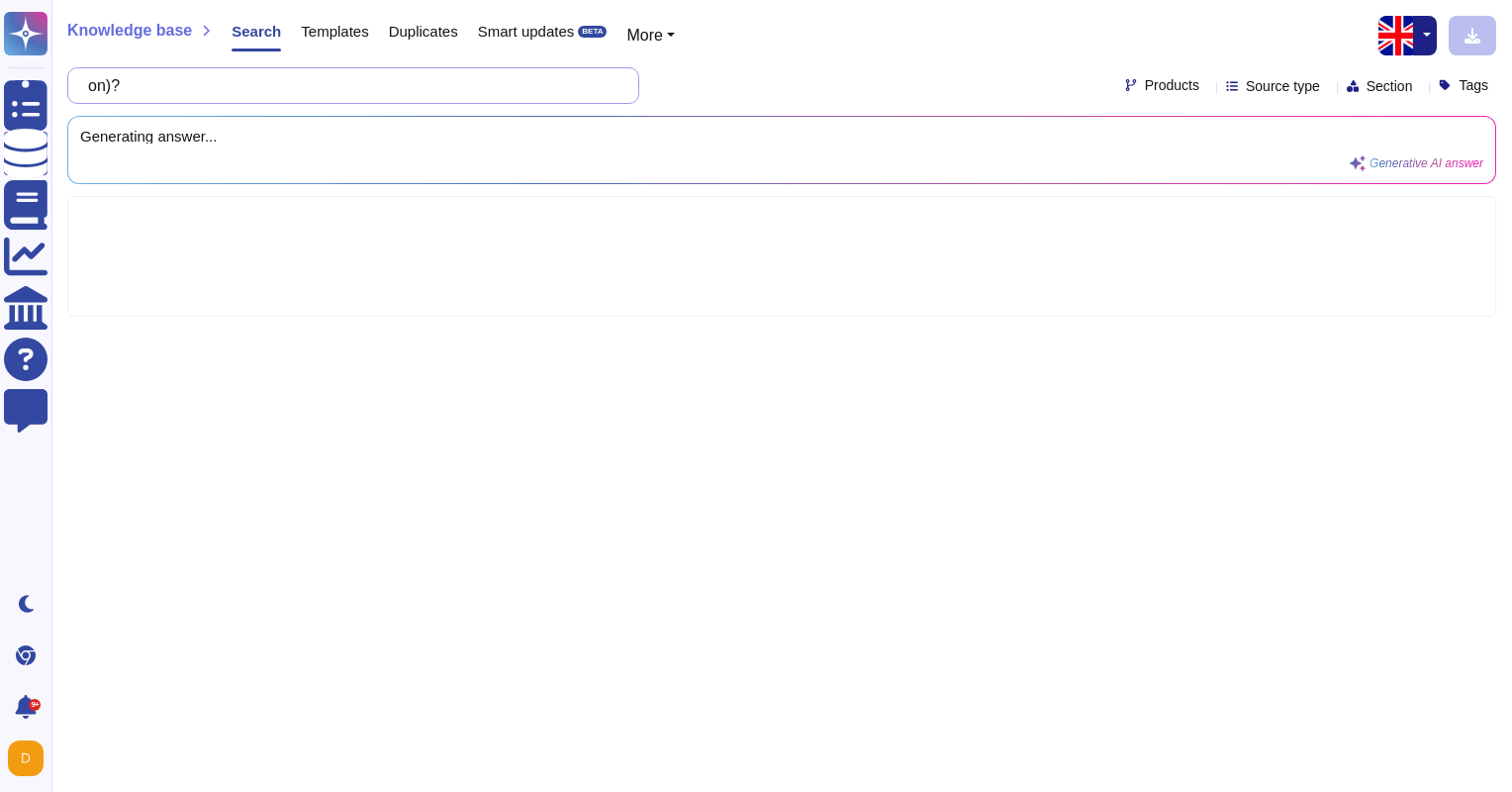type on "n)?" 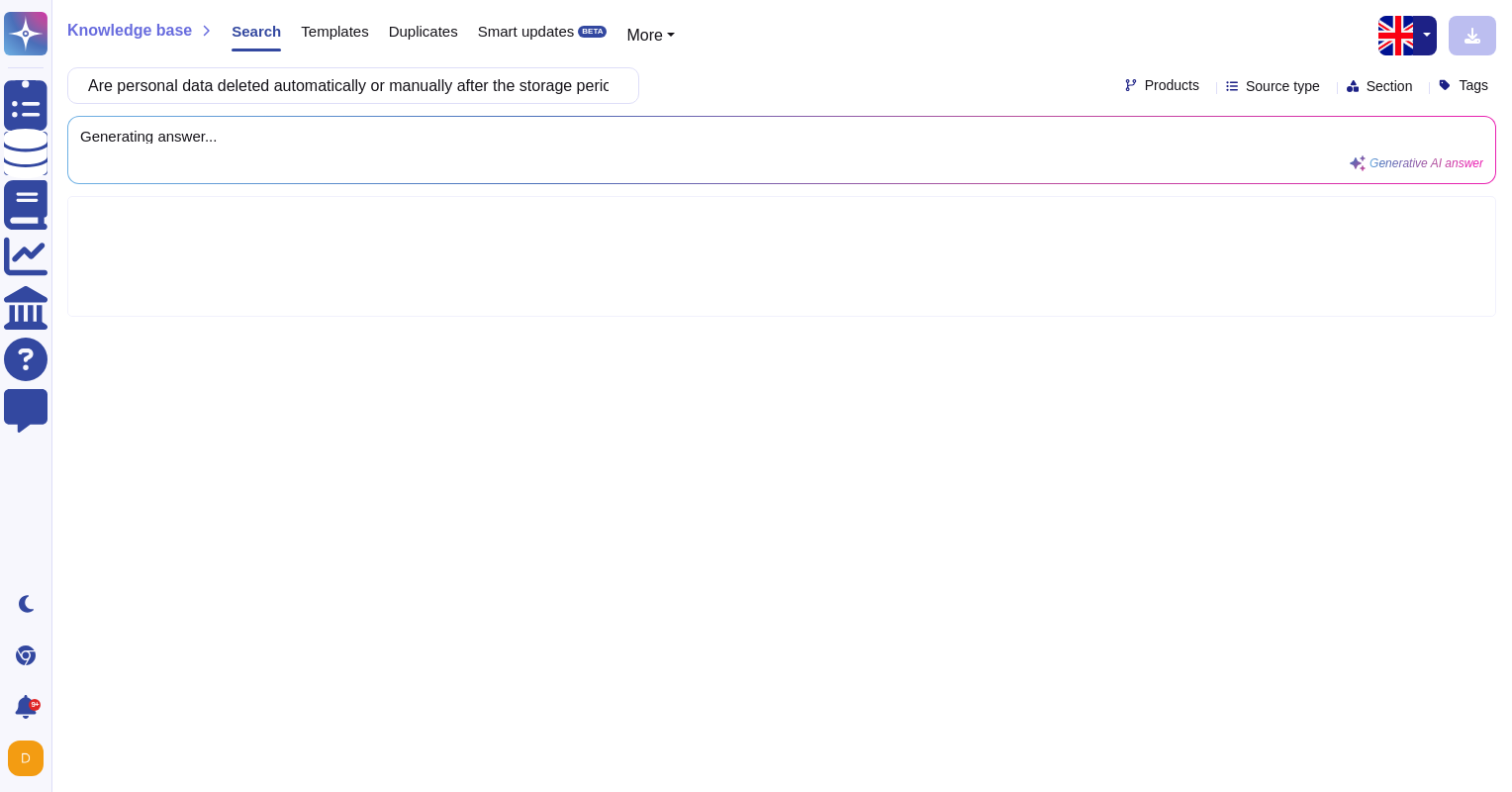 scroll, scrollTop: 0, scrollLeft: 188, axis: horizontal 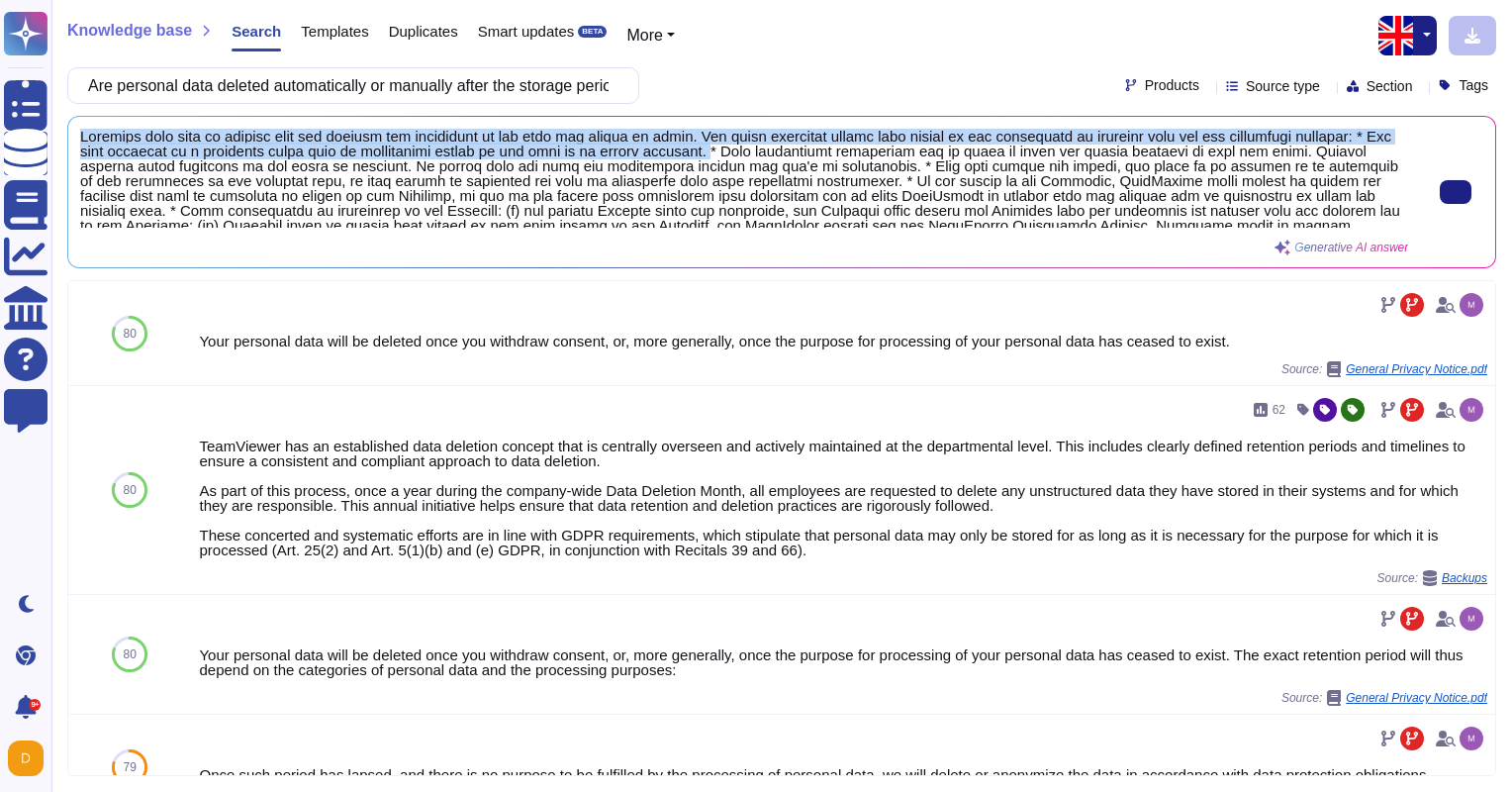 drag, startPoint x: 82, startPoint y: 132, endPoint x: 736, endPoint y: 158, distance: 654.5166 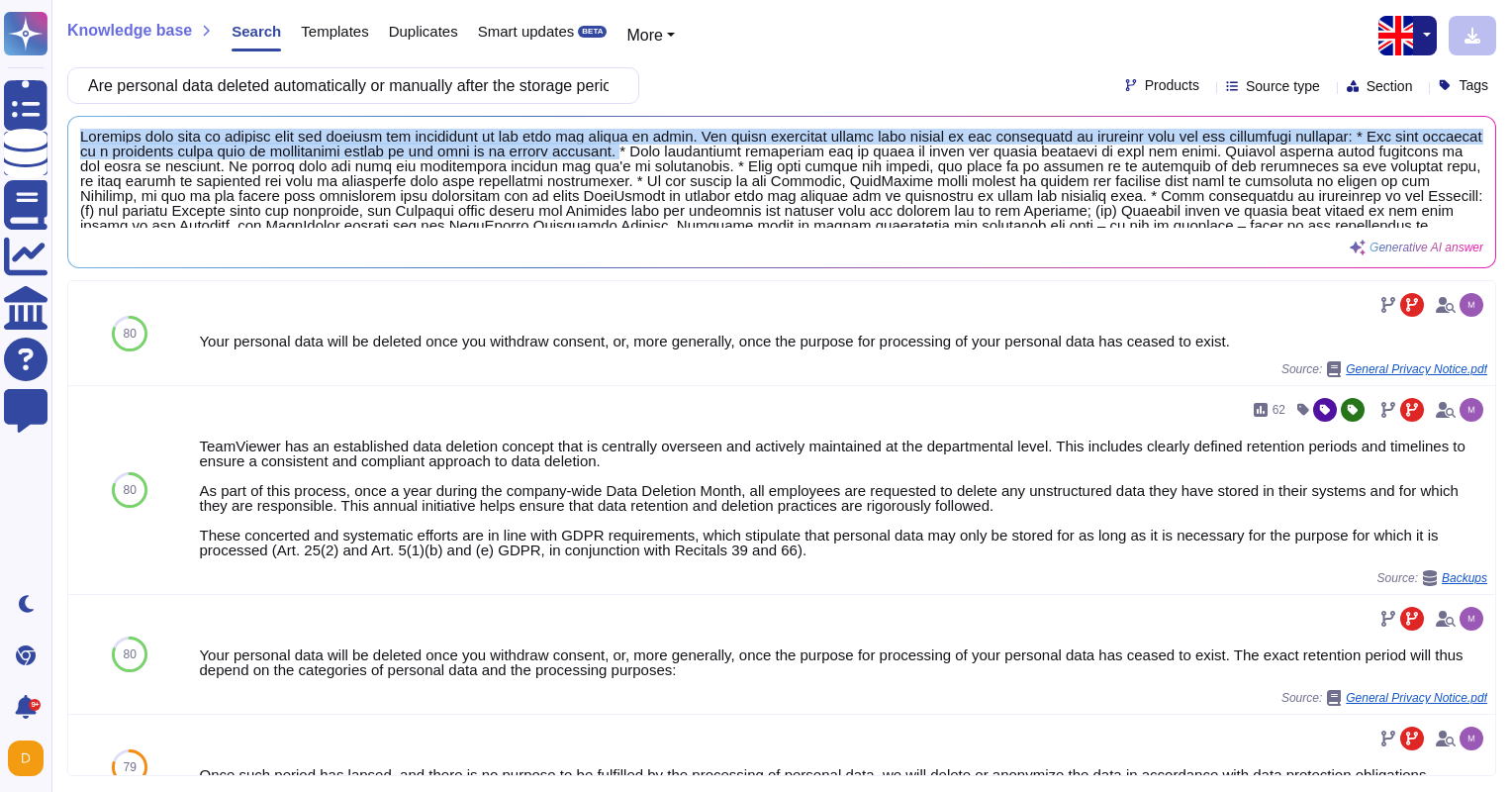 copy on "Personal data will be deleted once the purpose for processing of the data has ceased to exist. The exact retention period will depend on the categories of personal data and the processing purposes:
* All data residing on a removable media will be immediately erased if the data is no longer required." 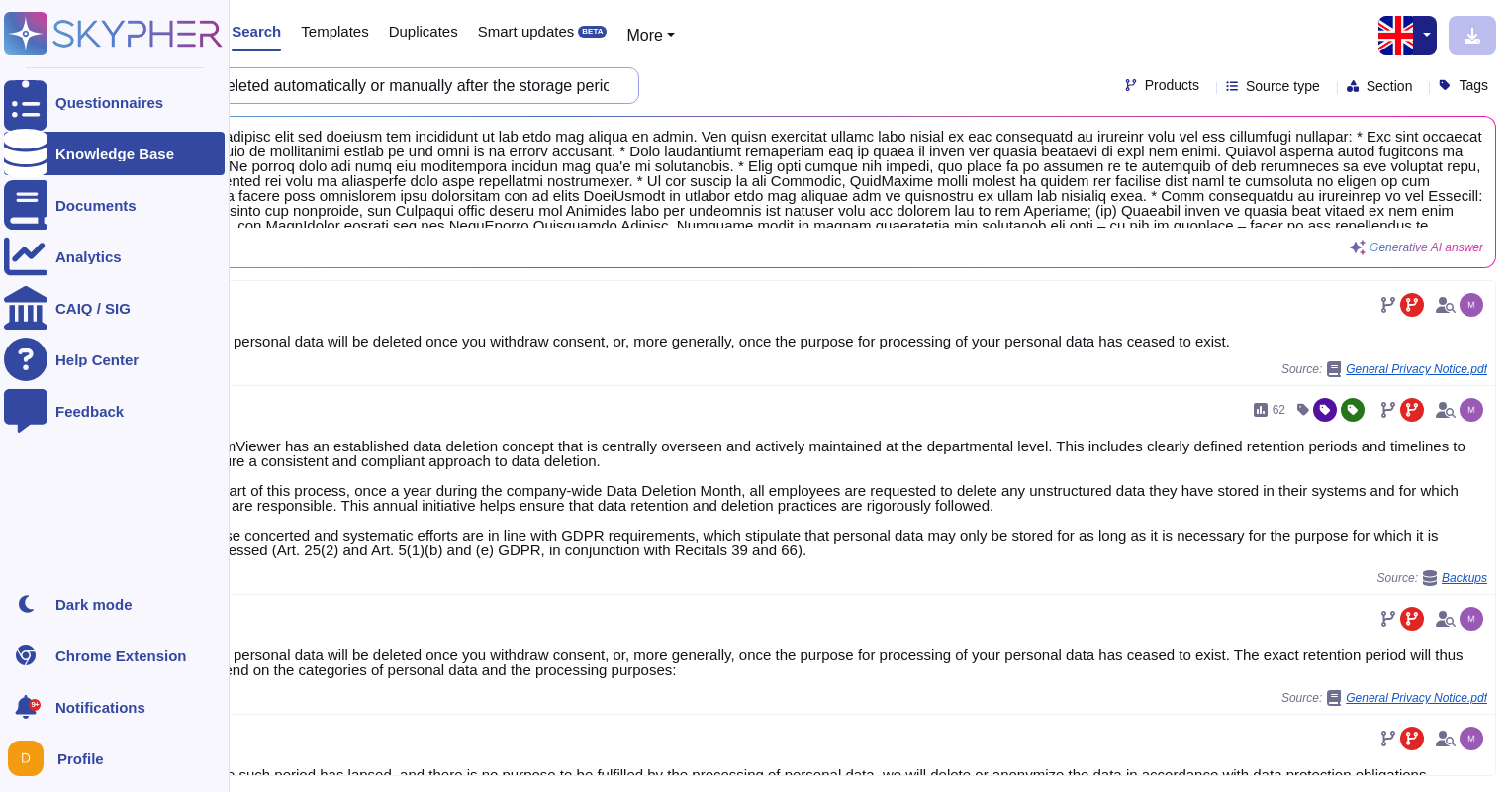 drag, startPoint x: 513, startPoint y: 87, endPoint x: 0, endPoint y: 74, distance: 513.1647 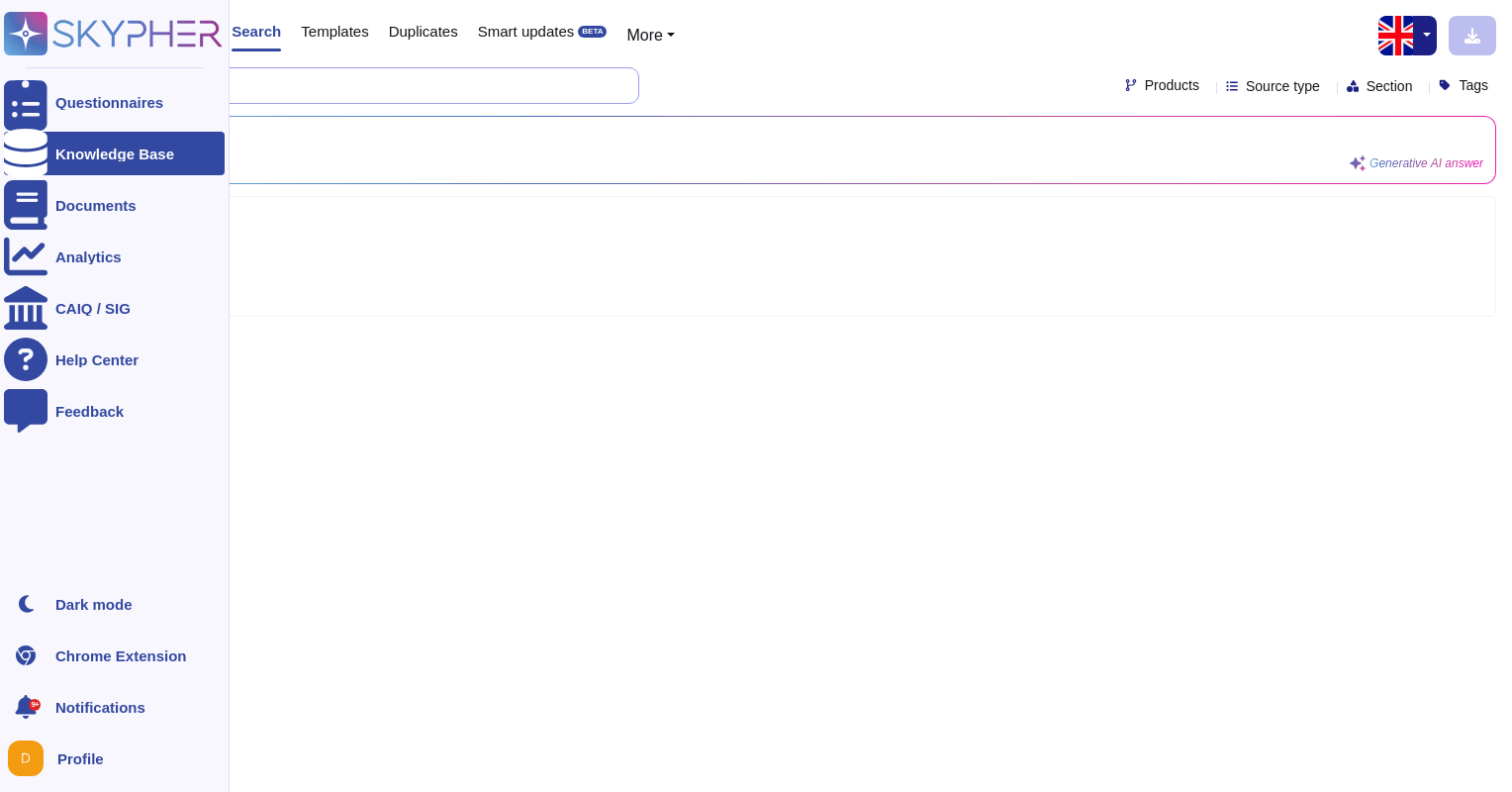 paste on "Can personal data be extracted, corrected, or deleted to ensure compliance with the rights of data subjects (right to information, correction, deletion, revocation)?" 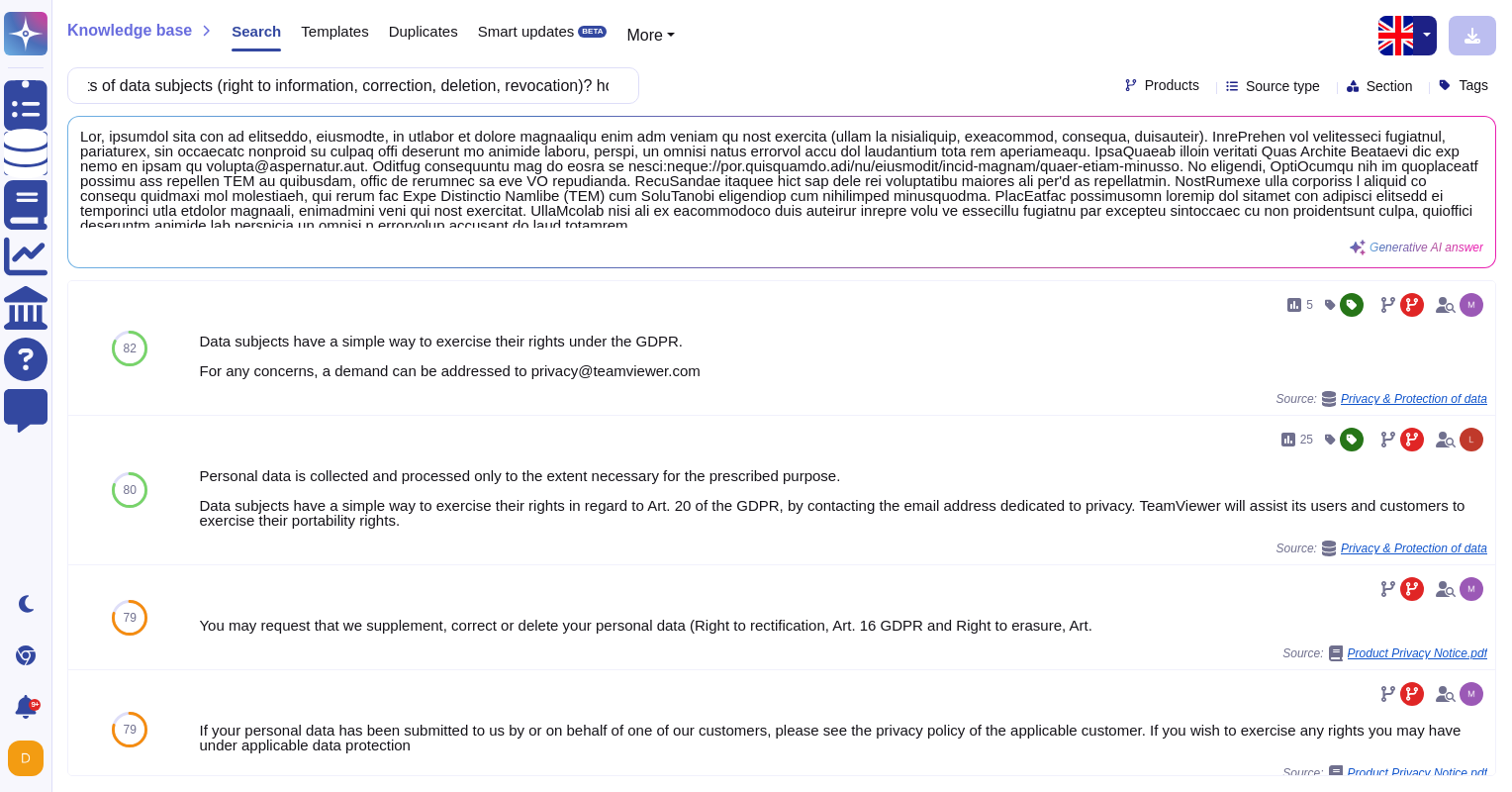 scroll, scrollTop: 0, scrollLeft: 0, axis: both 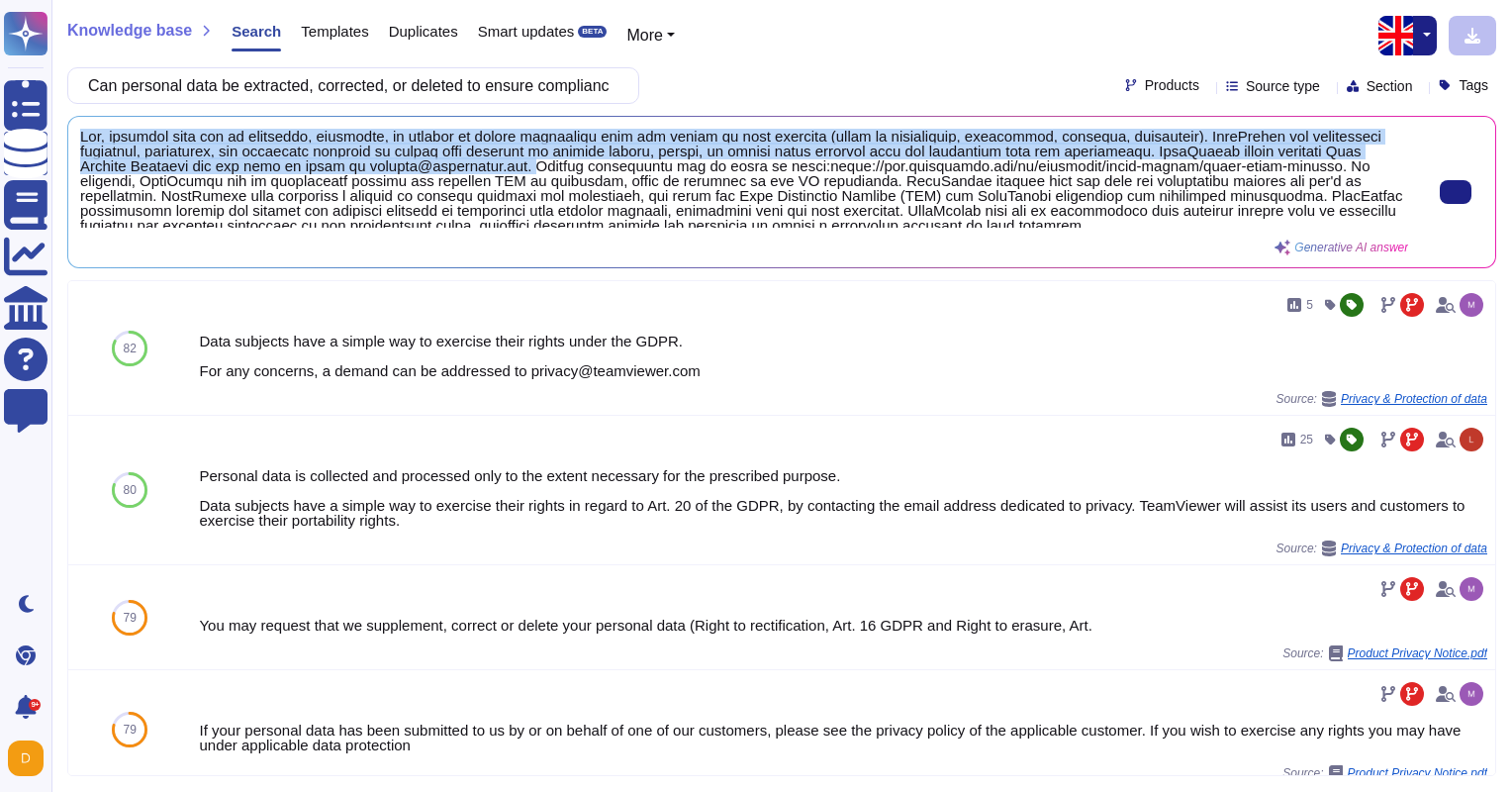 drag, startPoint x: 79, startPoint y: 127, endPoint x: 534, endPoint y: 166, distance: 456.66837 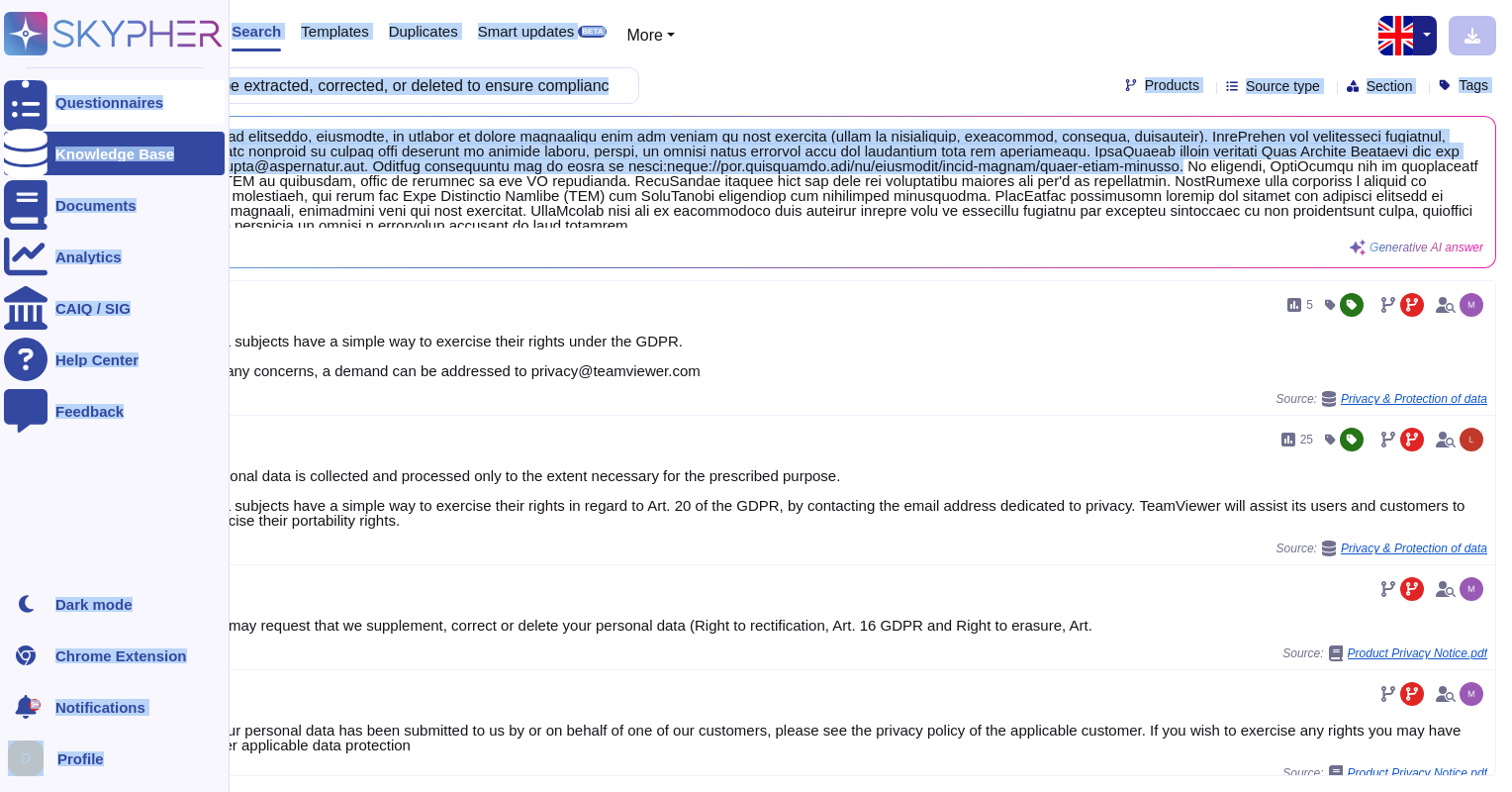 drag, startPoint x: 1310, startPoint y: 167, endPoint x: 14, endPoint y: 117, distance: 1296.9641 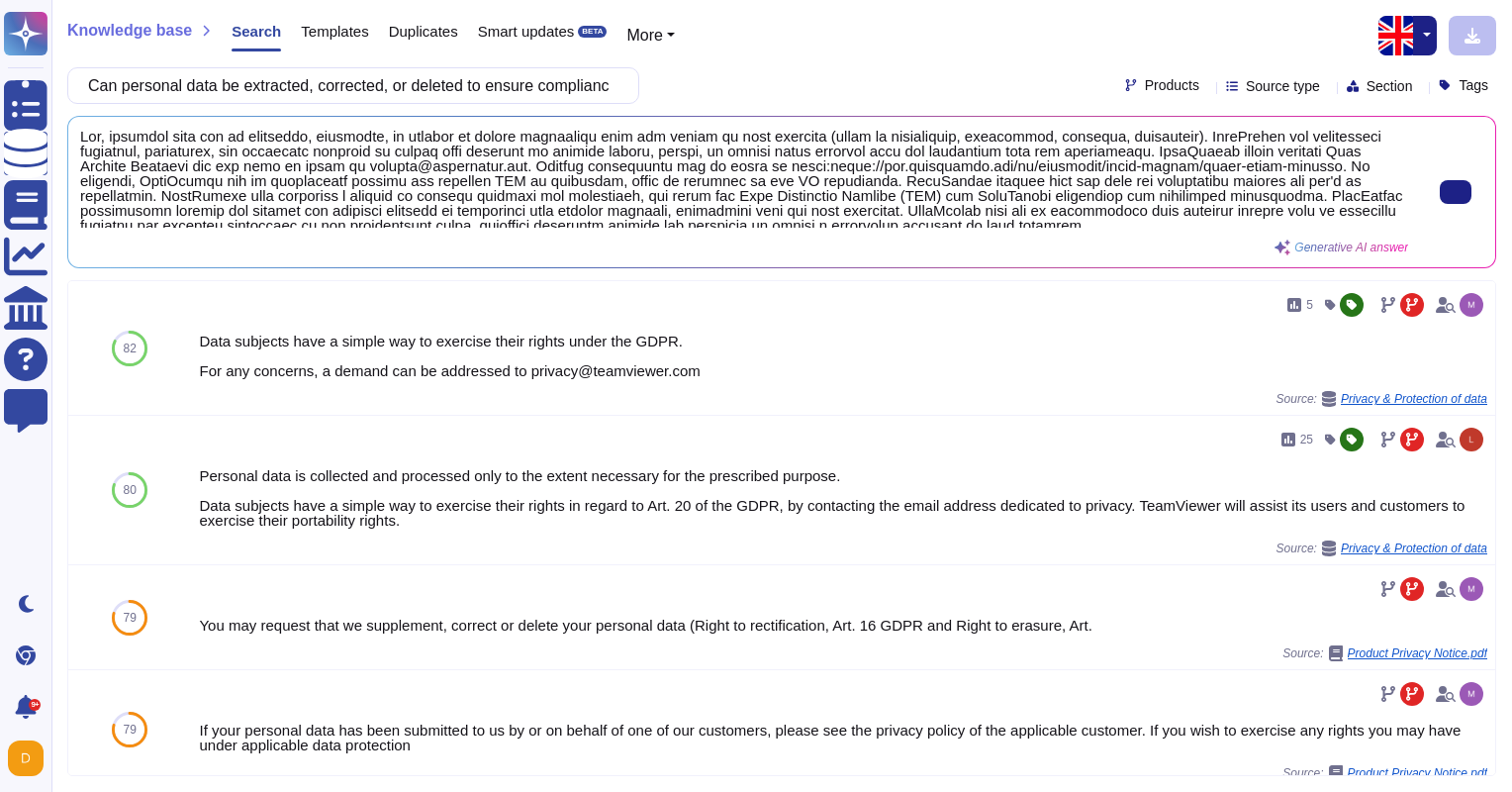 click at bounding box center [744, 178] 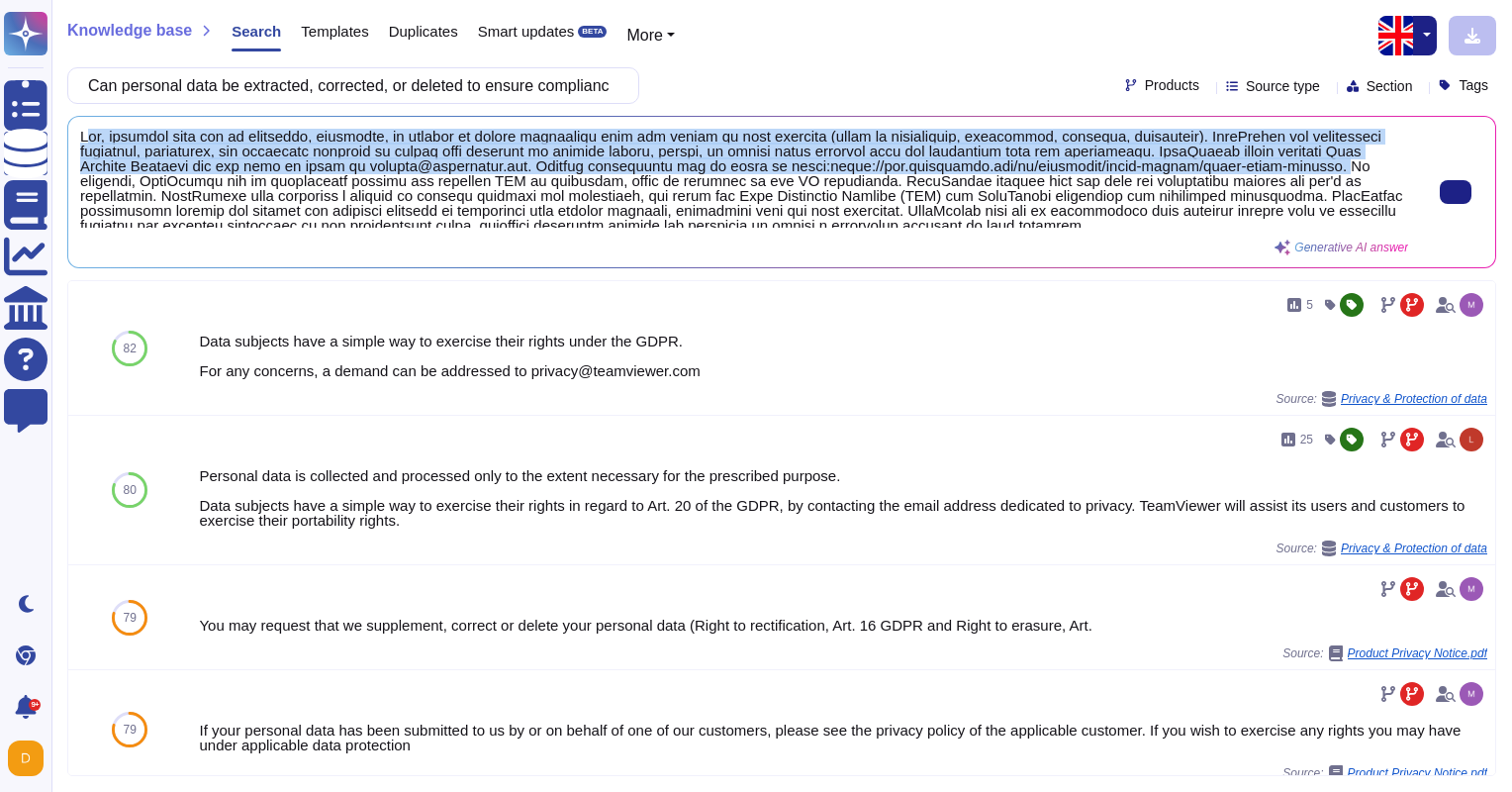 drag, startPoint x: 83, startPoint y: 131, endPoint x: 1314, endPoint y: 171, distance: 1231.6497 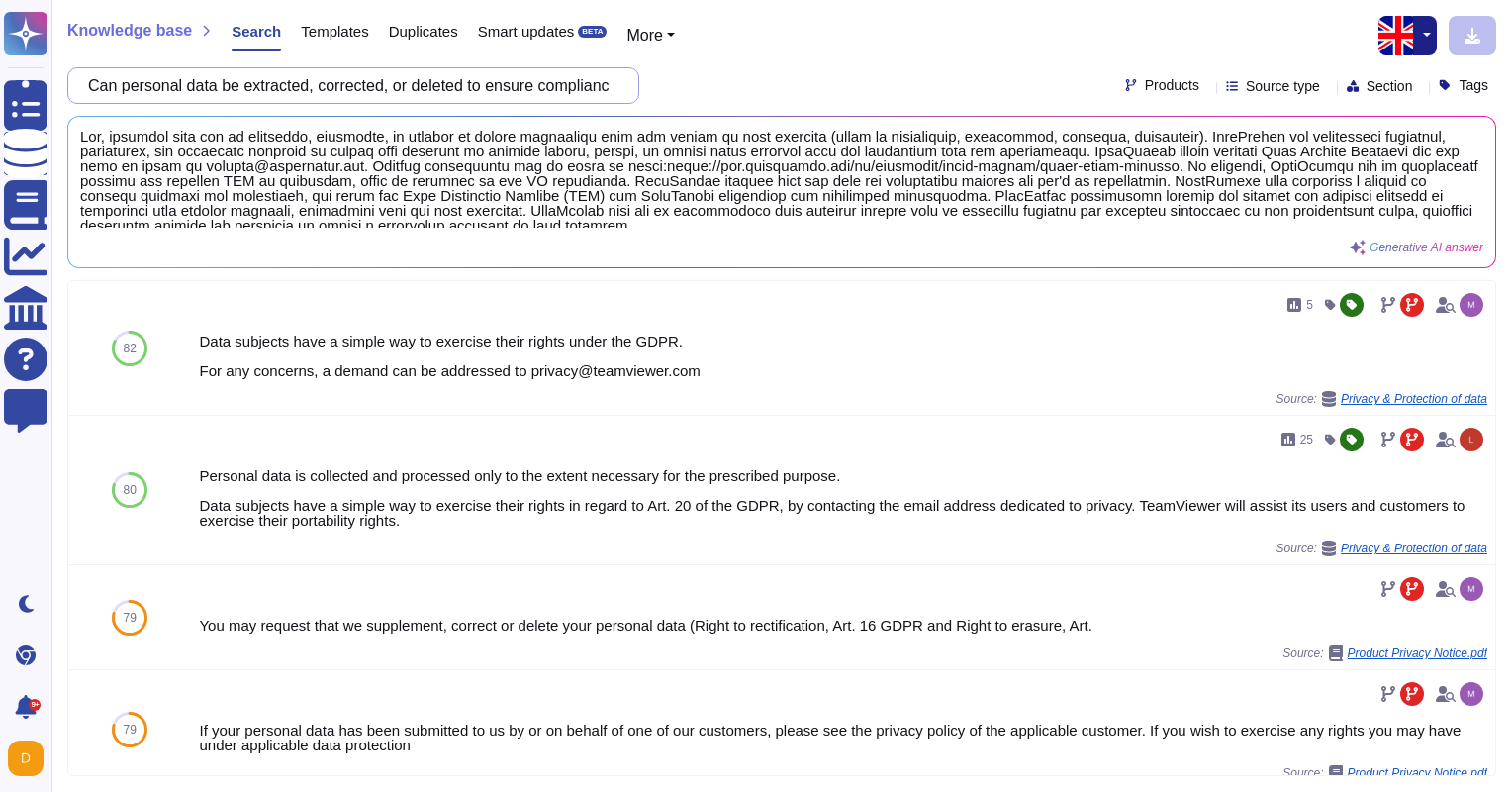 drag, startPoint x: 614, startPoint y: 82, endPoint x: 0, endPoint y: 60, distance: 614.394 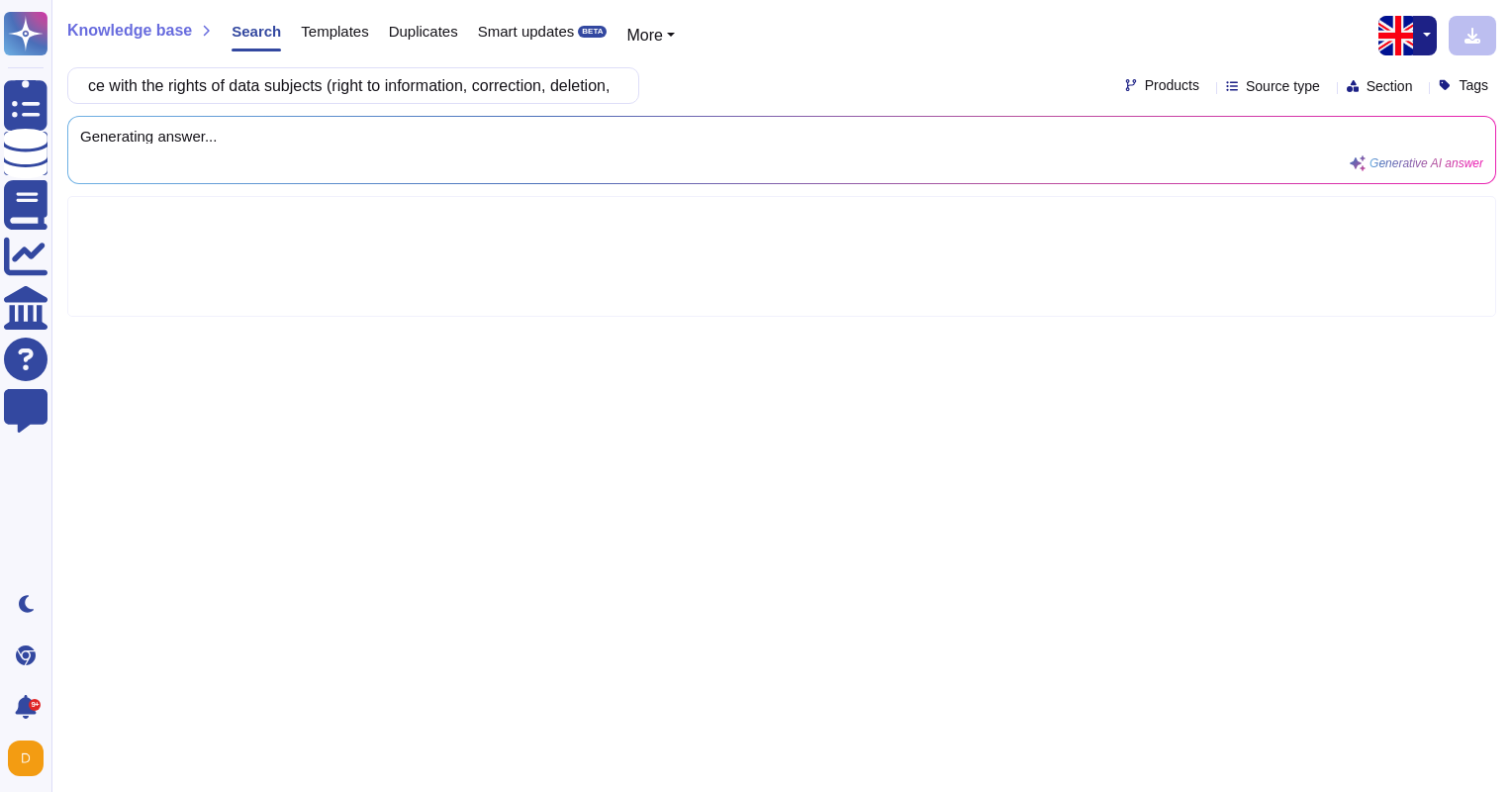 drag, startPoint x: 521, startPoint y: 67, endPoint x: 305, endPoint y: 71, distance: 216.03703 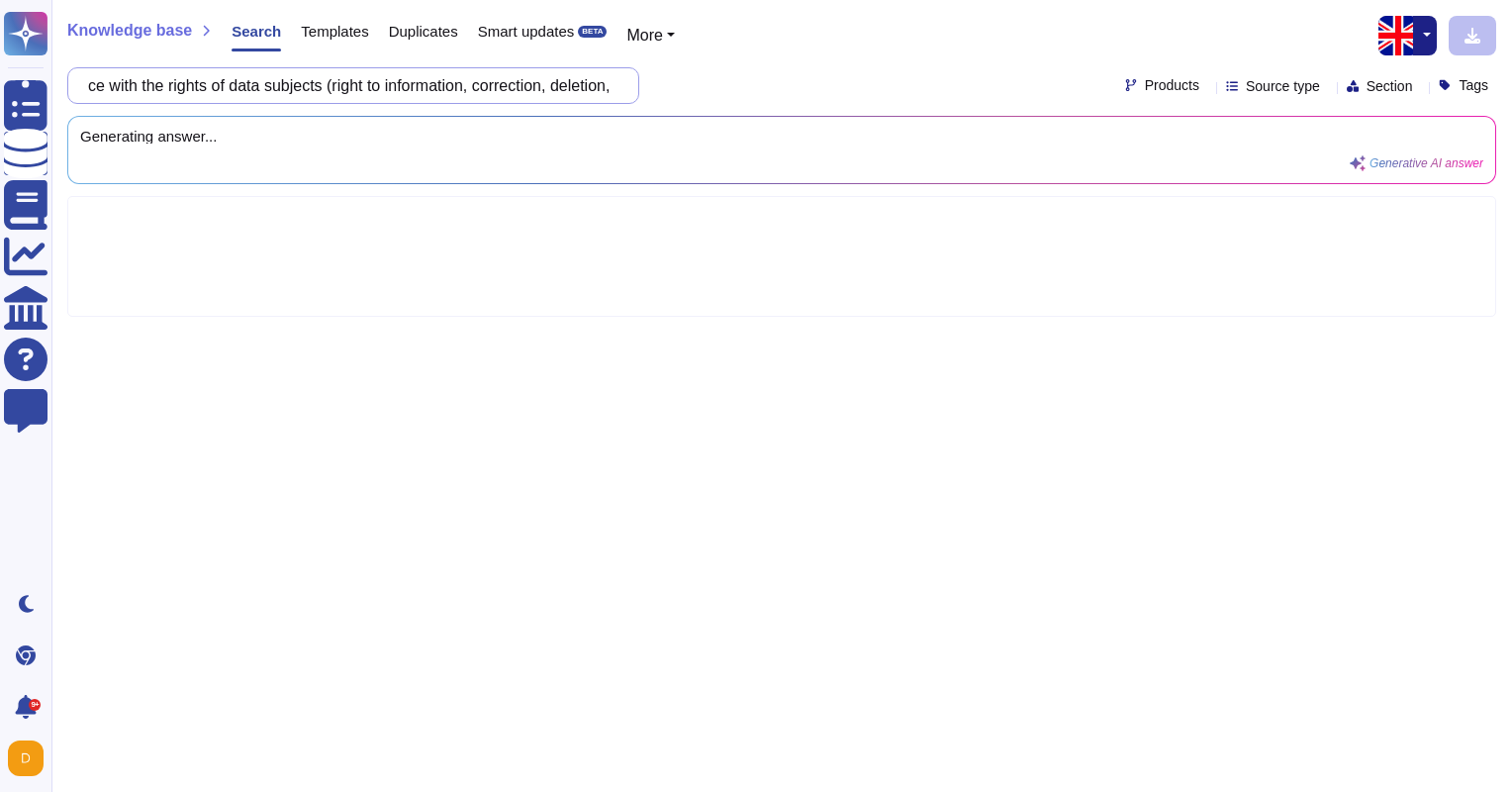 drag, startPoint x: 115, startPoint y: 99, endPoint x: 927, endPoint y: 108, distance: 812.0499 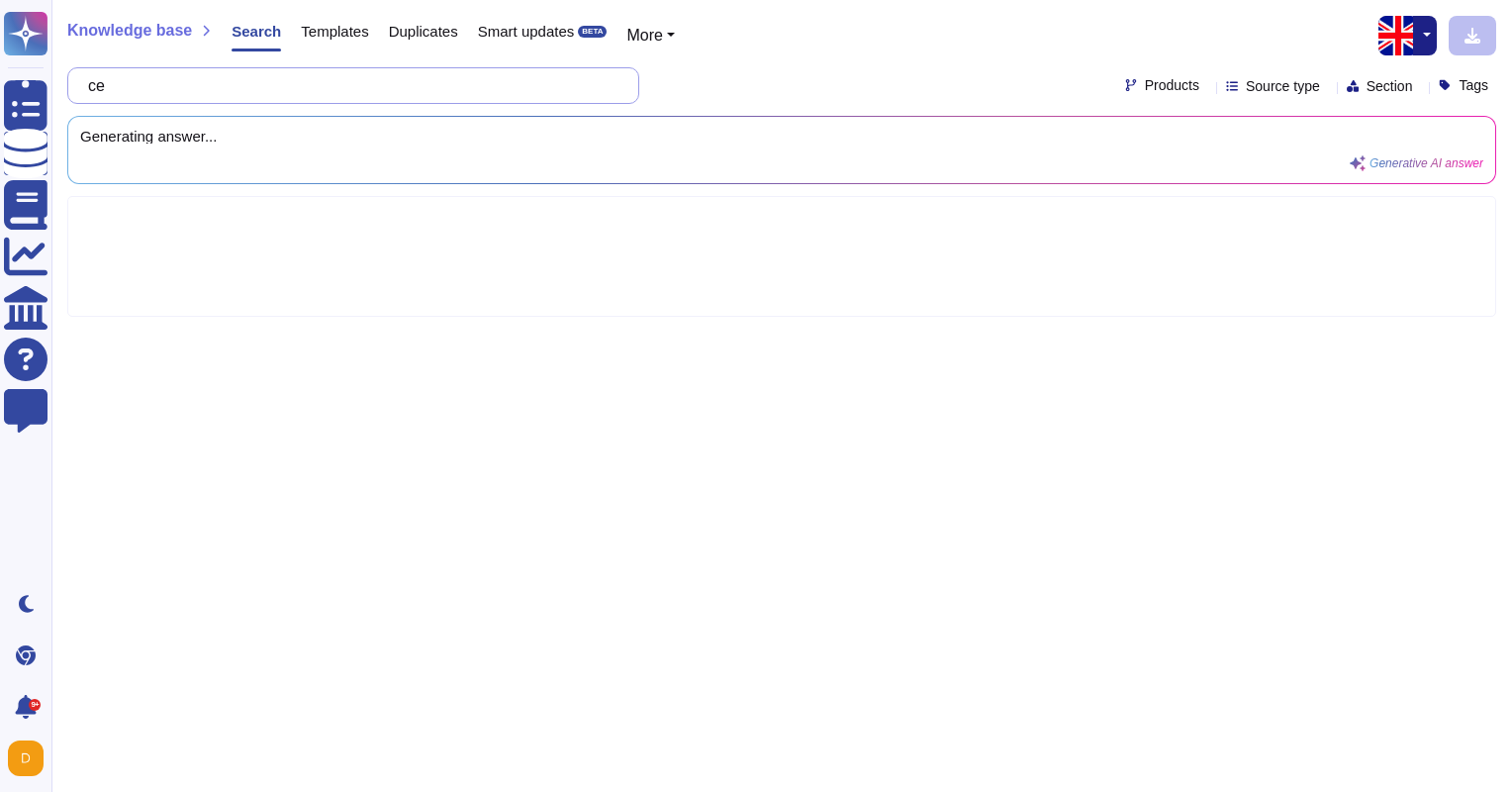 type on "c" 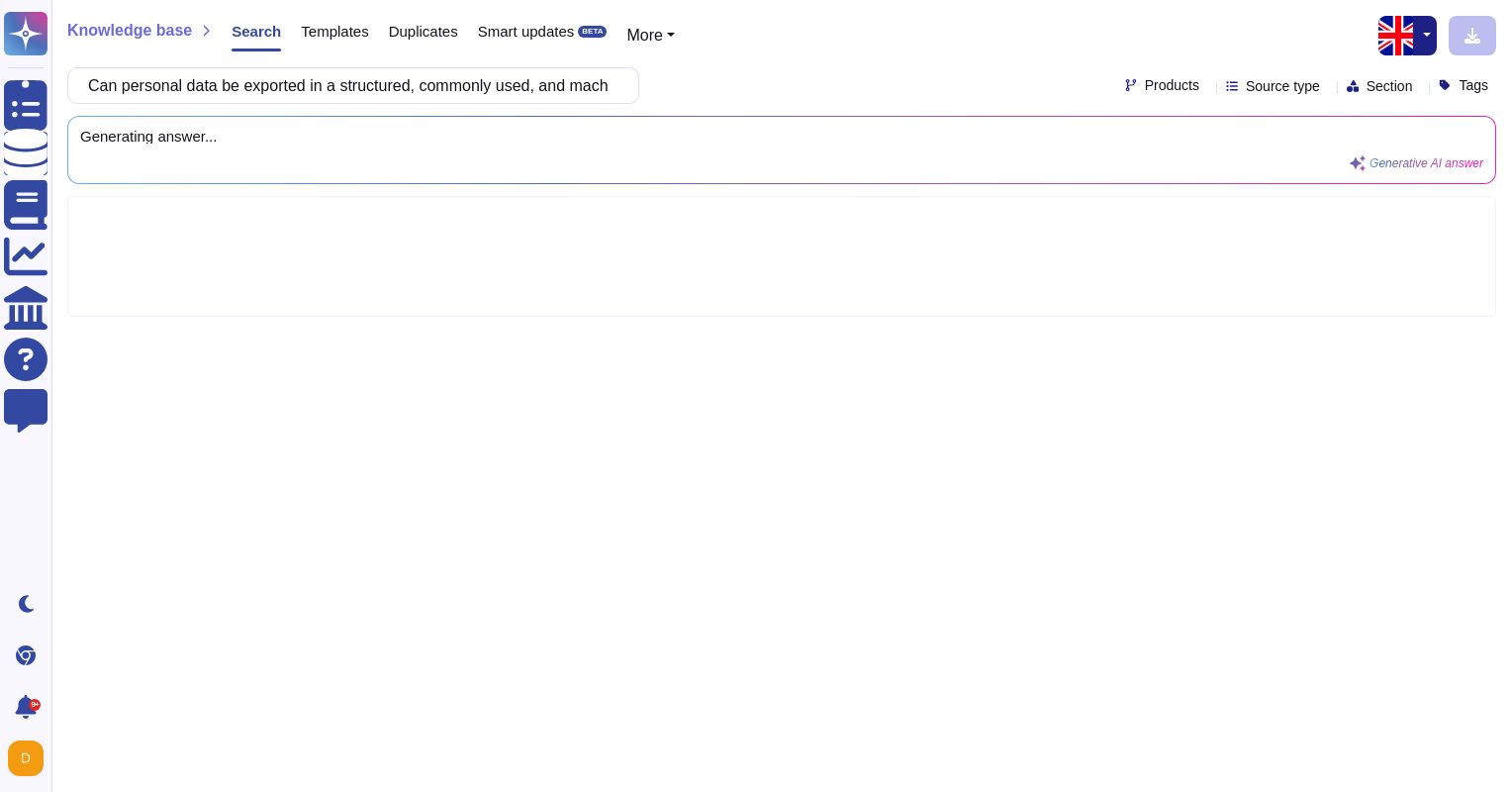 scroll, scrollTop: 0, scrollLeft: 155, axis: horizontal 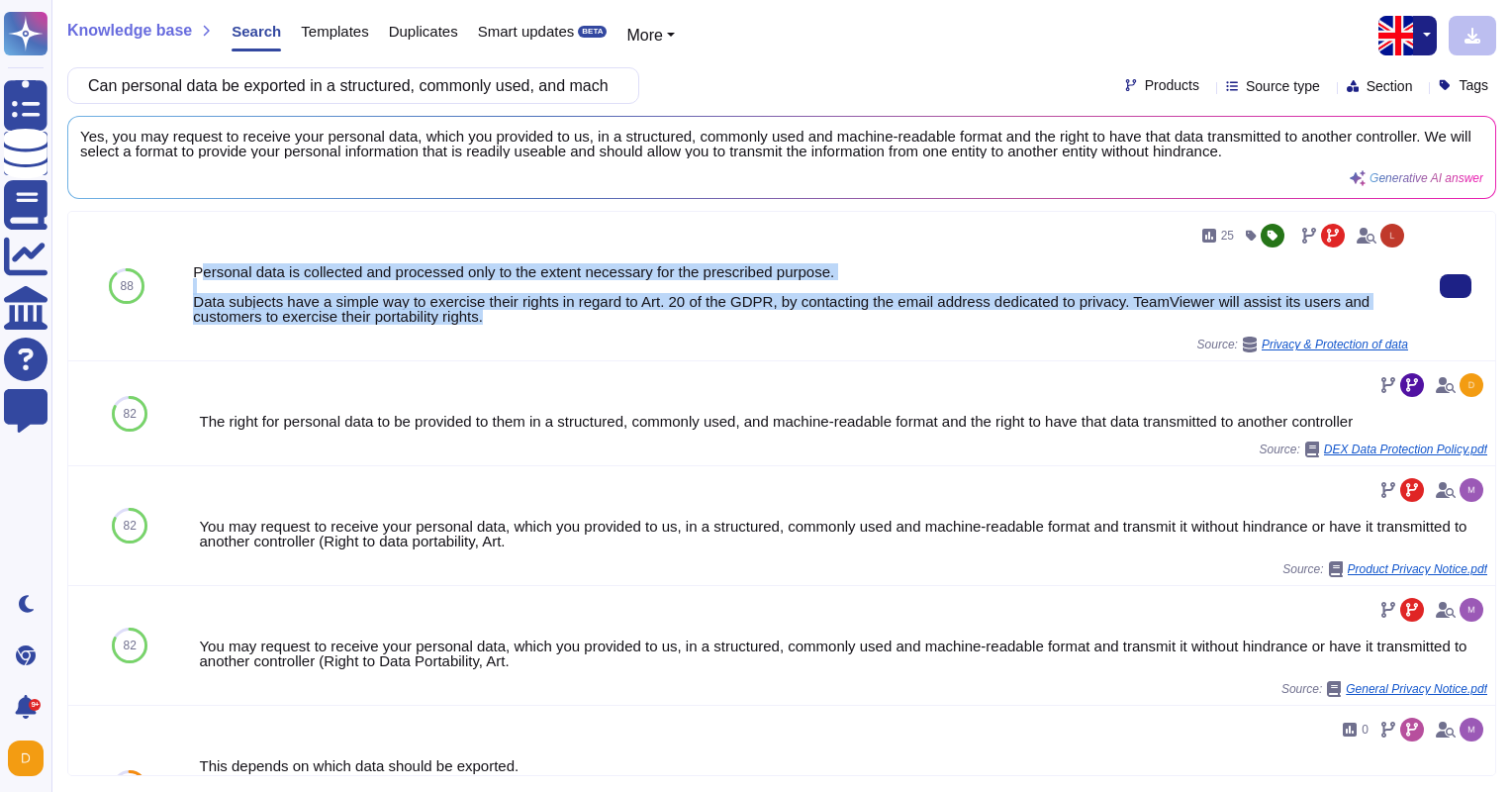 drag, startPoint x: 203, startPoint y: 269, endPoint x: 524, endPoint y: 321, distance: 325.1846 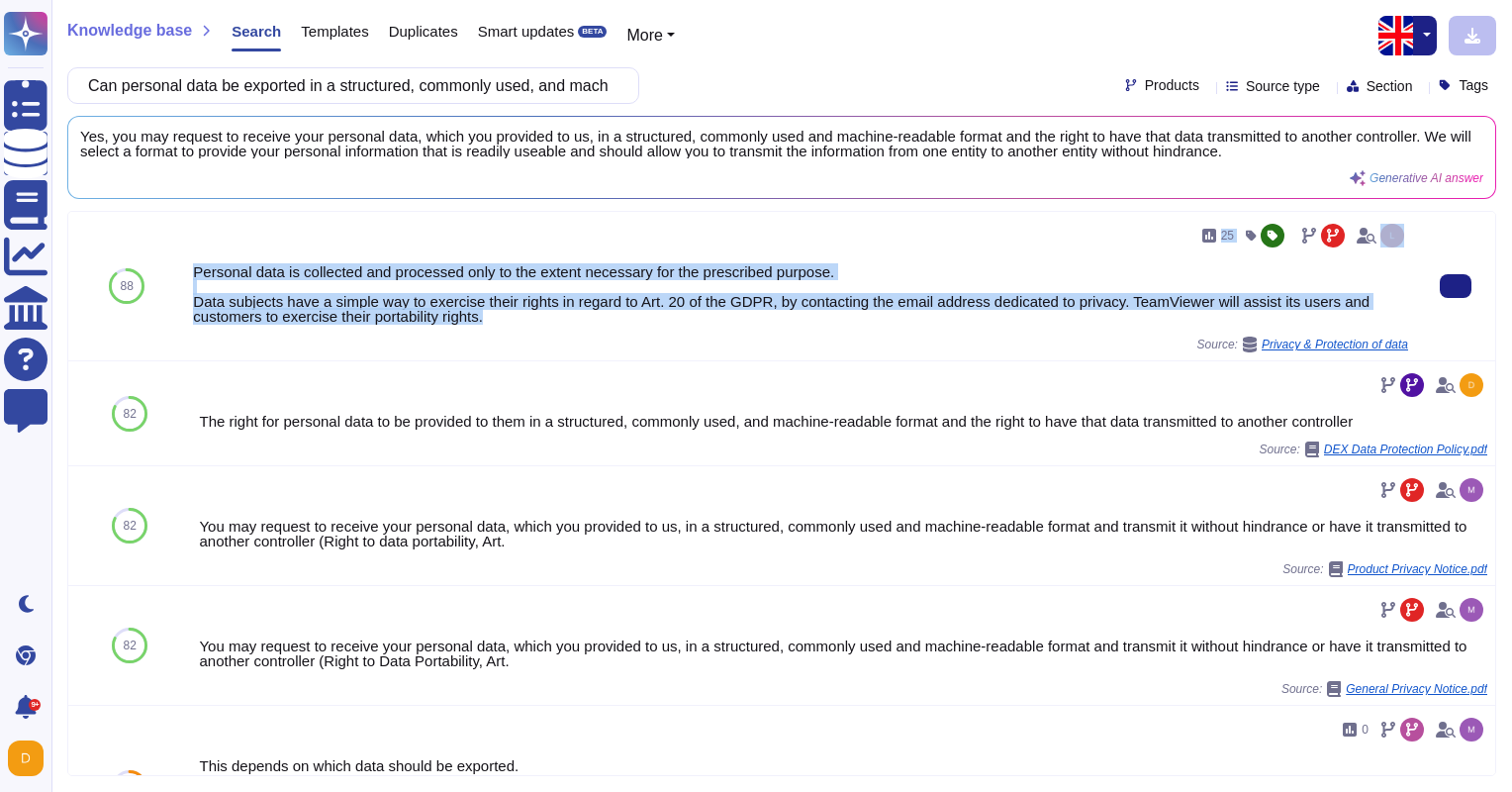 drag, startPoint x: 538, startPoint y: 325, endPoint x: 226, endPoint y: 249, distance: 321.12303 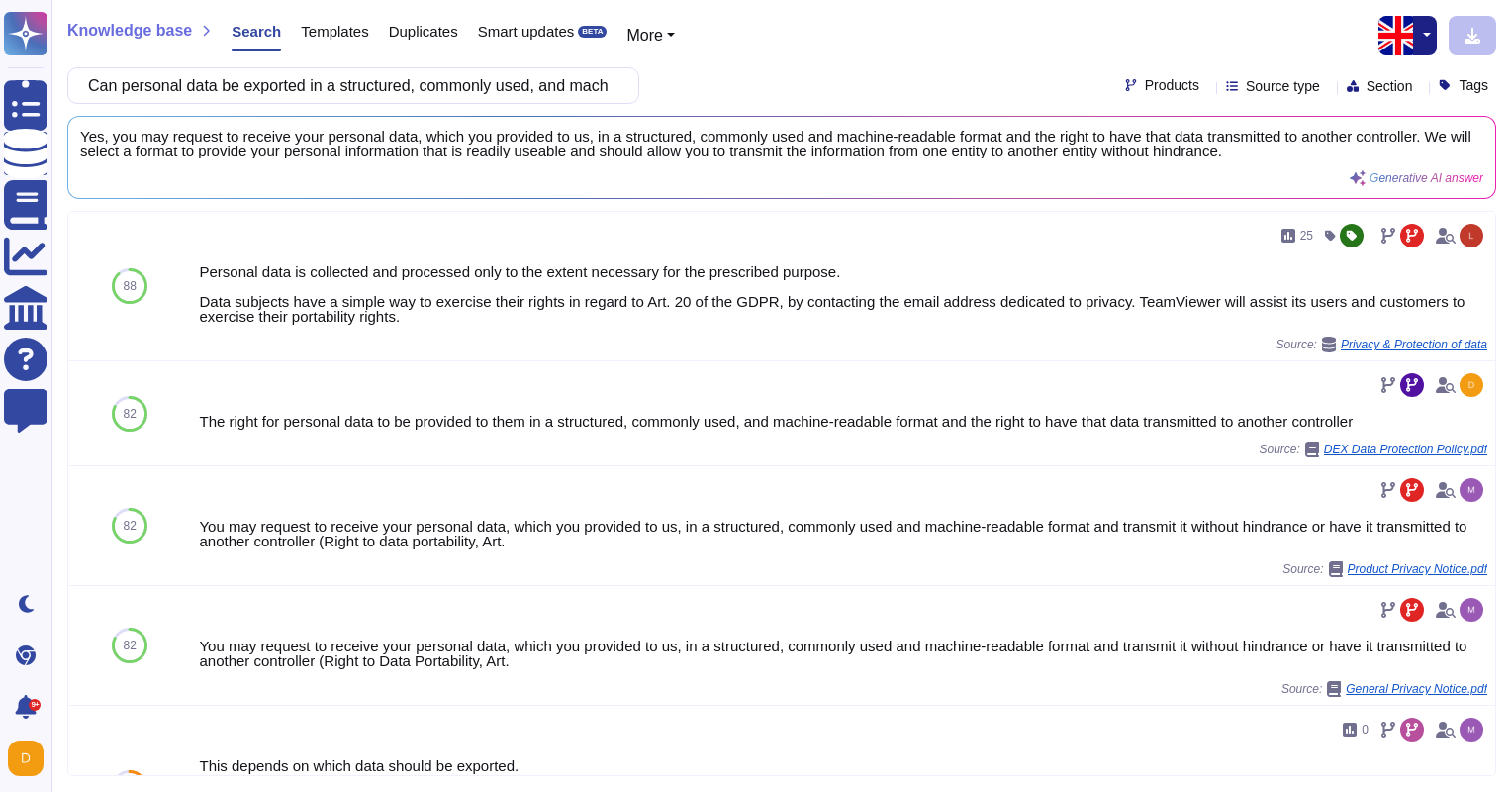 drag, startPoint x: 226, startPoint y: 249, endPoint x: 102, endPoint y: 126, distance: 174.6568 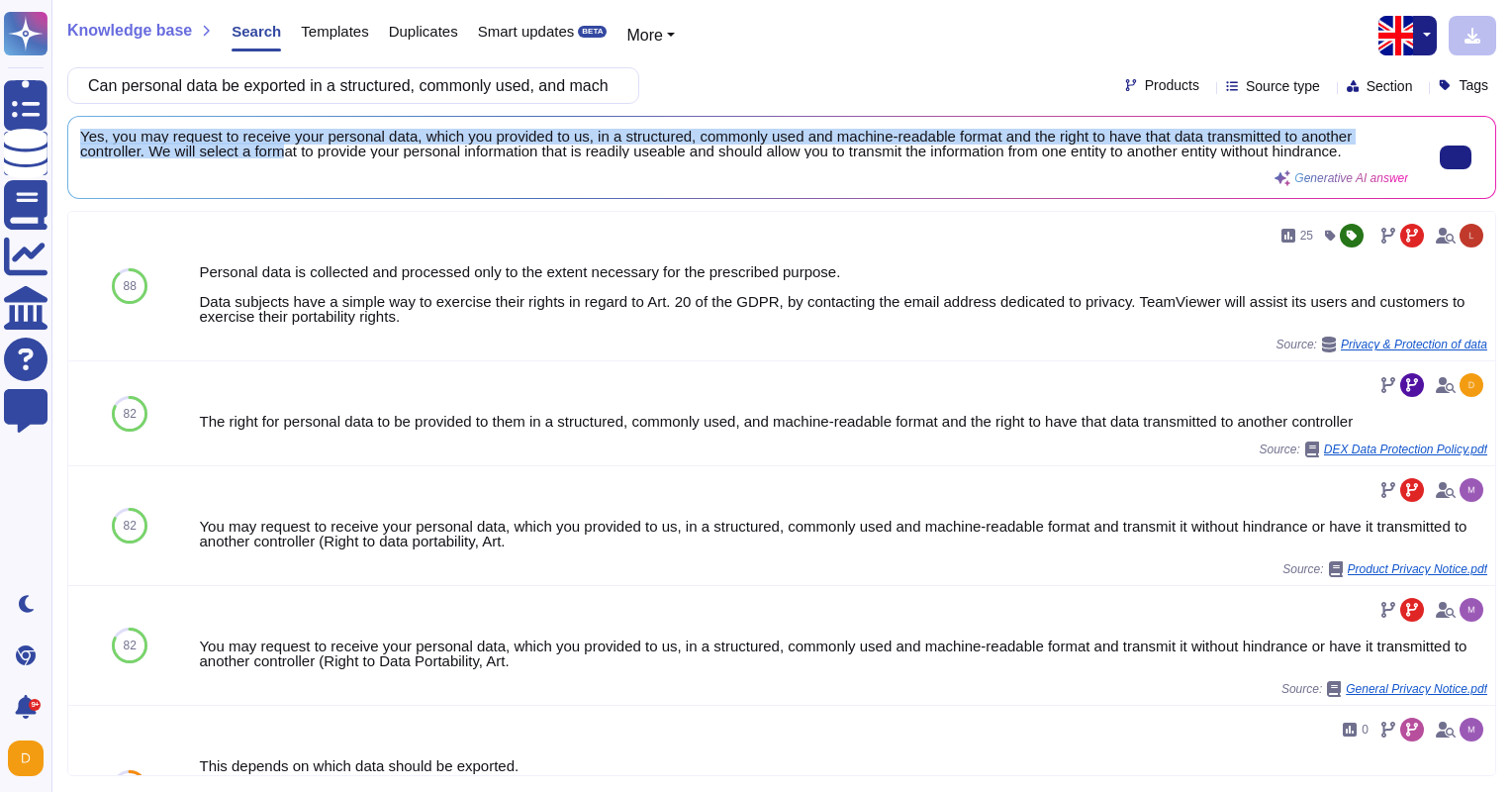 scroll, scrollTop: 1, scrollLeft: 0, axis: vertical 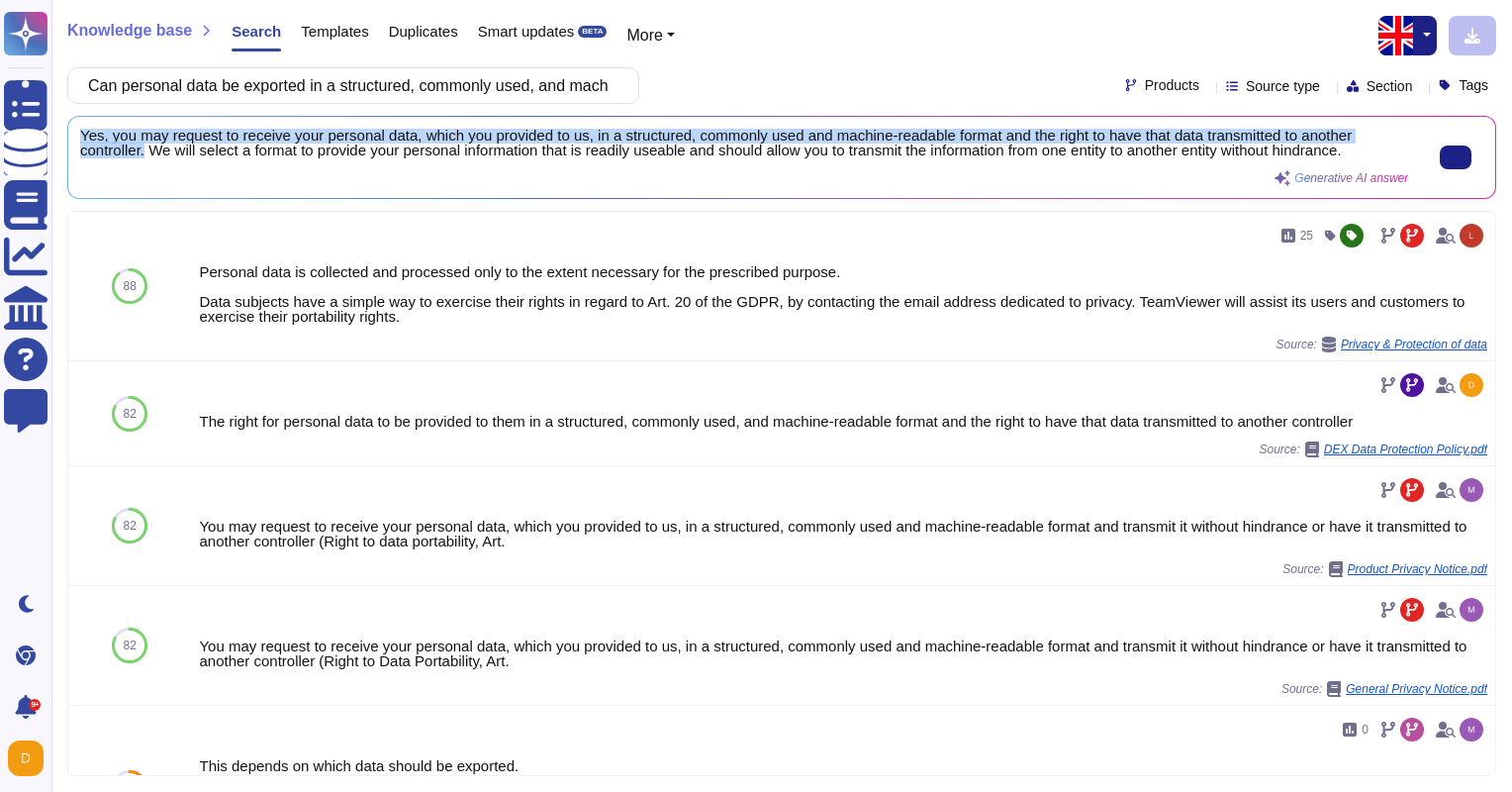drag, startPoint x: 91, startPoint y: 130, endPoint x: 147, endPoint y: 156, distance: 61.7414 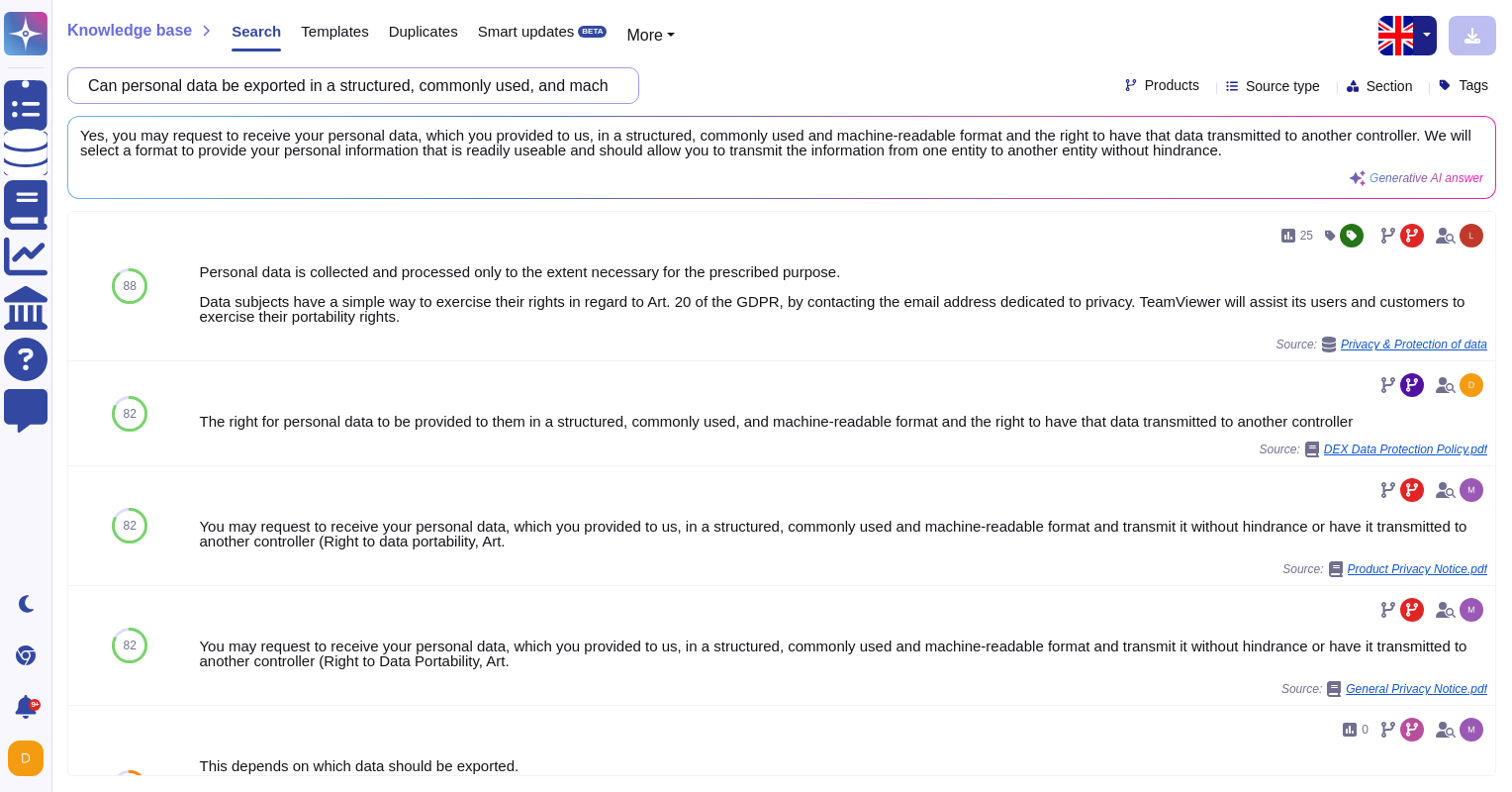 drag, startPoint x: 509, startPoint y: 75, endPoint x: -4, endPoint y: -11, distance: 520.1586 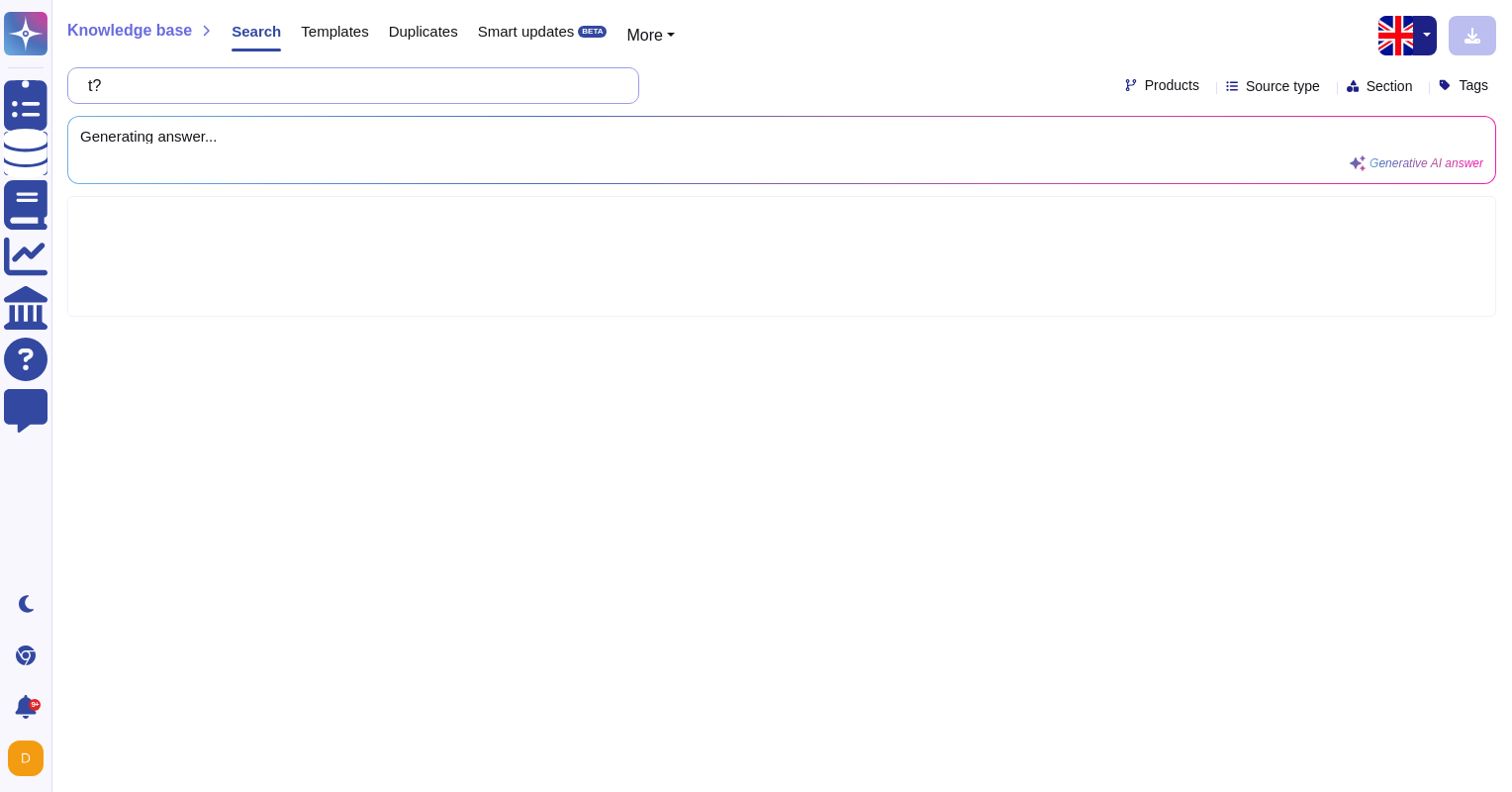 paste on "Are privacy by design and data subject rights sufficiently taken into account?" 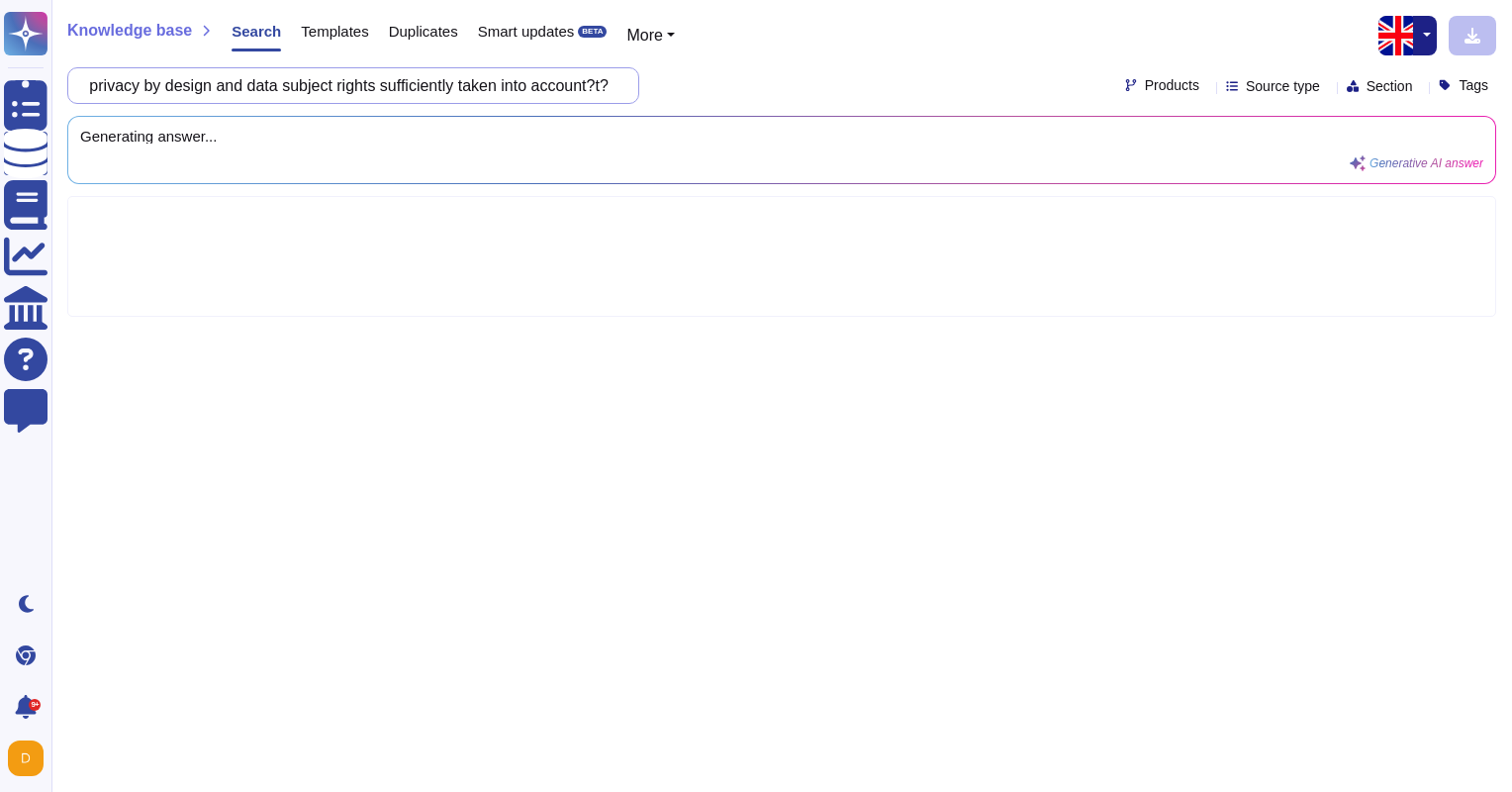 scroll, scrollTop: 0, scrollLeft: 0, axis: both 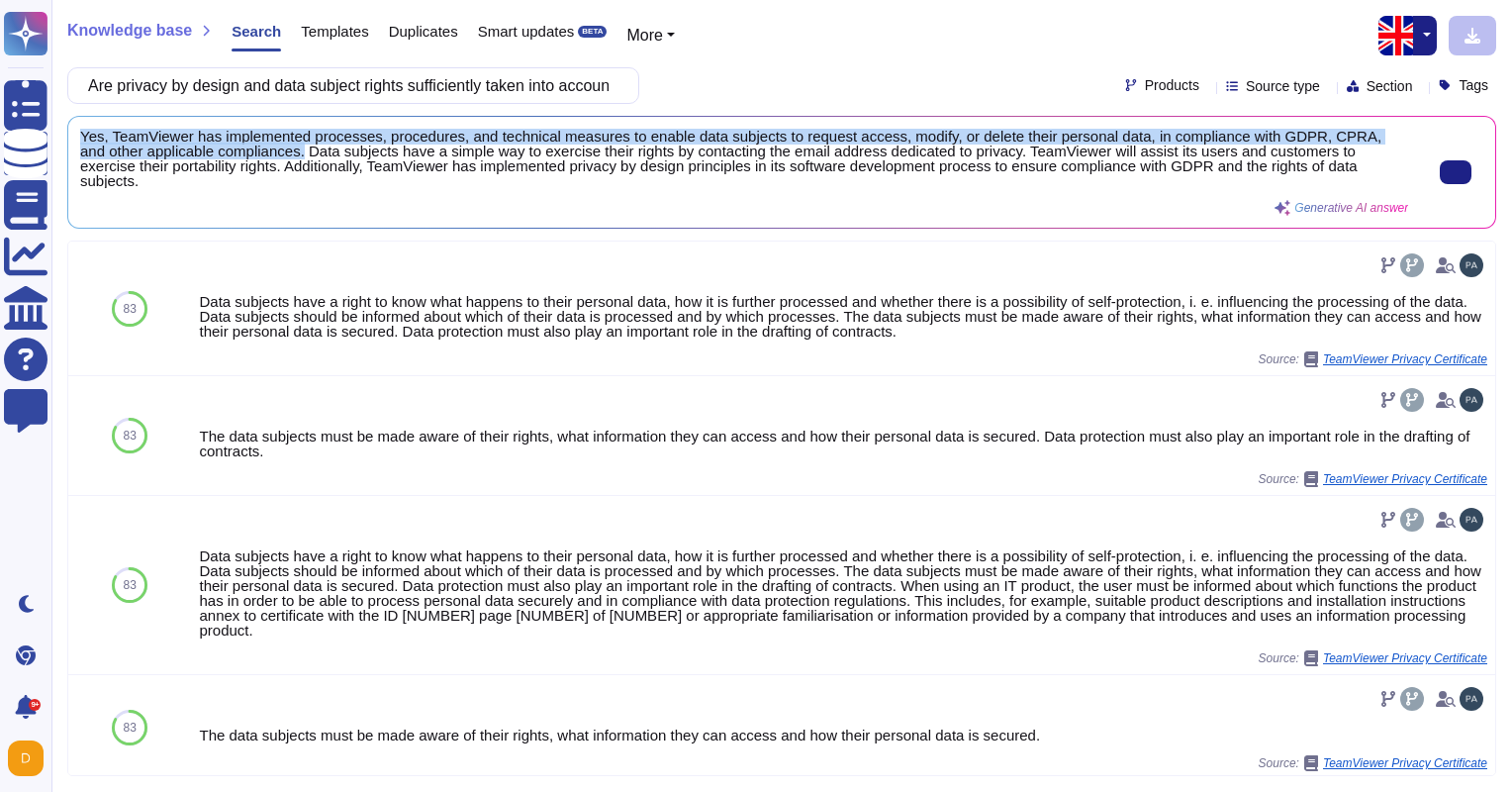 drag, startPoint x: 78, startPoint y: 127, endPoint x: 274, endPoint y: 153, distance: 197.71697 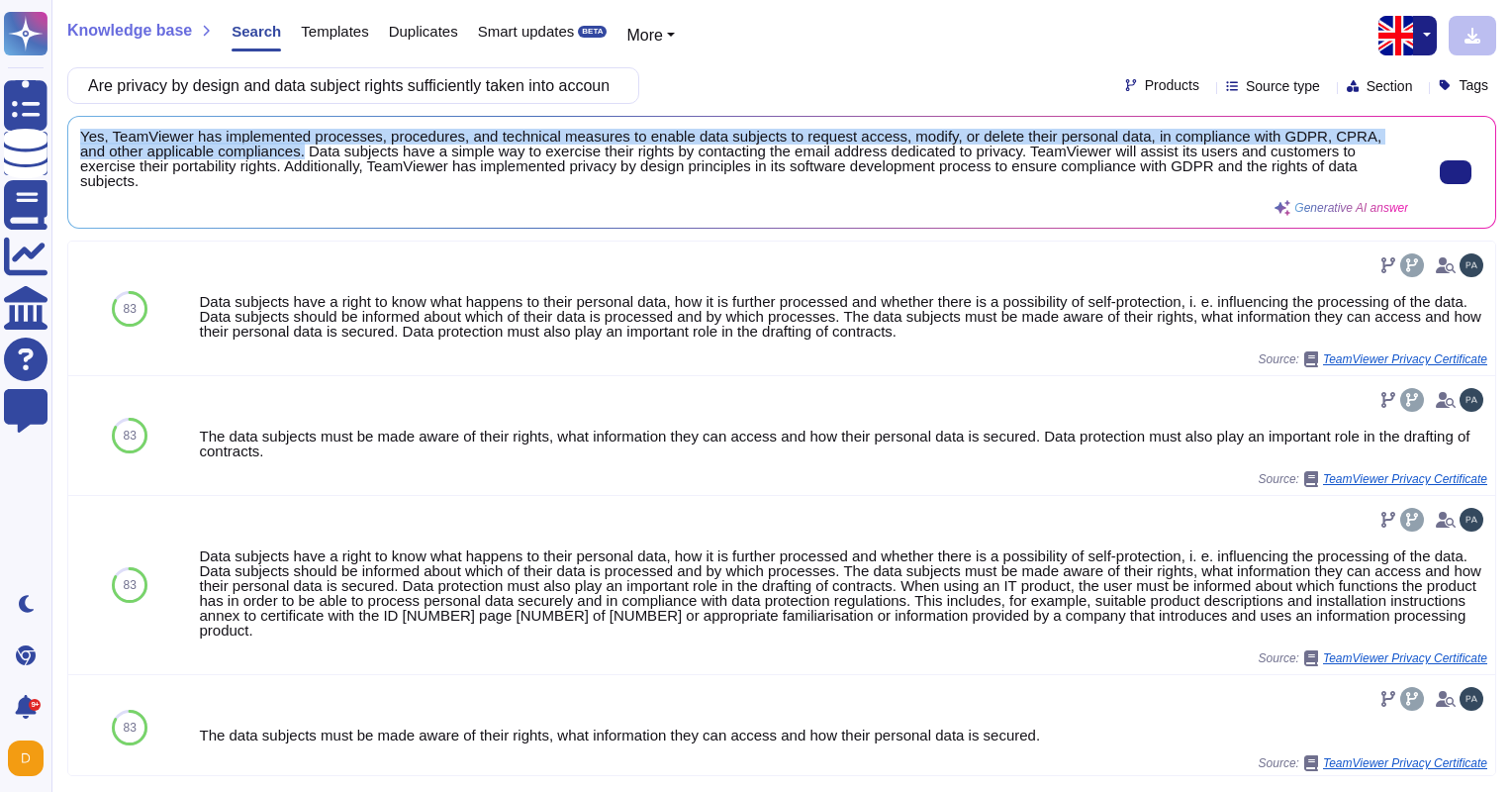 click on "Yes, TeamViewer has implemented processes, procedures, and technical measures to enable data subjects to request access, modify, or delete their personal data, in compliance with GDPR, CPRA, and other applicable compliances. Data subjects have a simple way to exercise their rights by contacting the email address dedicated to privacy. TeamViewer will assist its users and customers to exercise their portability rights. Additionally, TeamViewer has implemented privacy by design principles in its software development process to ensure compliance with GDPR and the rights of data subjects. Generative AI answer" at bounding box center [782, 172] 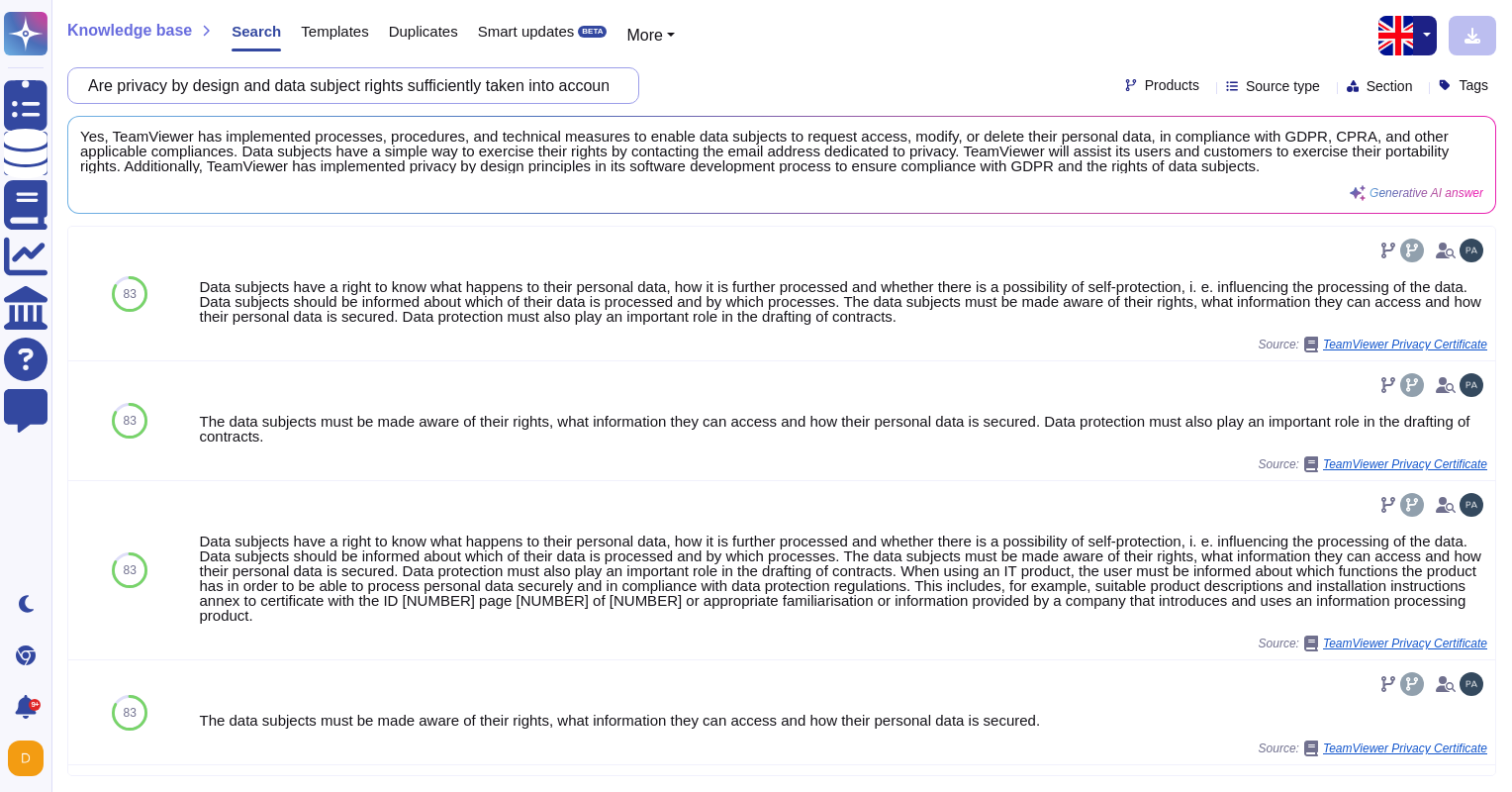 scroll, scrollTop: 0, scrollLeft: 40, axis: horizontal 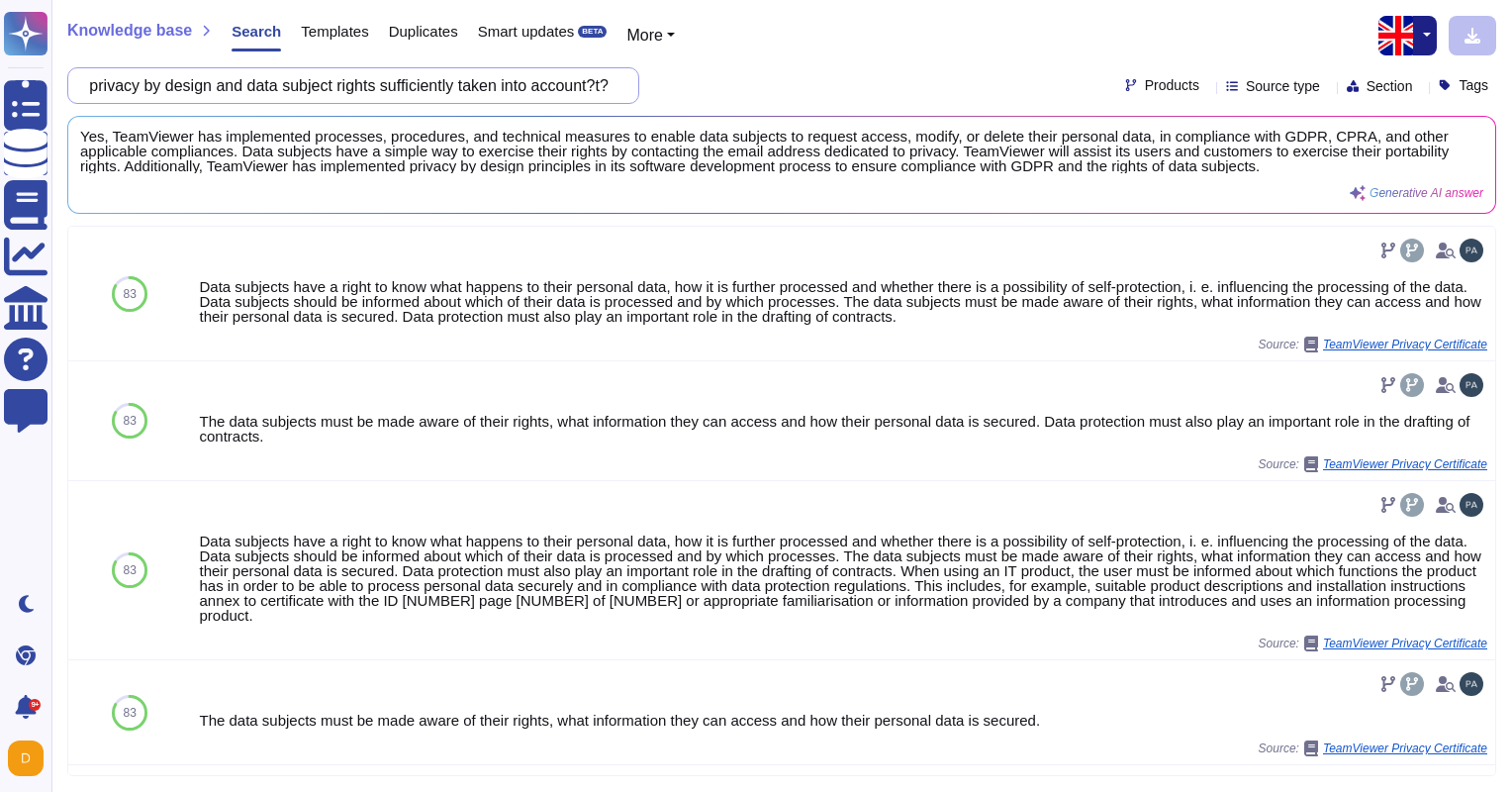 drag, startPoint x: 326, startPoint y: 87, endPoint x: 1046, endPoint y: 76, distance: 720.084 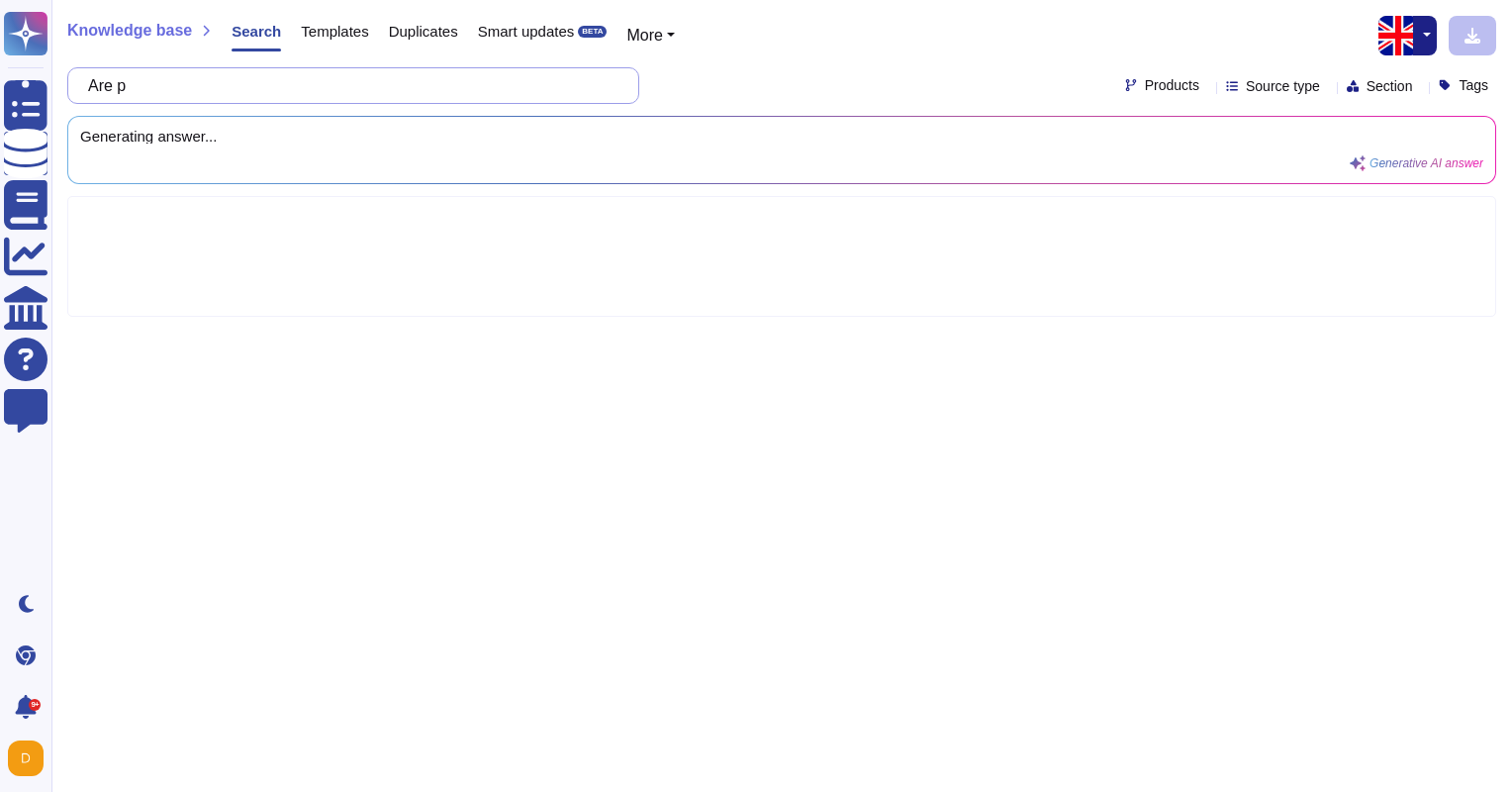 type on "Are" 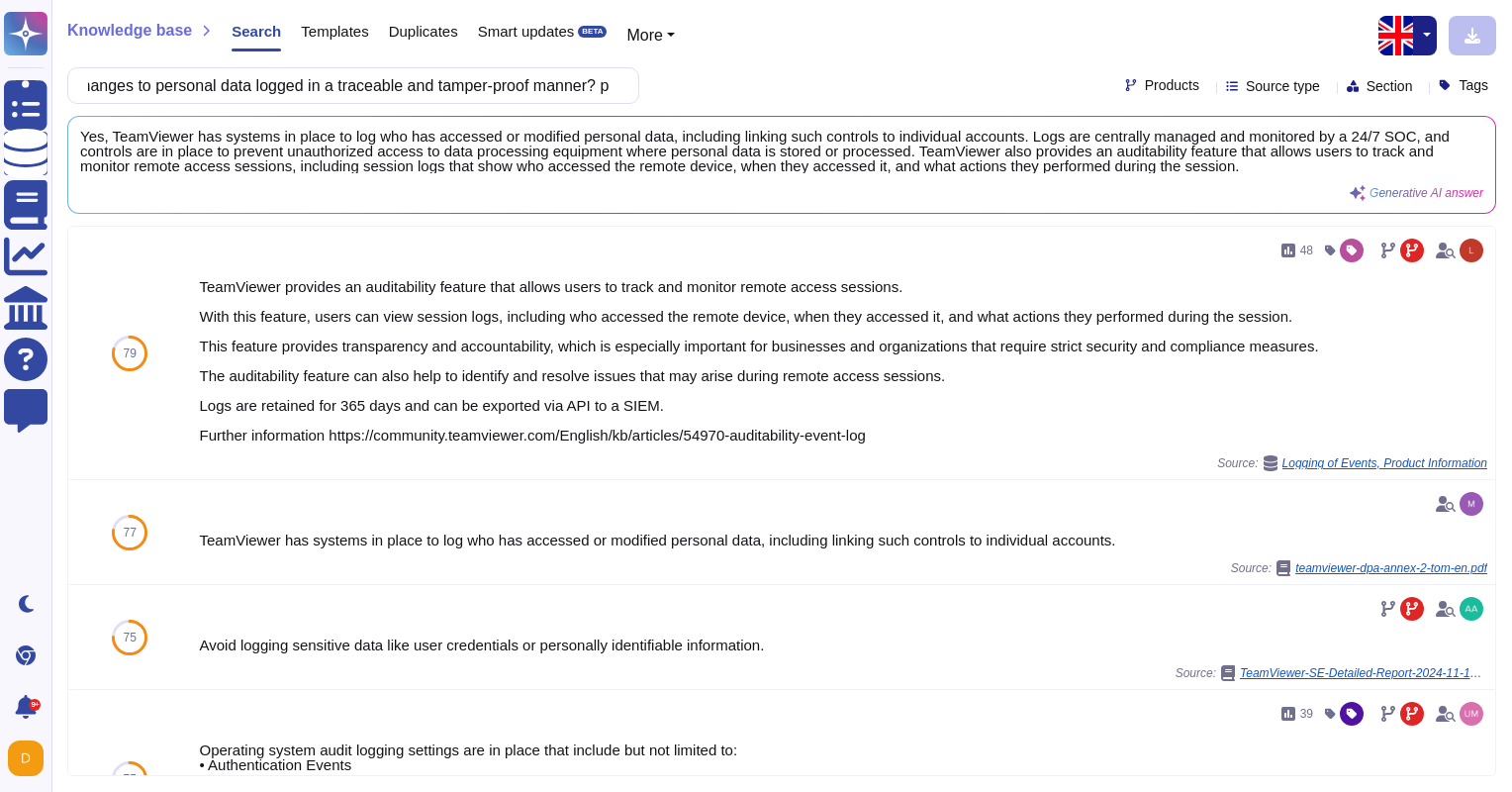 scroll, scrollTop: 0, scrollLeft: 115, axis: horizontal 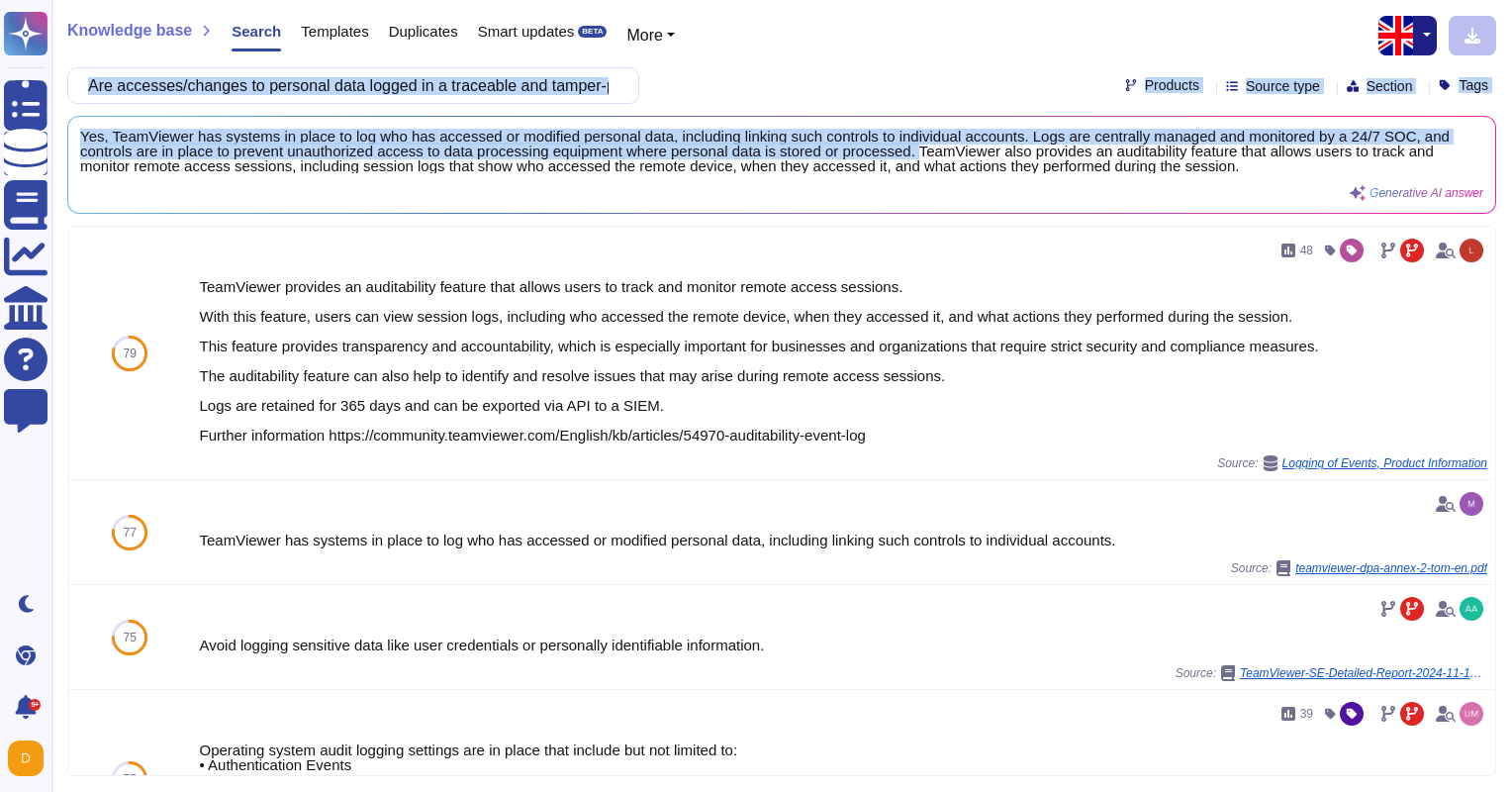 drag, startPoint x: 977, startPoint y: 150, endPoint x: 164, endPoint y: 91, distance: 815.138 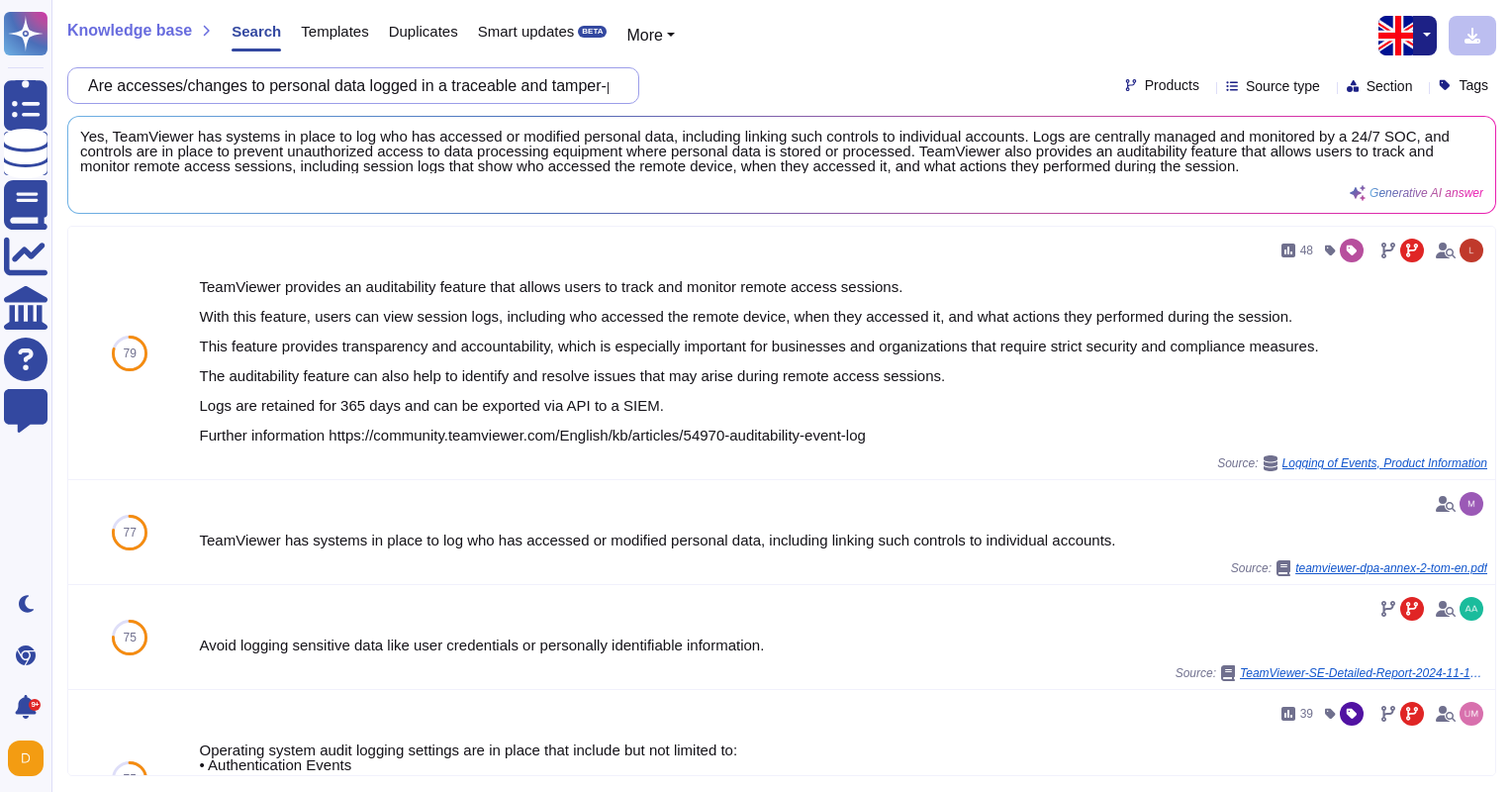 drag, startPoint x: 582, startPoint y: 92, endPoint x: 63, endPoint y: 20, distance: 523.9704 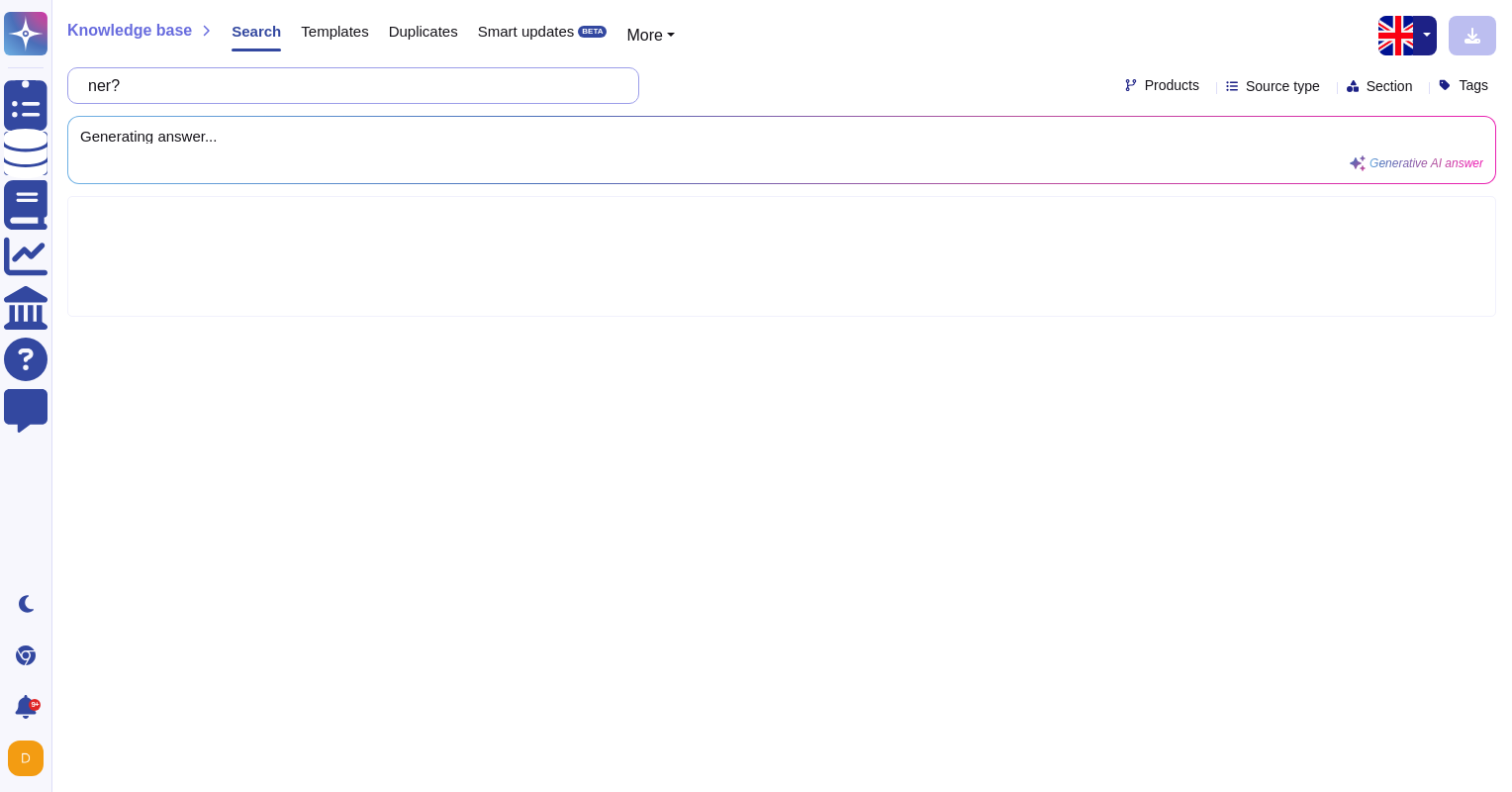 type on "r?" 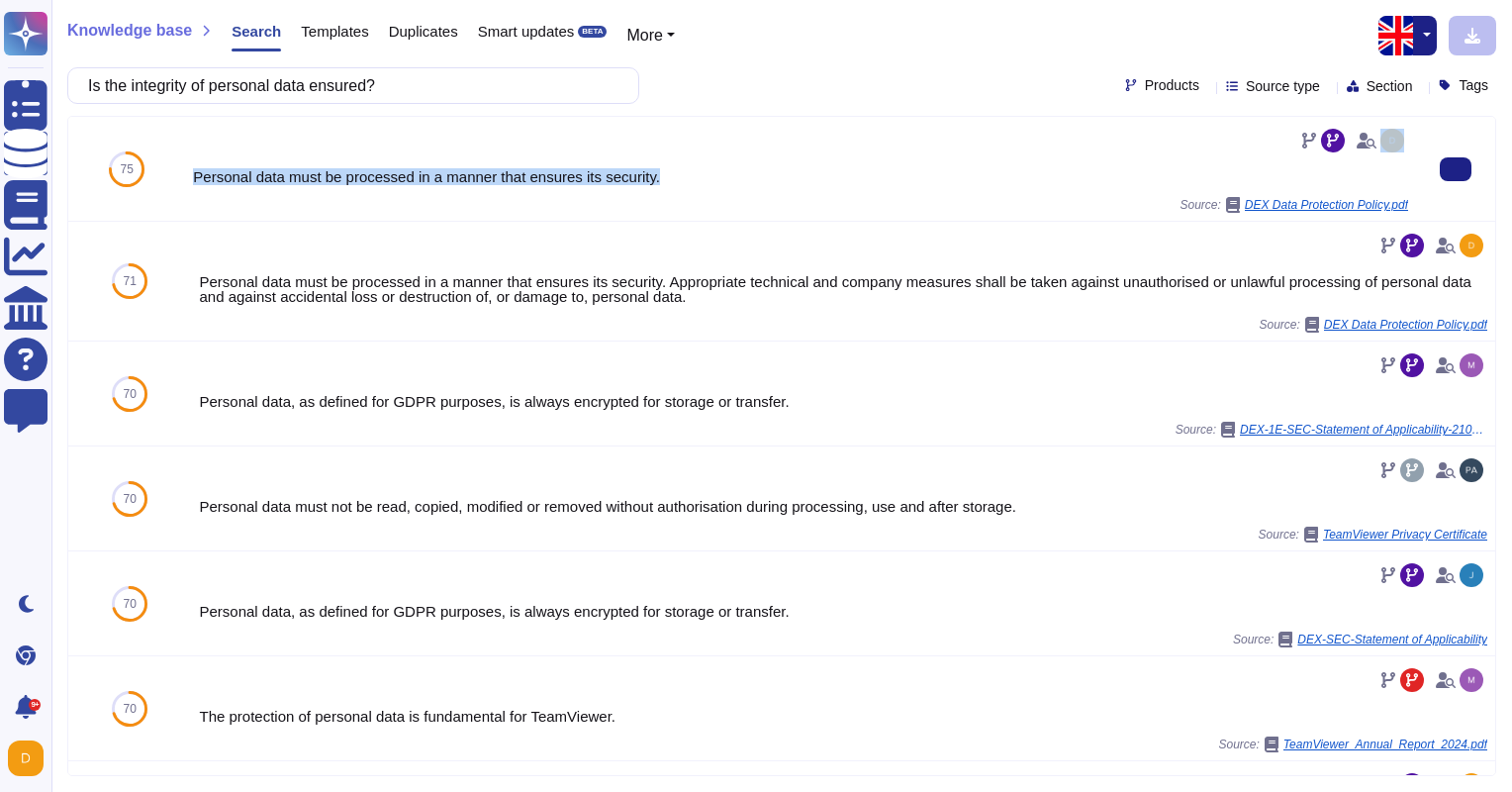 drag, startPoint x: 666, startPoint y: 189, endPoint x: 276, endPoint y: 161, distance: 391.00384 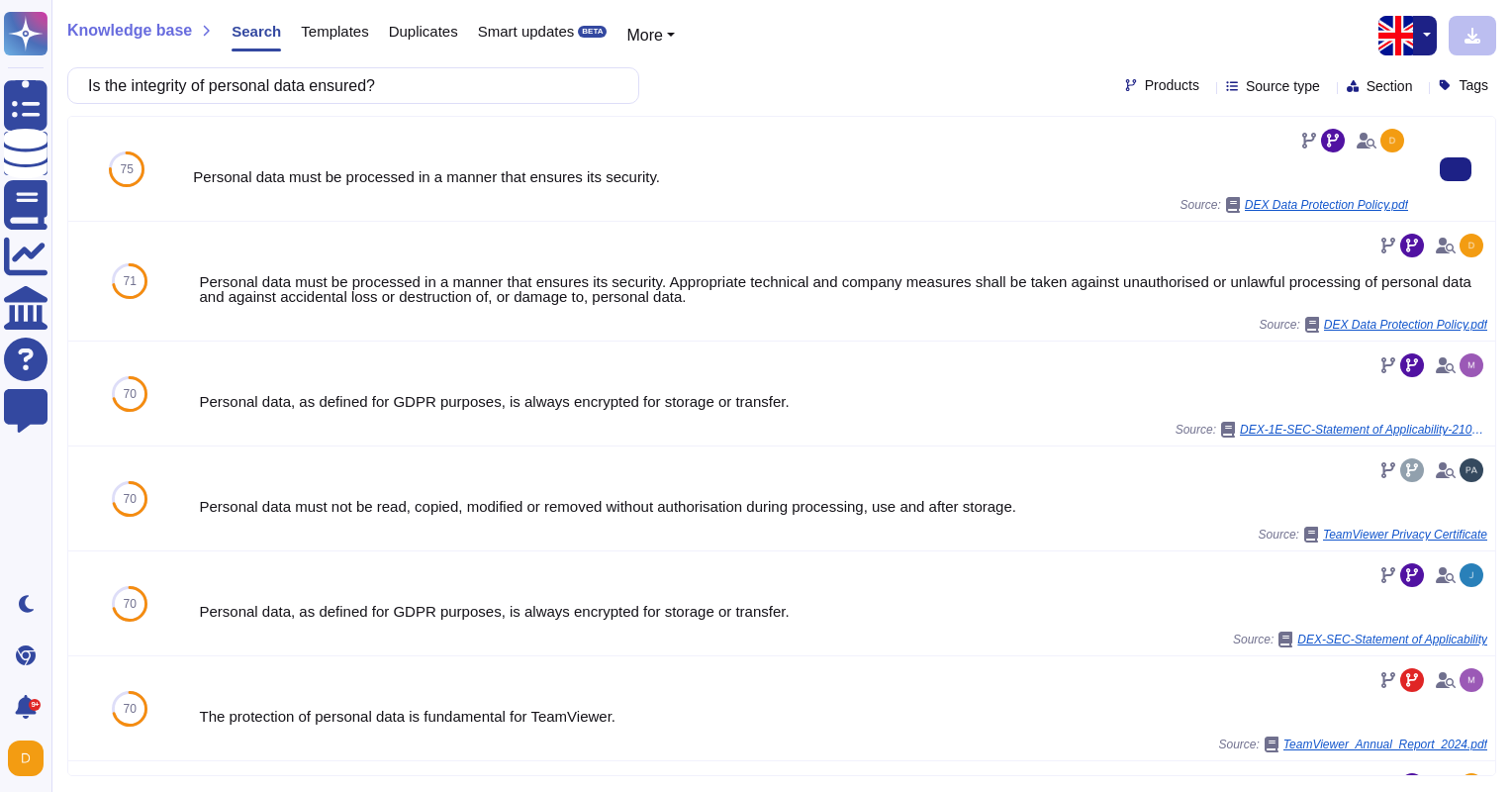 drag, startPoint x: 276, startPoint y: 161, endPoint x: 325, endPoint y: 214, distance: 72.18033 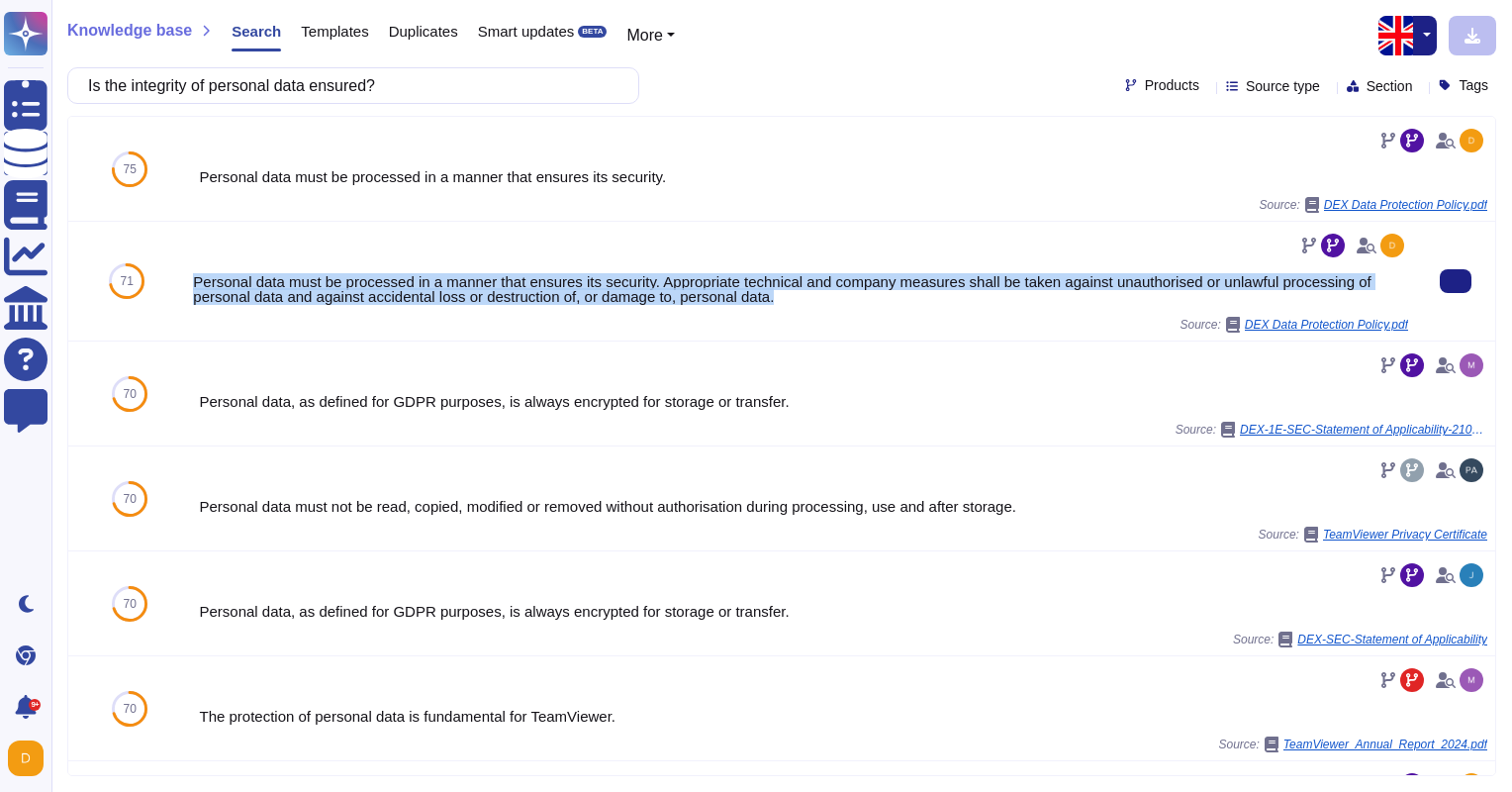 drag, startPoint x: 195, startPoint y: 281, endPoint x: 815, endPoint y: 297, distance: 620.2064 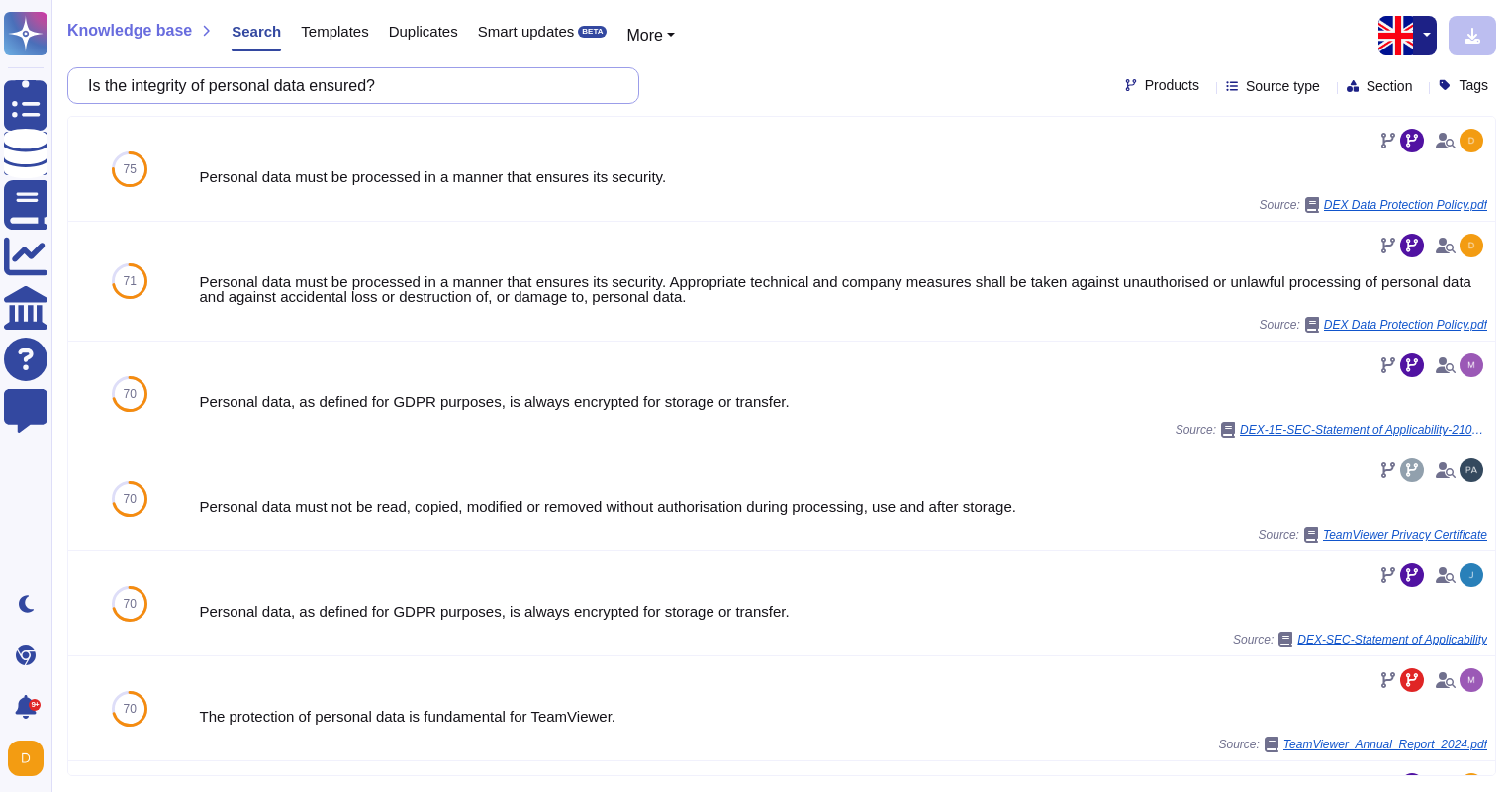 drag, startPoint x: 557, startPoint y: 86, endPoint x: -4, endPoint y: 63, distance: 561.4713 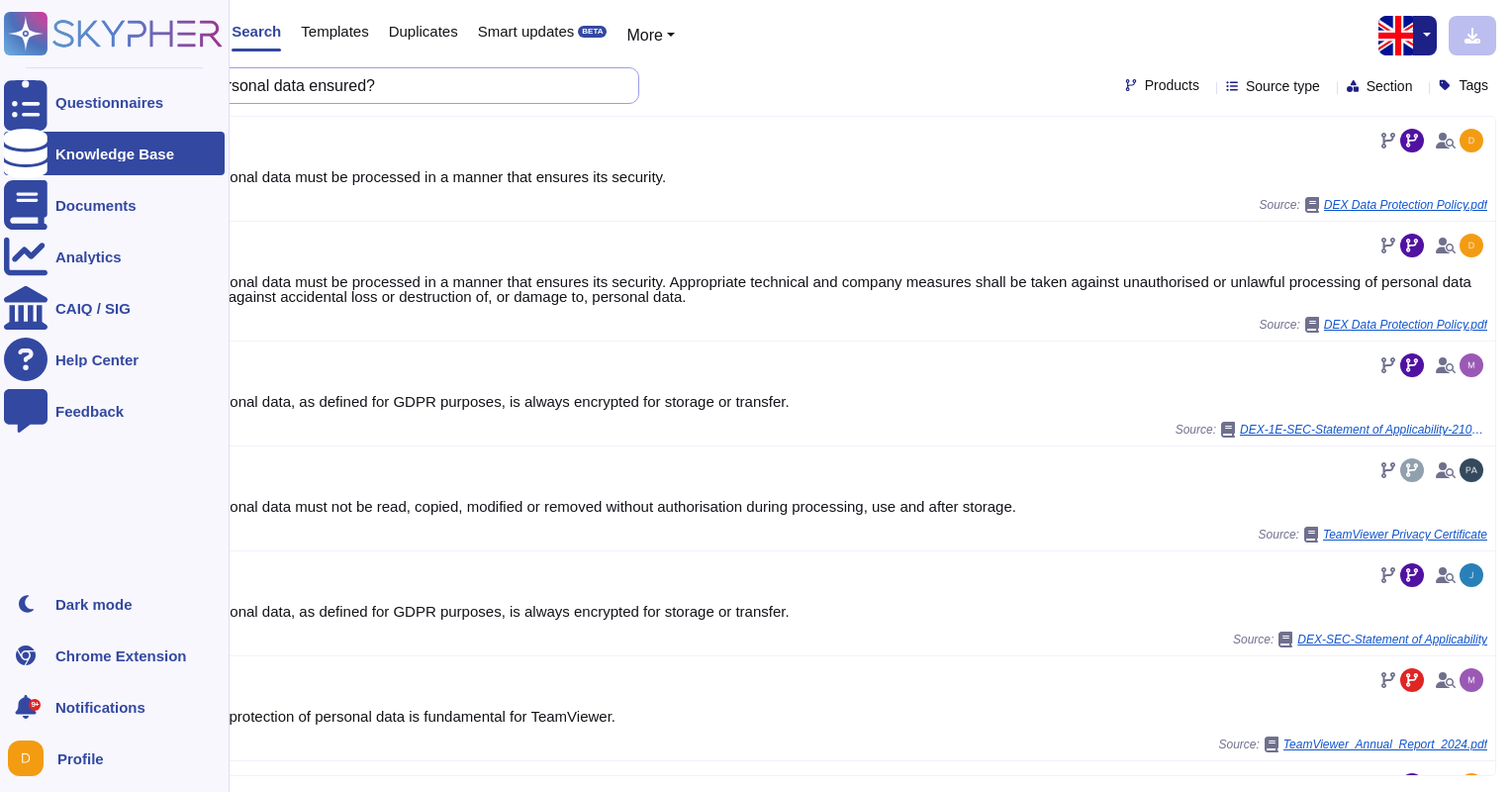 paste on "Can personal data be pseudonymized? (e.g., in test cases)" 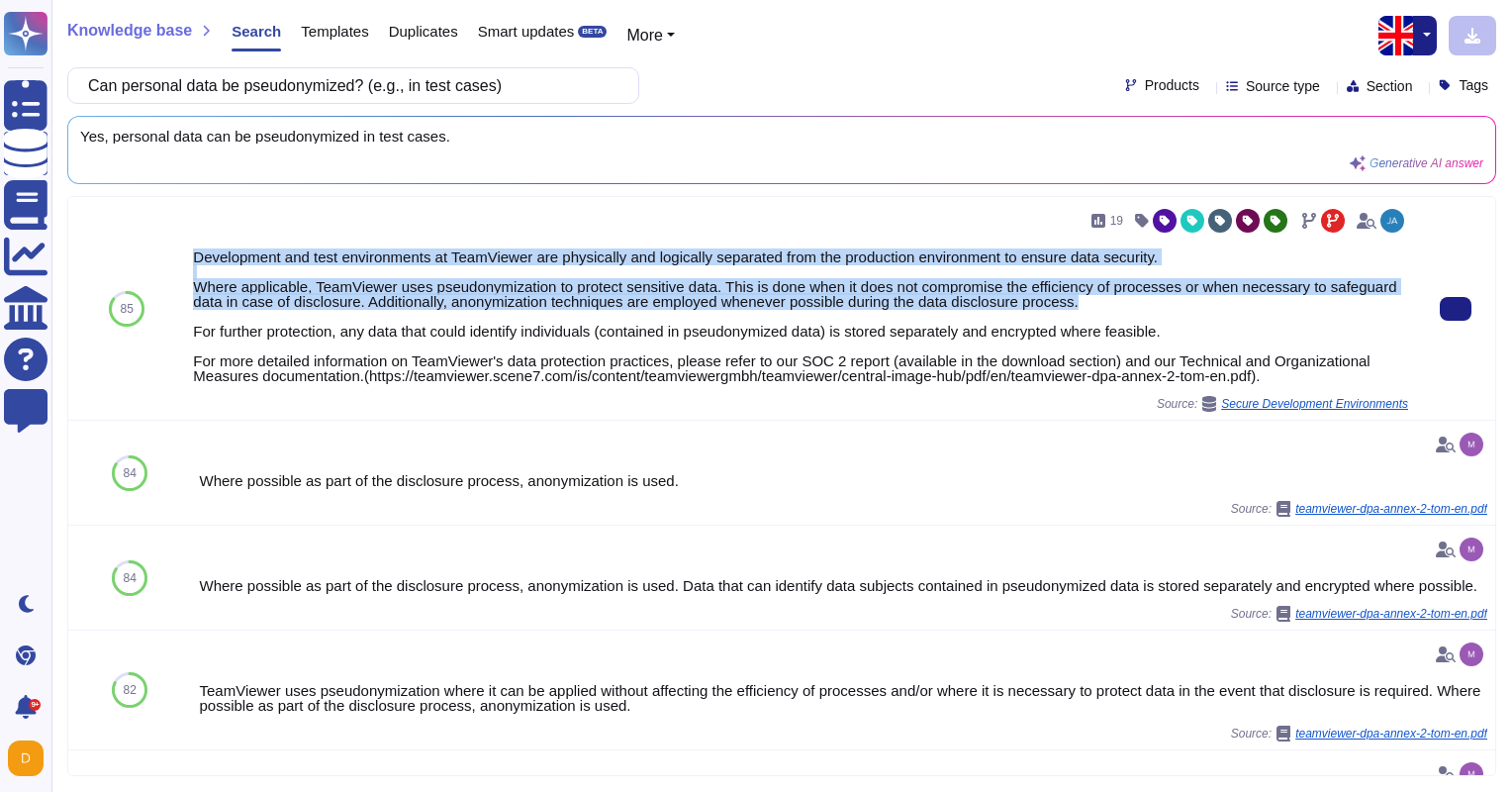 drag, startPoint x: 191, startPoint y: 256, endPoint x: 1211, endPoint y: 303, distance: 1021.0823 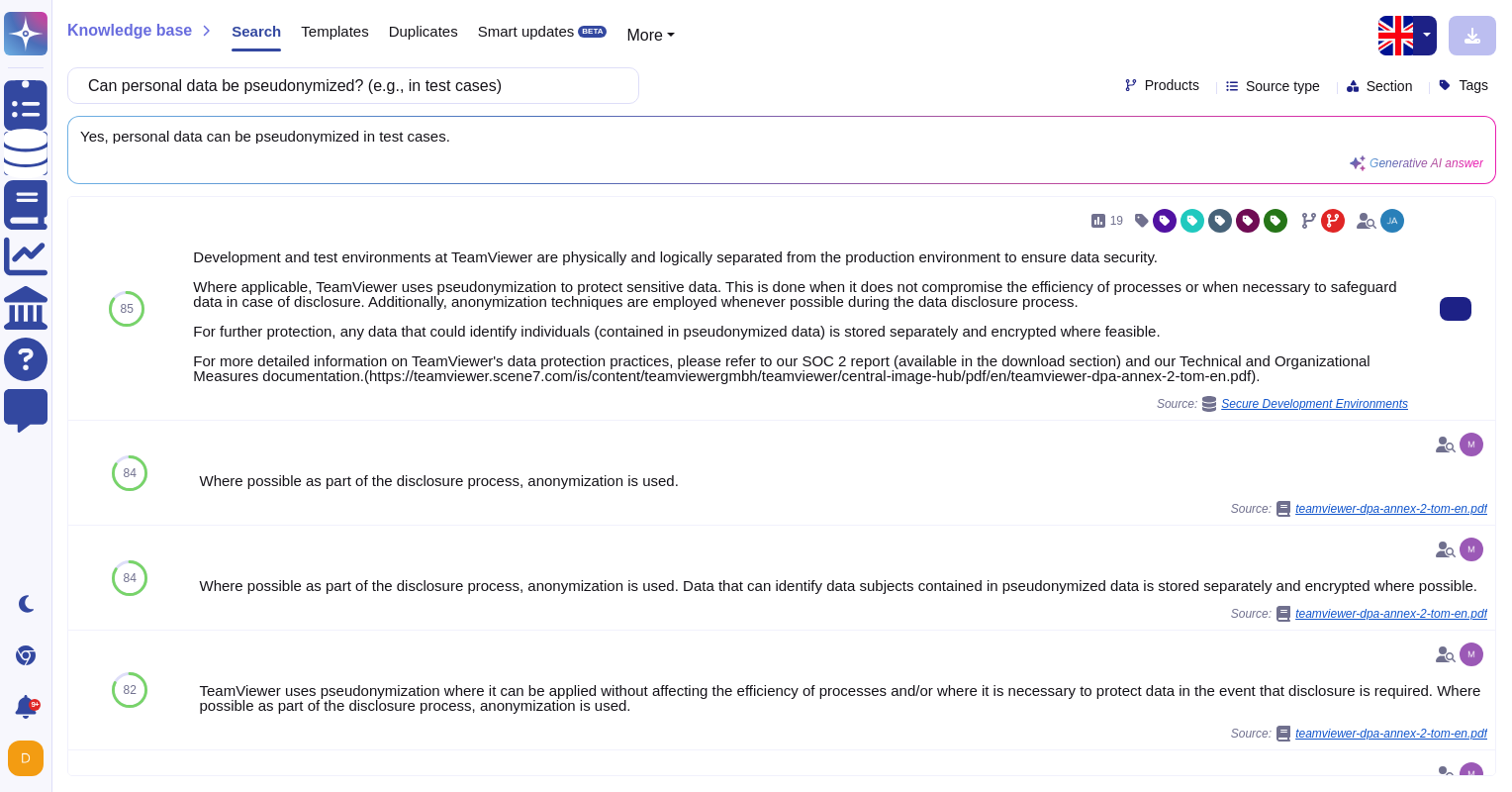 click on "Development and test environments at TeamViewer are physically and logically separated from the production environment to ensure data security.
Where applicable, TeamViewer uses pseudonymization to protect sensitive data. This is done when it does not compromise the efficiency of processes or when necessary to safeguard data in case of disclosure. Additionally, anonymization techniques are employed whenever possible during the data disclosure process.
For further protection, any data that could identify individuals (contained in pseudonymized data) is stored separately and encrypted where feasible.
For more detailed information on TeamViewer's data protection practices, please refer to our SOC 2 report (available in the download section) and our Technical and Organizational Measures documentation.(https://teamviewer.scene7.com/is/content/teamviewergmbh/teamviewer/central-image-hub/pdf/en/teamviewer-dpa-annex-2-tom-en.pdf)." at bounding box center [801, 316] 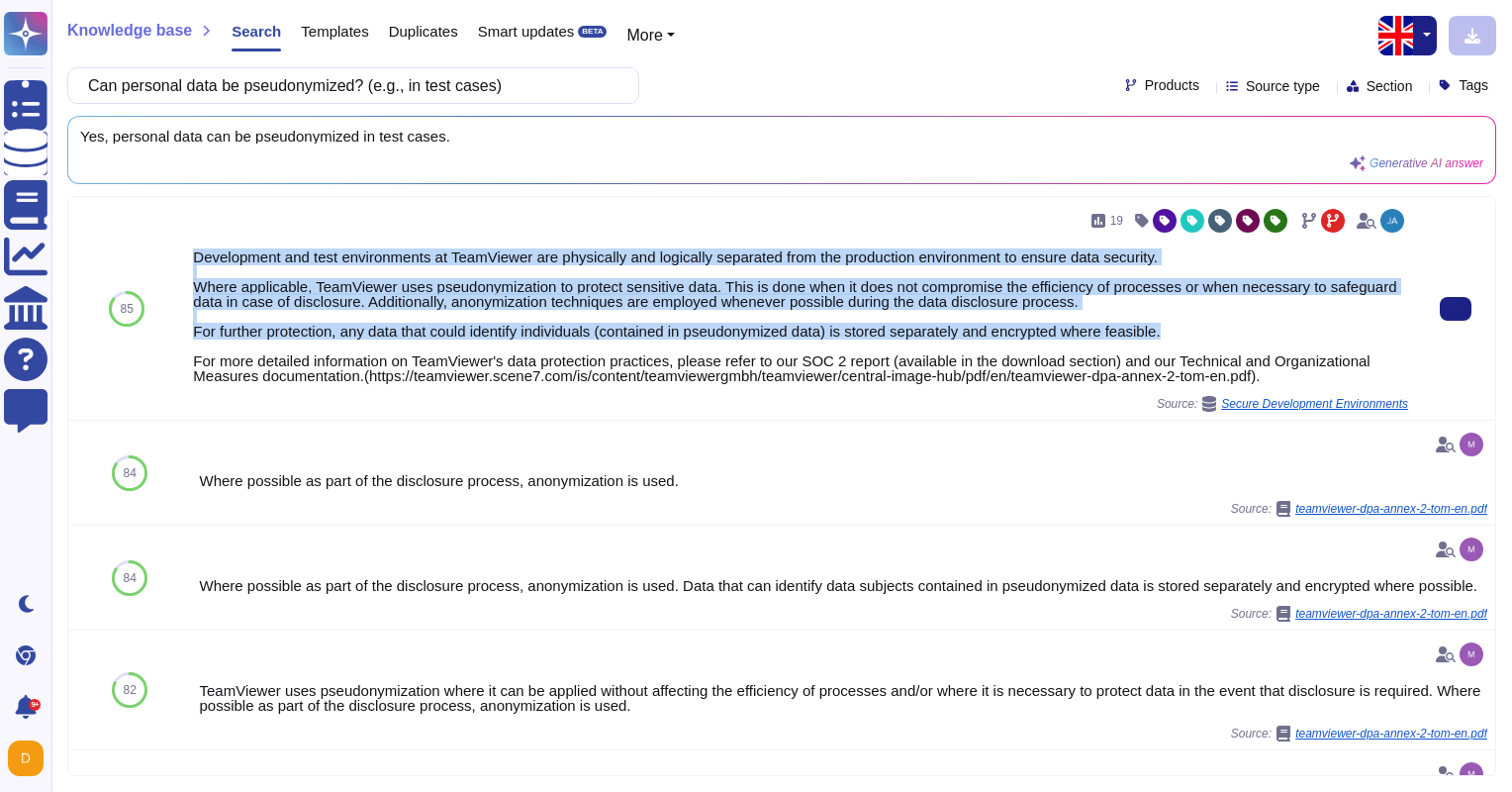 drag, startPoint x: 1185, startPoint y: 335, endPoint x: 186, endPoint y: 249, distance: 1002.6949 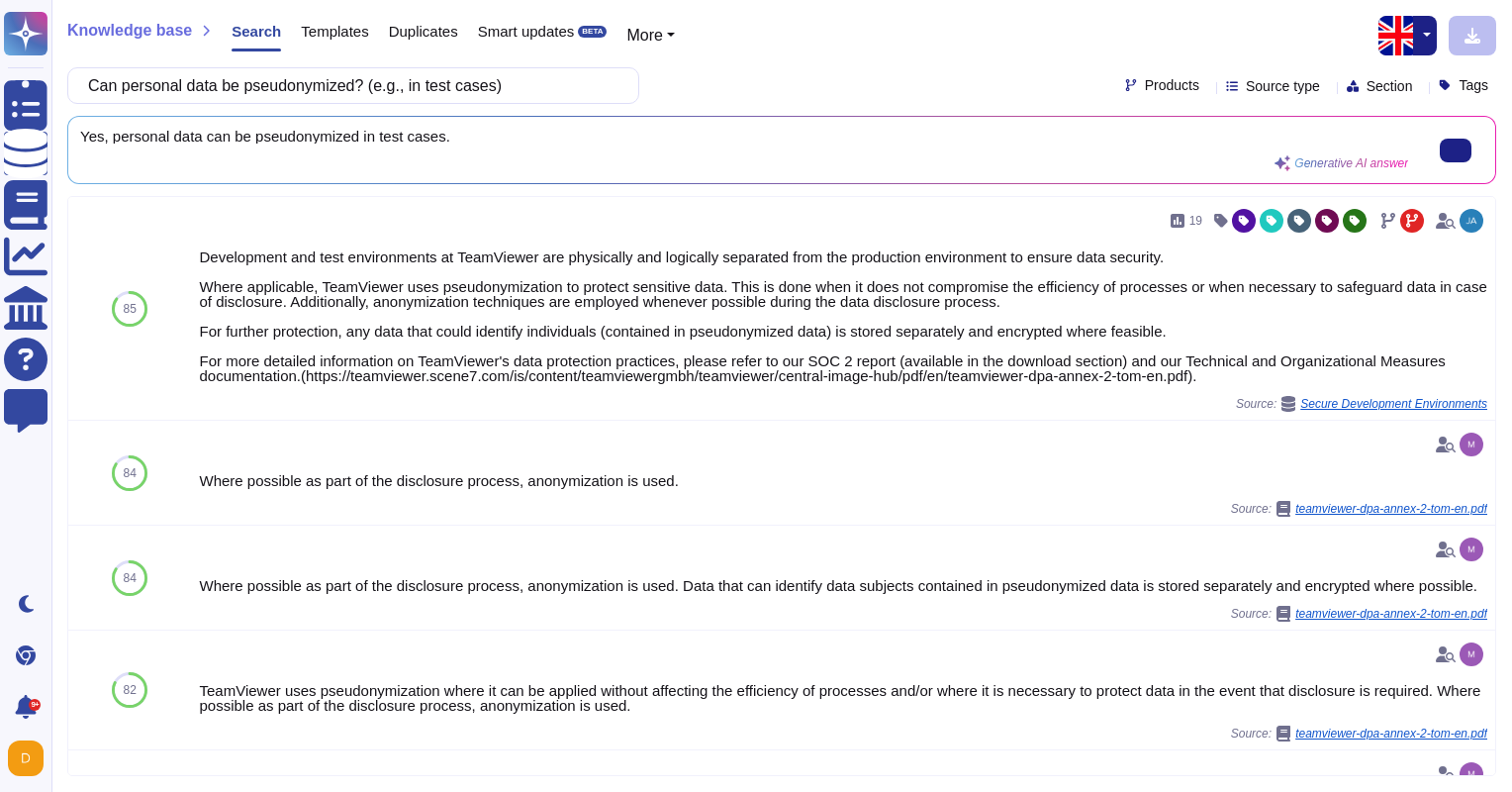 click on "Yes, personal data can be pseudonymized in test cases." at bounding box center (744, 136) 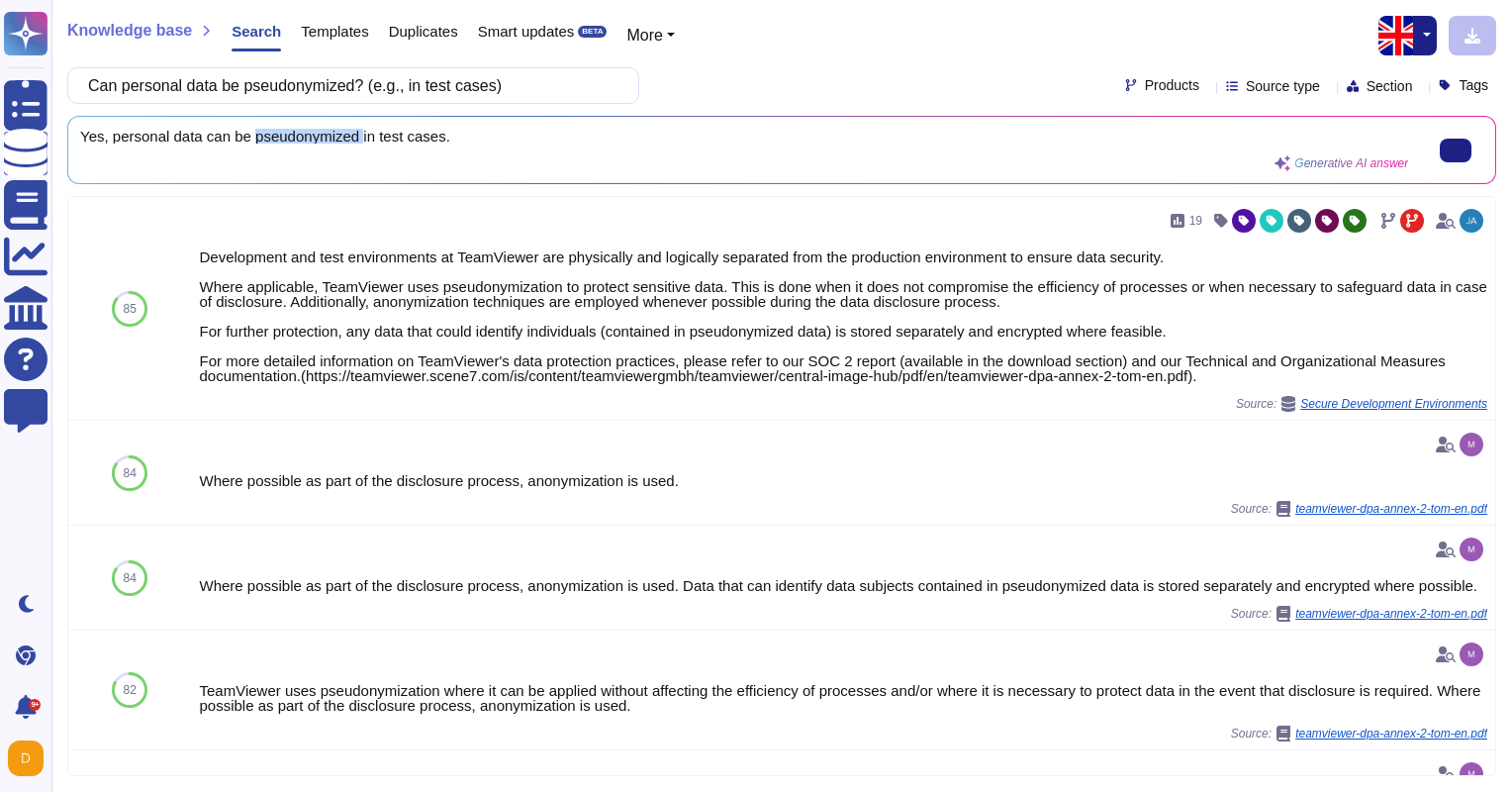 click on "Yes, personal data can be pseudonymized in test cases." at bounding box center [744, 136] 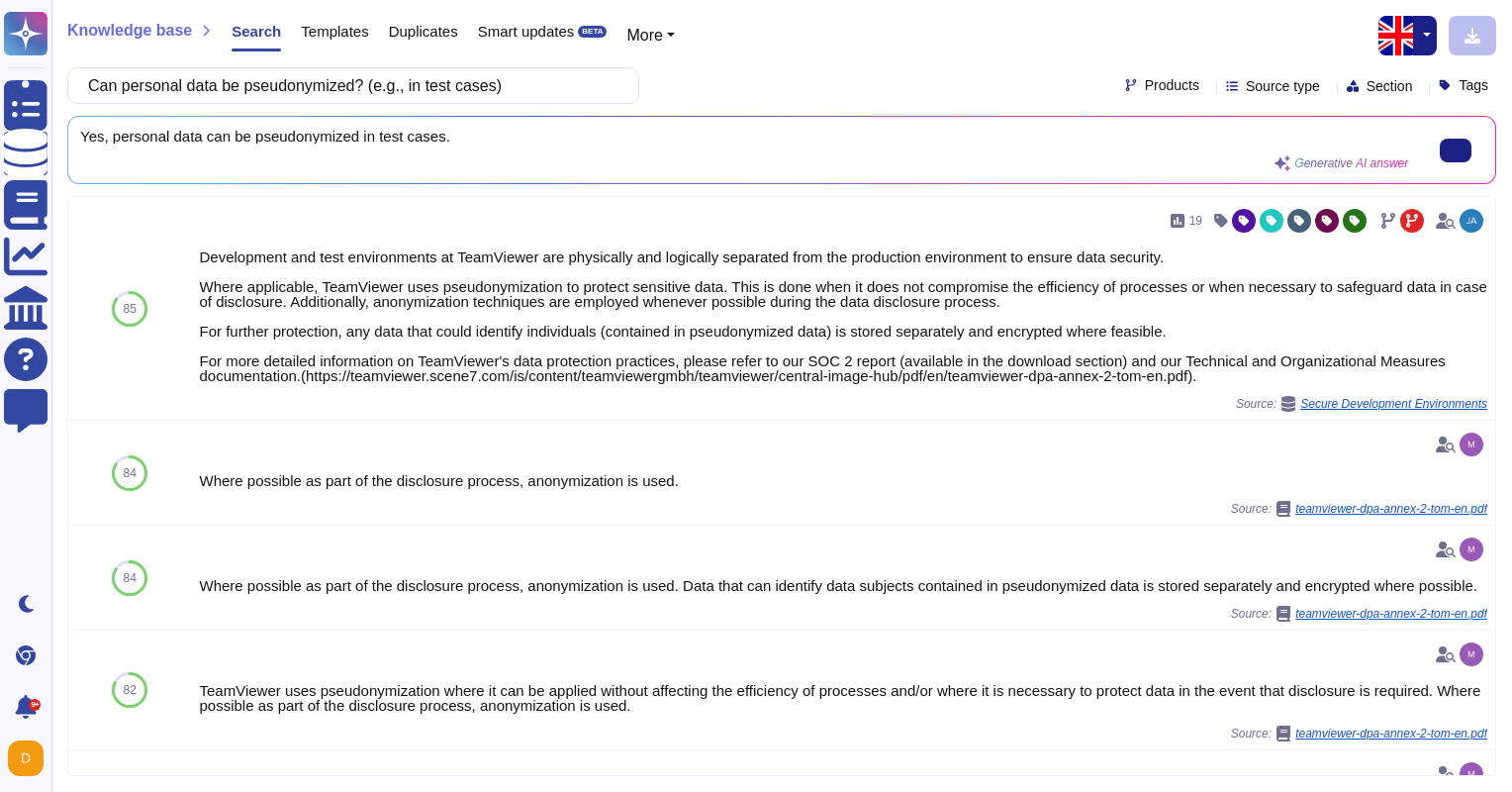drag, startPoint x: 289, startPoint y: 135, endPoint x: 380, endPoint y: 154, distance: 92.96236 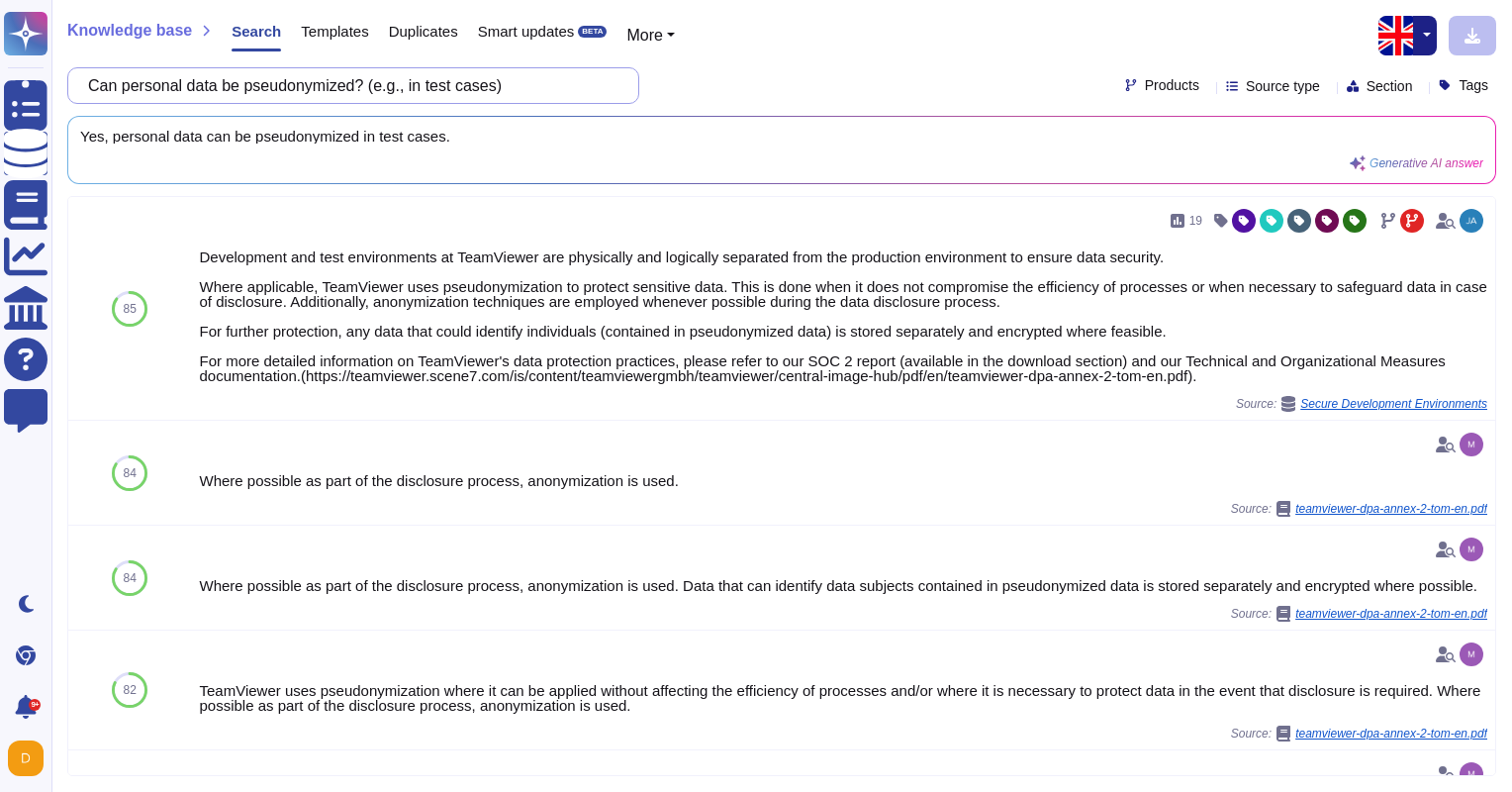 click on "Can personal data be pseudonymized? (e.g., in test cases)" at bounding box center [348, 85] 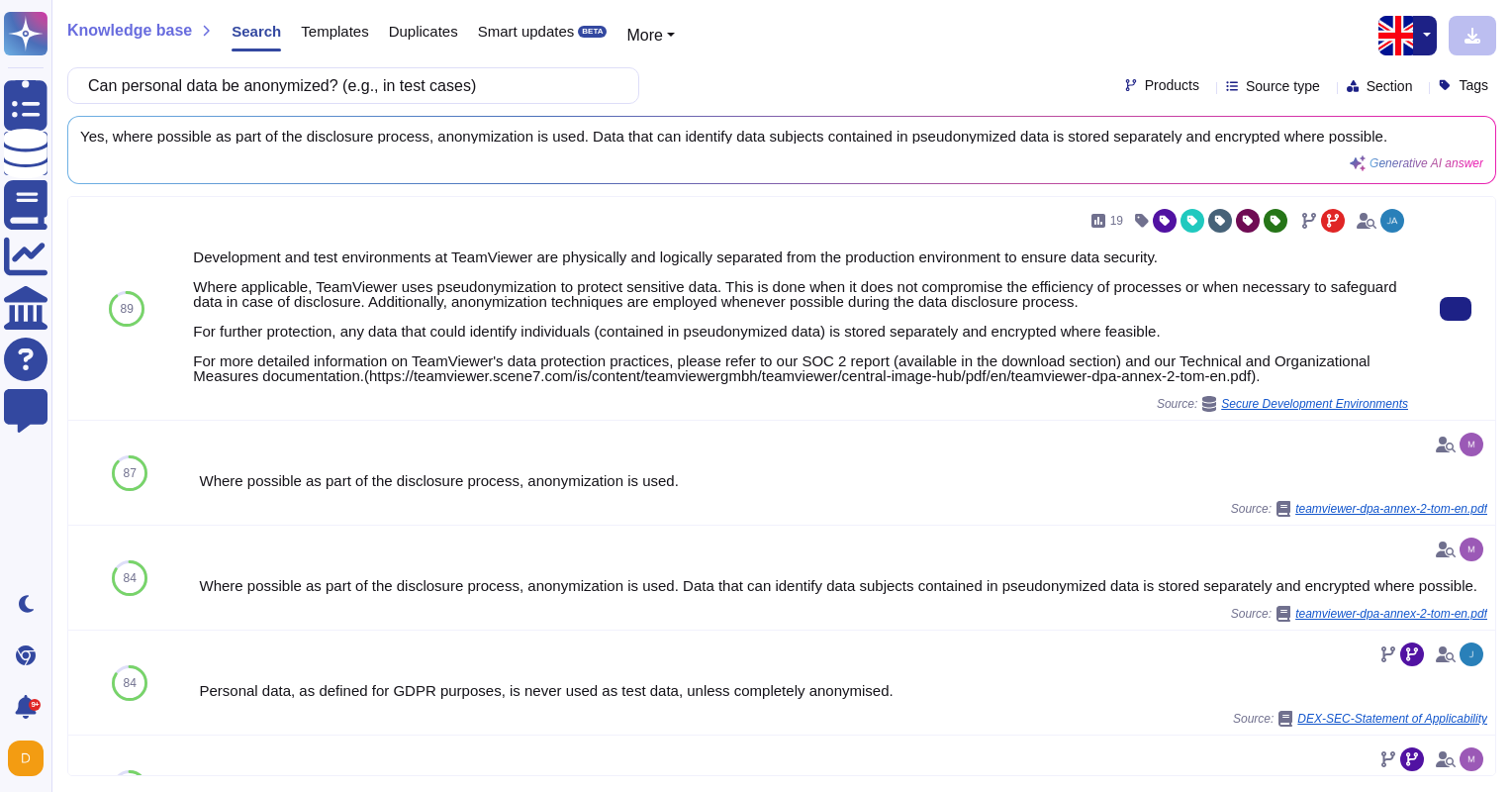 click on "[NUMBER] Development and test environments at TeamViewer are physically and logically separated from the production environment to ensure data security.
Where applicable, TeamViewer uses pseudonymization to protect sensitive data. This is done when it does not compromise the efficiency of processes or when necessary to safeguard data in case of disclosure. Additionally, anonymization techniques are employed whenever possible during the data disclosure process.
For further protection, any data that could identify individuals (contained in pseudonymized data) is stored separately and encrypted where feasible.
For more detailed information on TeamViewer's data protection practices, please refer to our SOC [NUMBER] report (available in the download section) and our Technical and Organizational Measures documentation.(https://teamviewer.scene7.com/is/content/teamviewergmbh/teamviewer/central-image-hub/pdf/en/teamviewer-dpa-annex-2-tom-en.pdf). Source: Secure Development Environments" at bounding box center [801, 308] 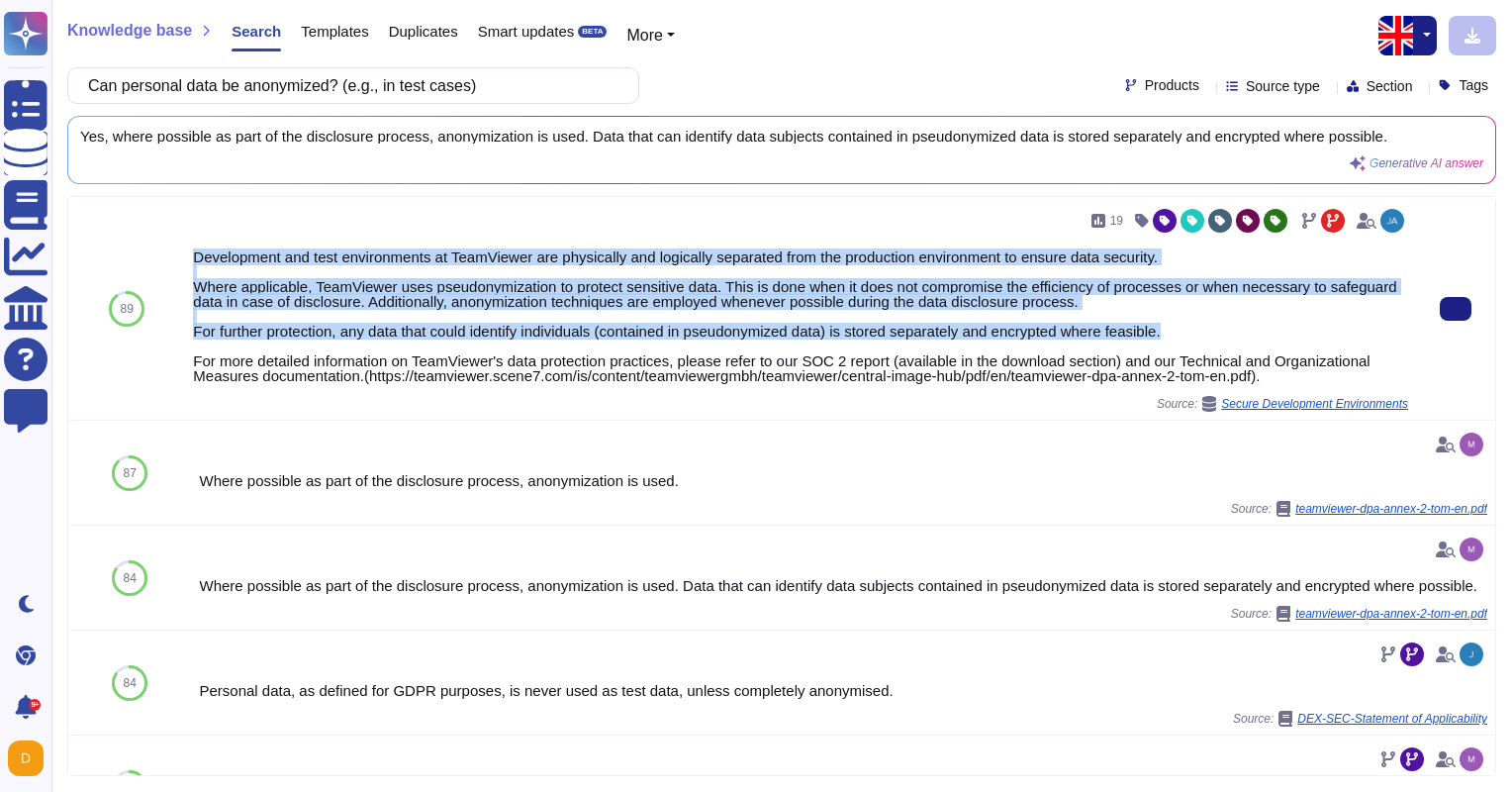 drag, startPoint x: 1164, startPoint y: 335, endPoint x: 191, endPoint y: 246, distance: 977.06192 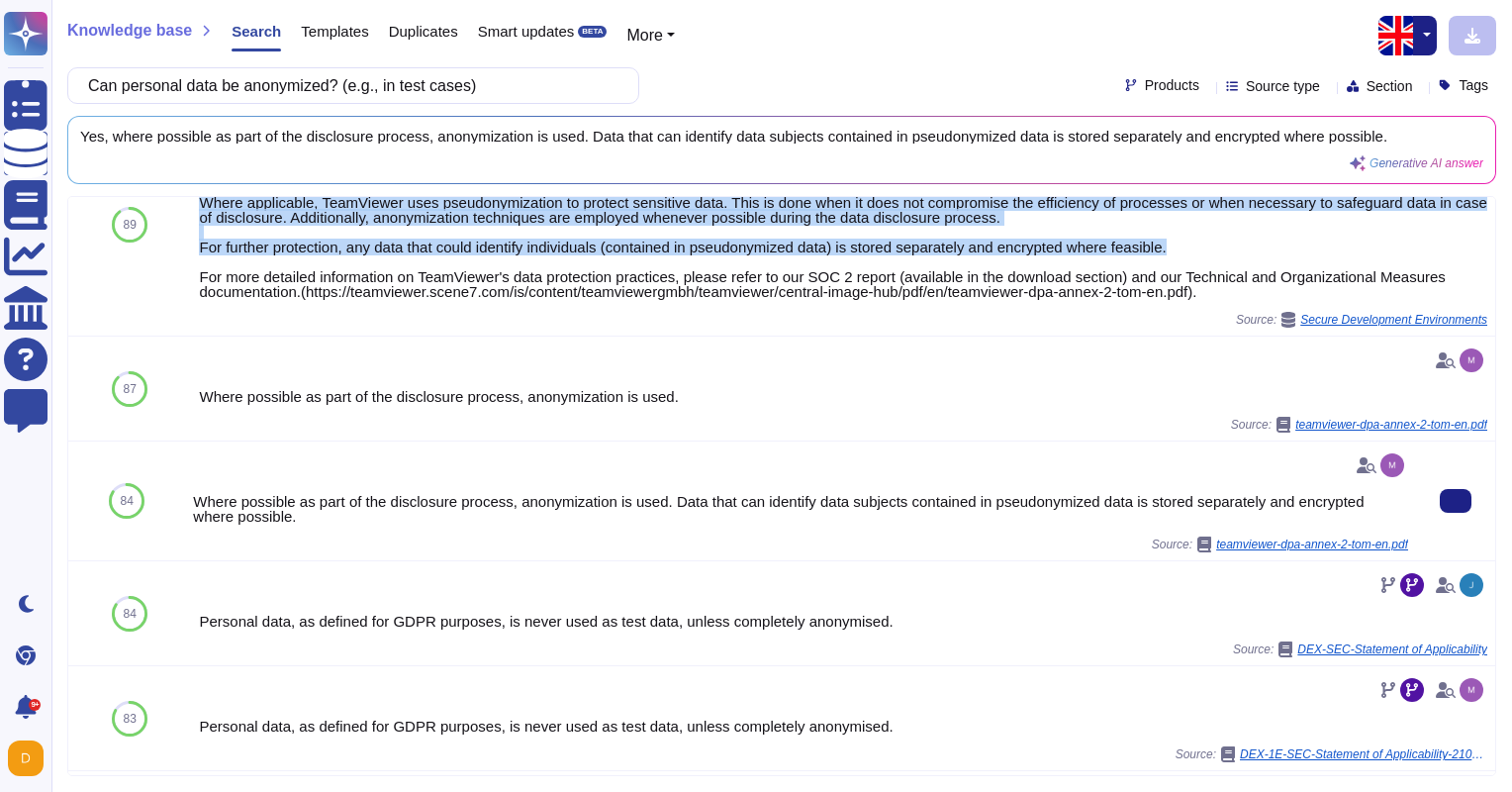 scroll, scrollTop: 0, scrollLeft: 0, axis: both 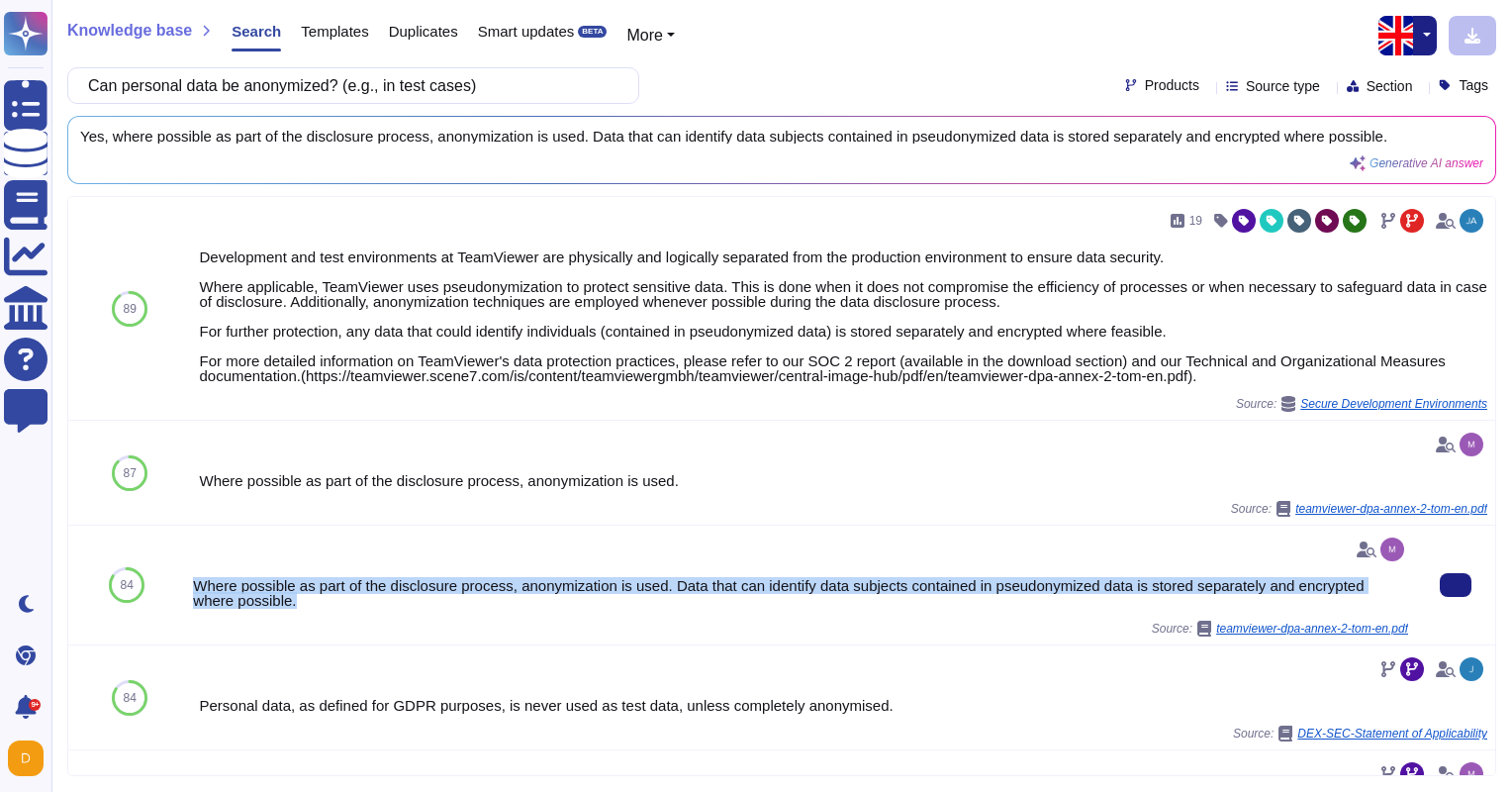 drag, startPoint x: 193, startPoint y: 582, endPoint x: 319, endPoint y: 605, distance: 128.082 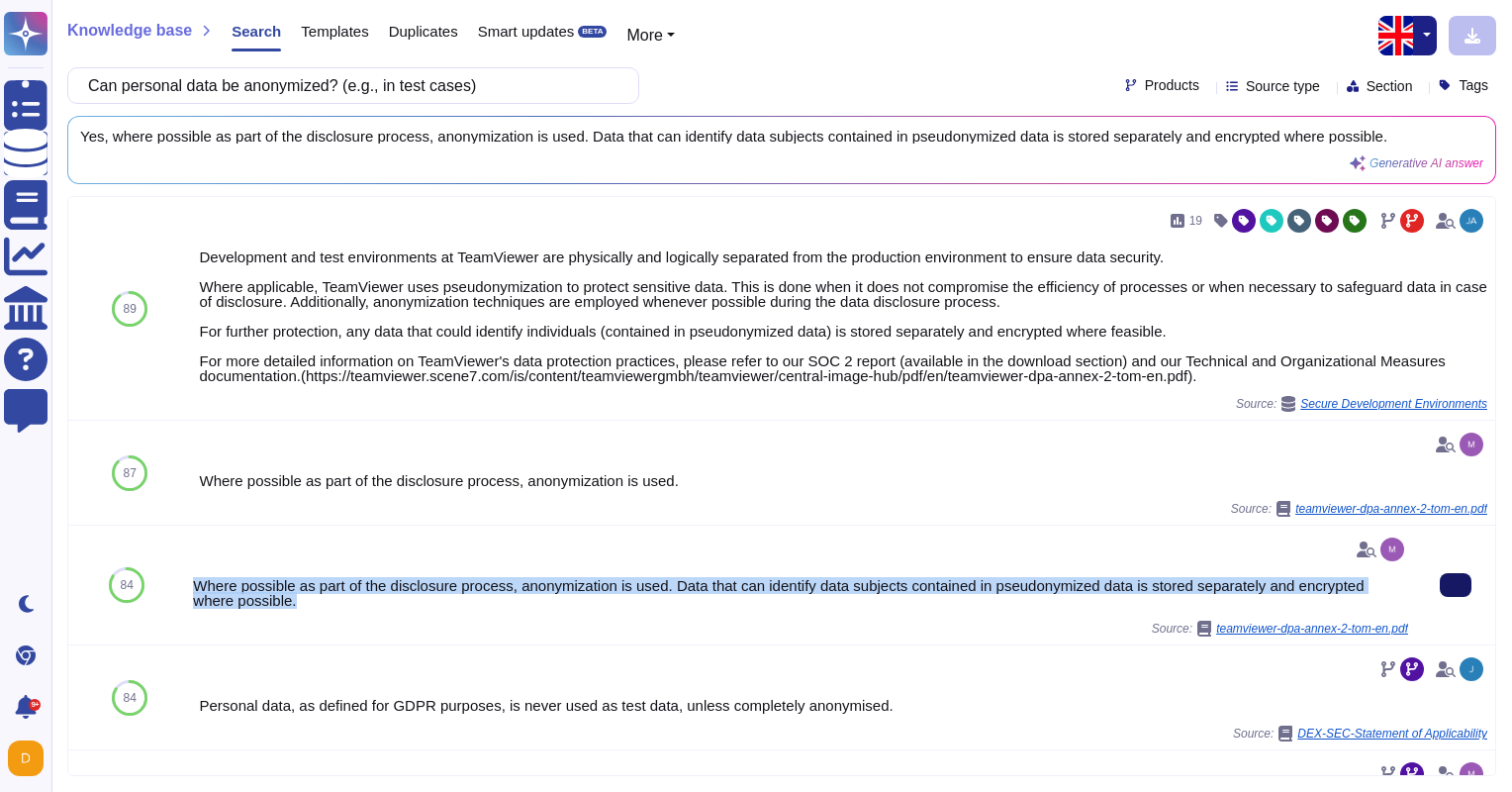 click at bounding box center (1456, 585) 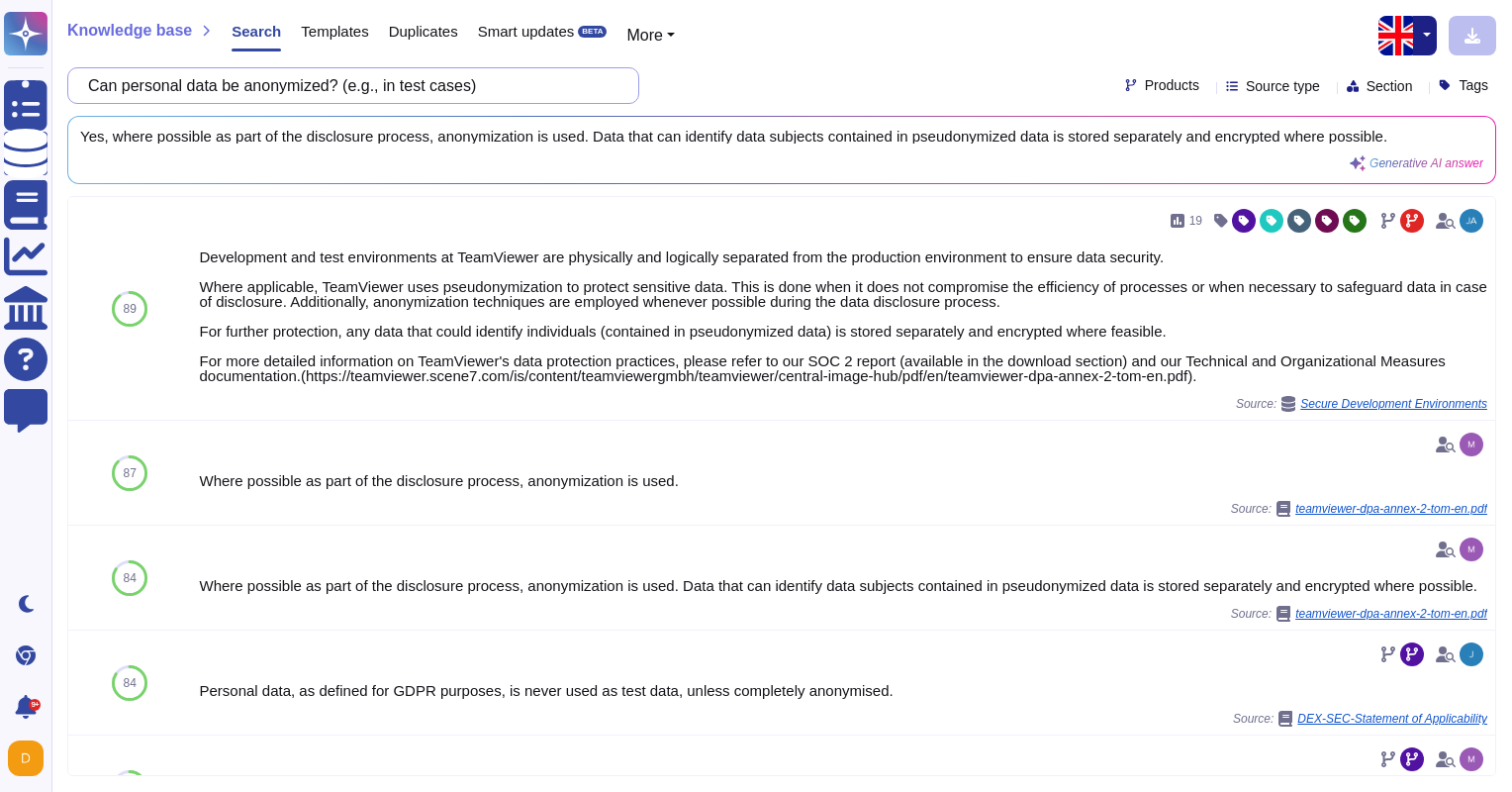drag, startPoint x: 515, startPoint y: 91, endPoint x: -4, endPoint y: 83, distance: 519.06165 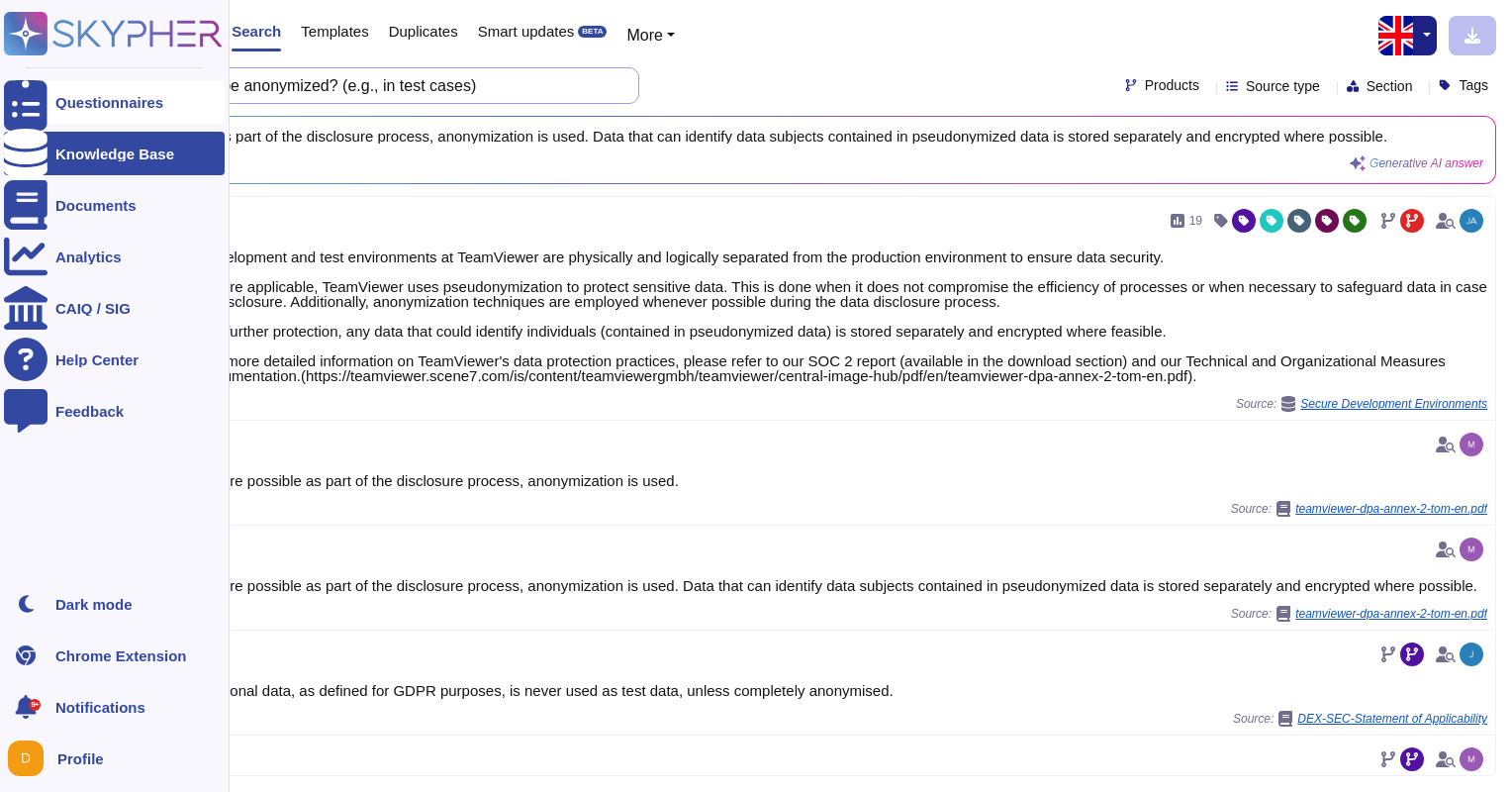 paste on "Is personal data stored in encrypted form?" 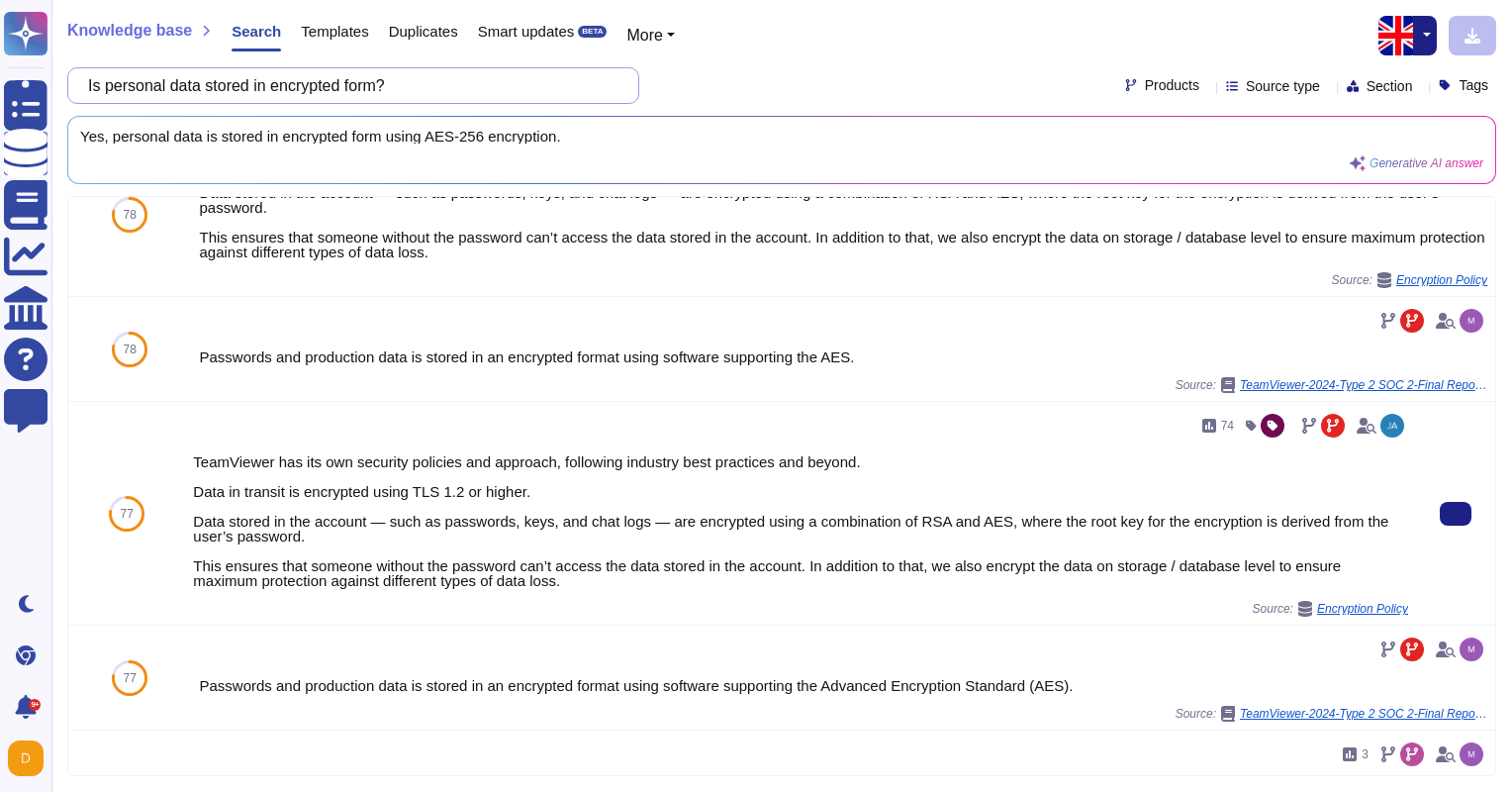 scroll, scrollTop: 198, scrollLeft: 0, axis: vertical 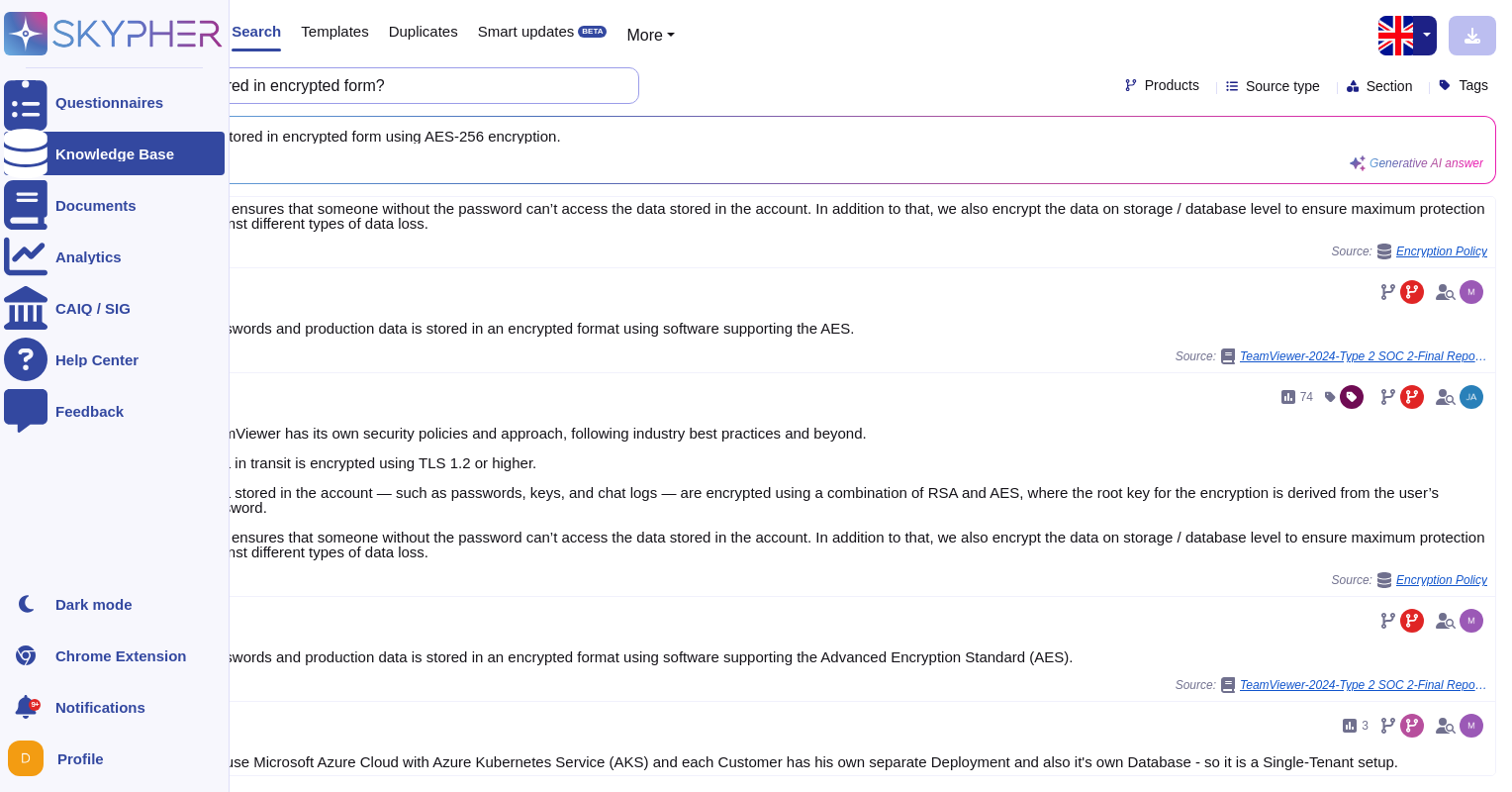 drag, startPoint x: 548, startPoint y: 71, endPoint x: 57, endPoint y: 62, distance: 491.08248 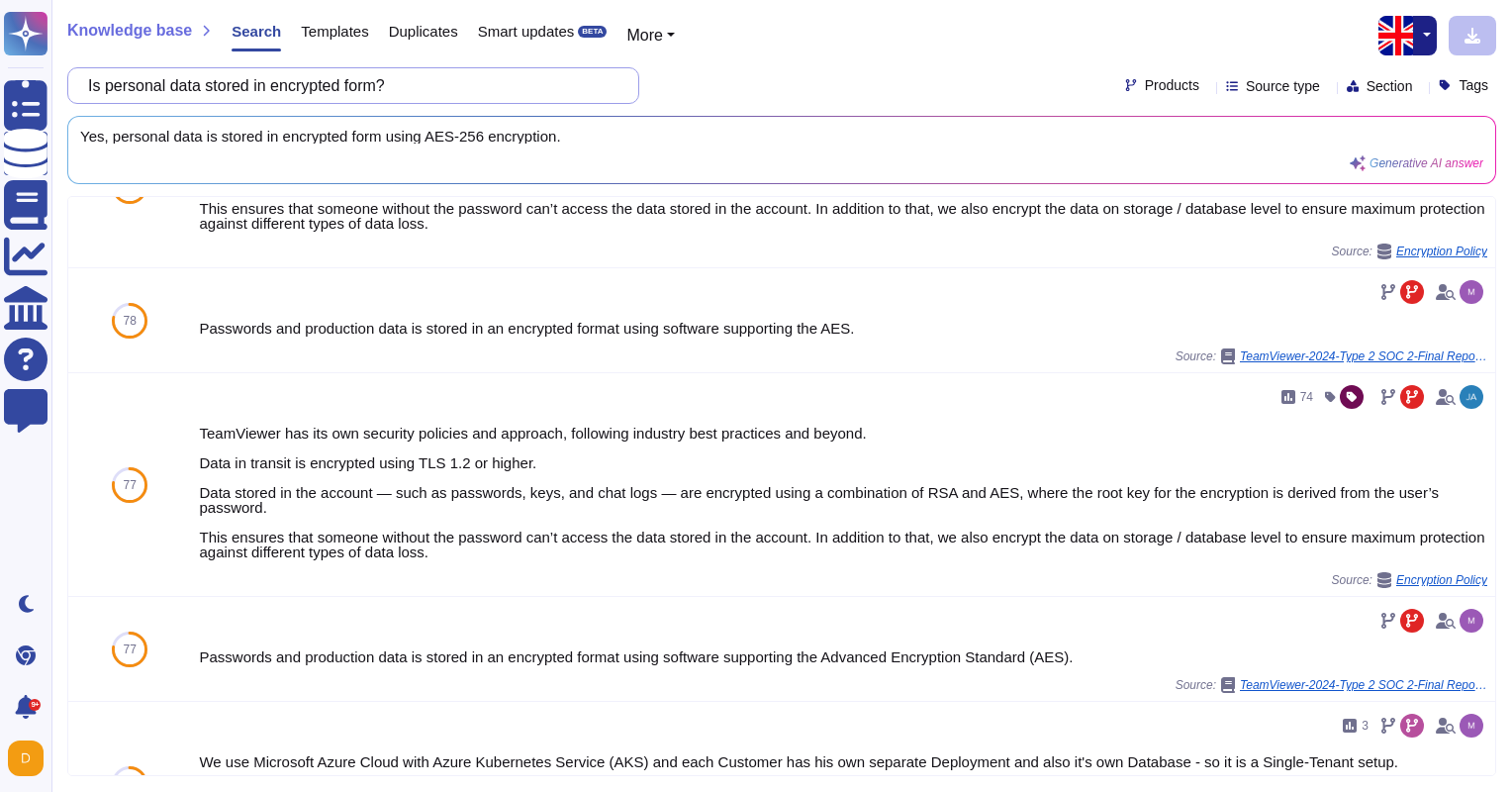 paste on "it possible to trace in a tamper-proof manner which personal data has been processed at what time and by whom (entry, access, modification, deletion)" 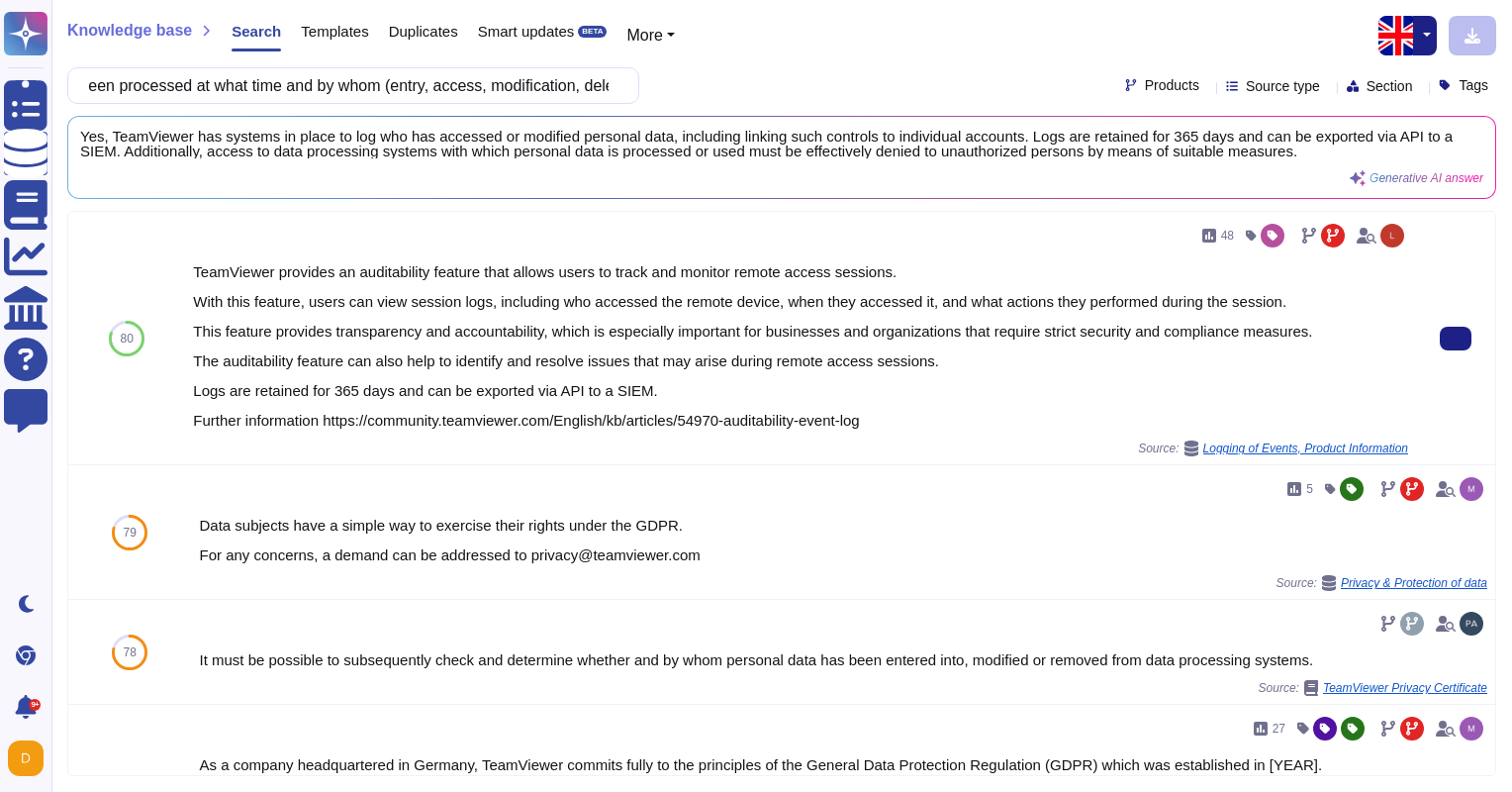 scroll, scrollTop: 0, scrollLeft: 0, axis: both 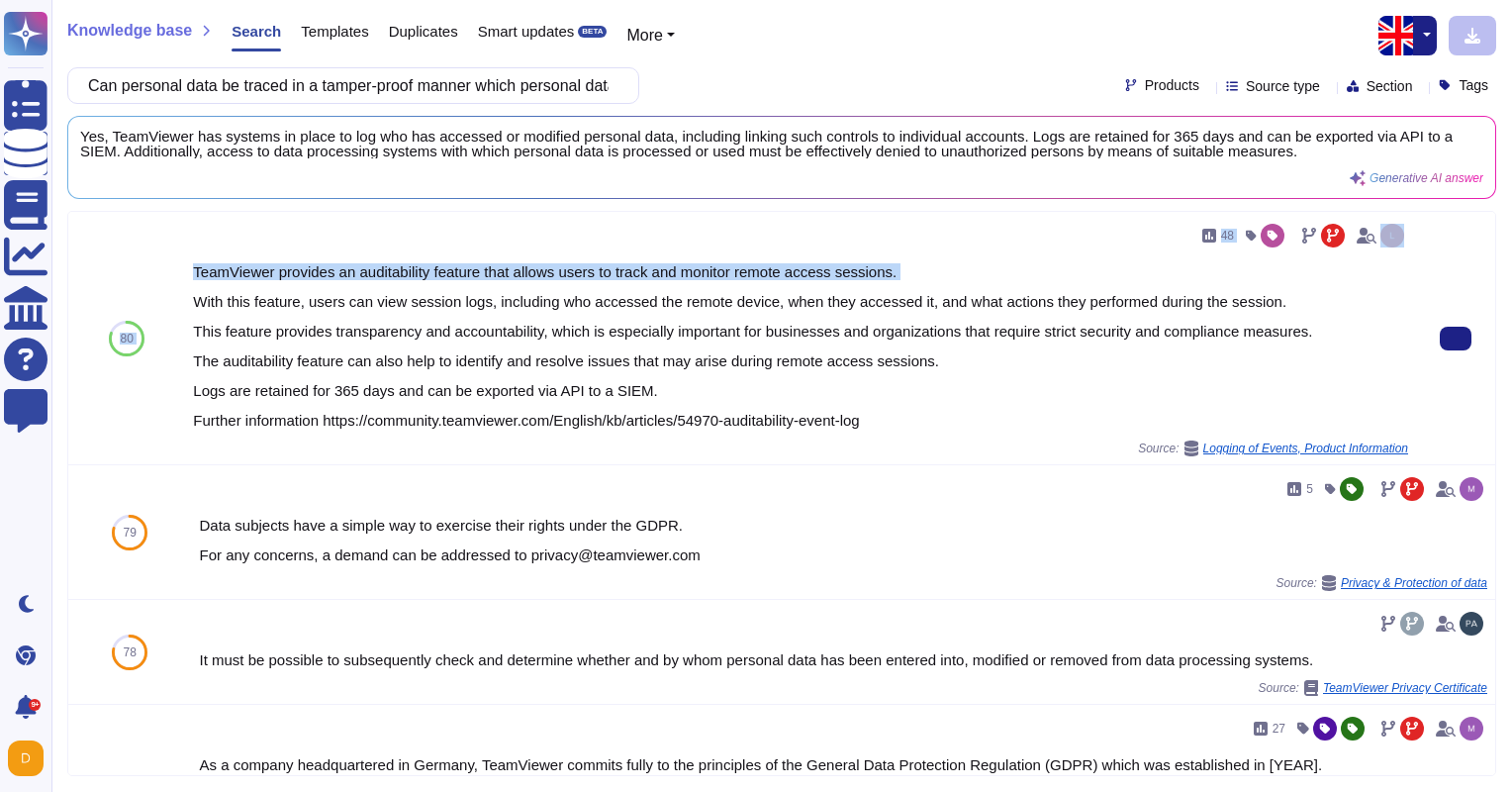 drag, startPoint x: 166, startPoint y: 275, endPoint x: 810, endPoint y: 281, distance: 644.02795 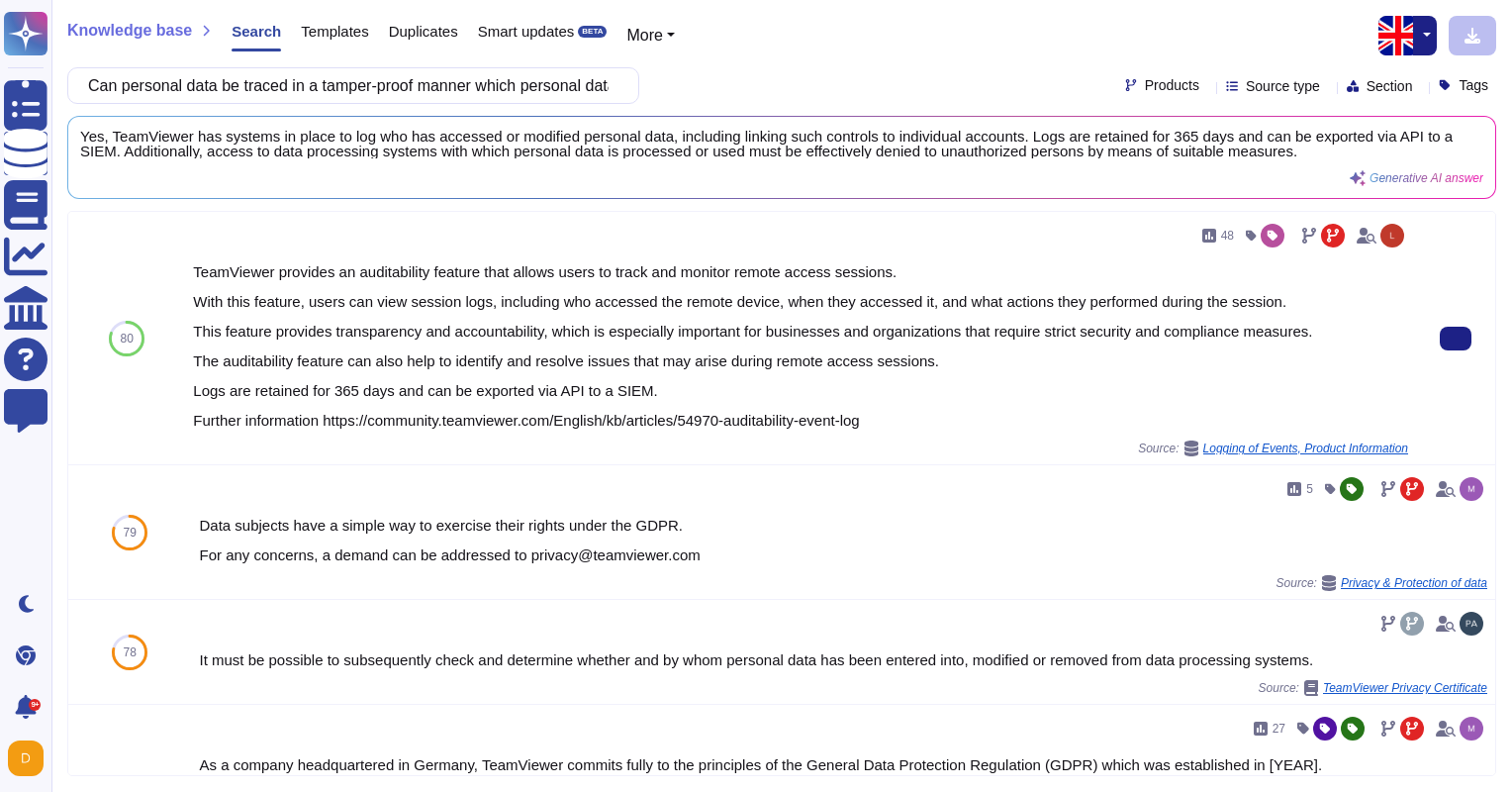 click on "TeamViewer provides an auditability feature that allows users to track and monitor remote access sessions.
With this feature, users can view session logs, including who accessed the remote device, when they accessed it, and what actions they performed during the session.
This feature provides transparency and accountability, which is especially important for businesses and organizations that require strict security and compliance measures.
The auditability feature can also help to identify and resolve issues that may arise during remote access sessions.
Logs are retained for 365 days and can be exported via API to a SIEM.
Further information https://community.teamviewer.com/English/kb/articles/54970-auditability-event-log" at bounding box center (801, 346) 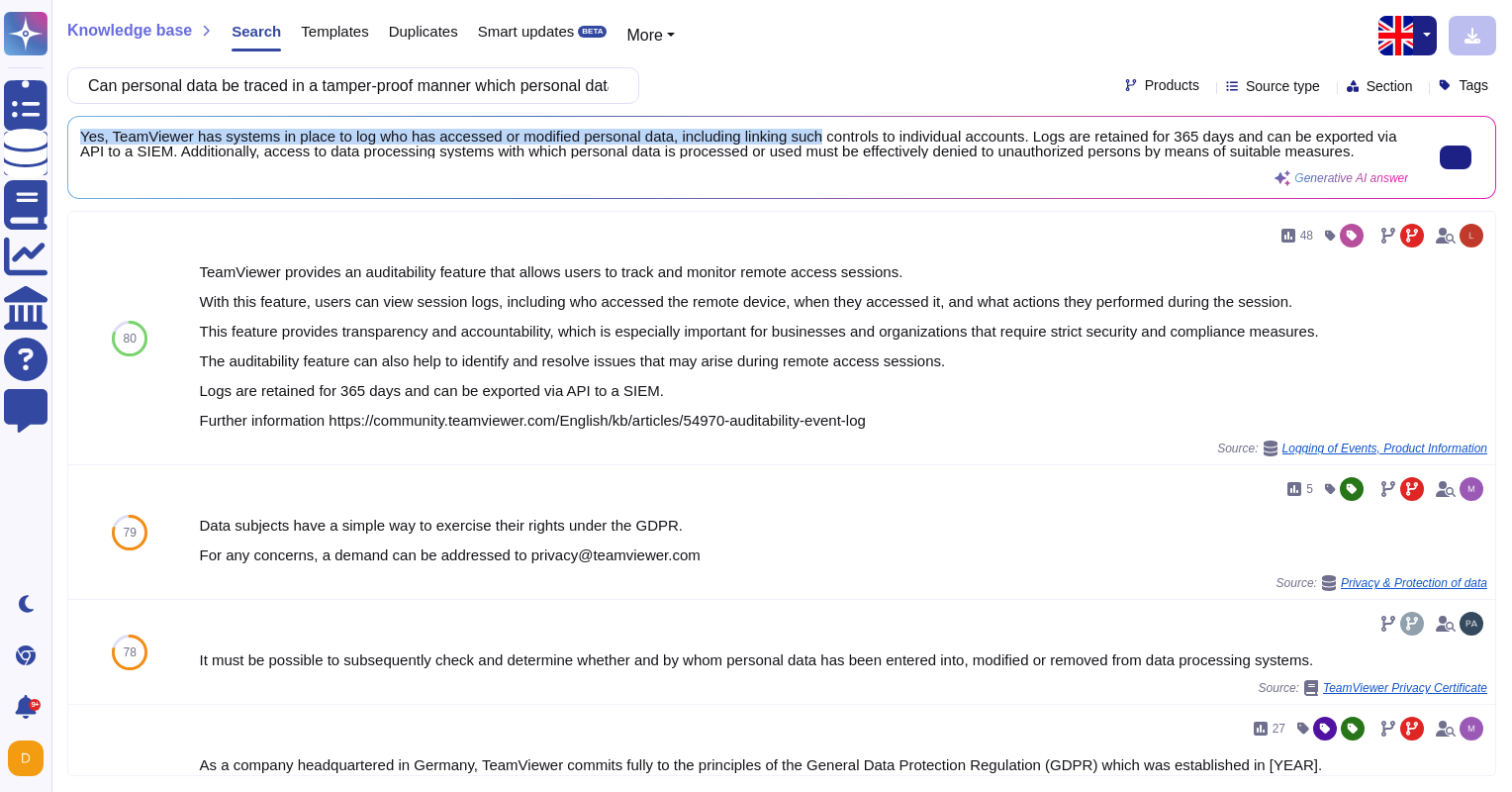 drag, startPoint x: 81, startPoint y: 131, endPoint x: 810, endPoint y: 141, distance: 729.0686 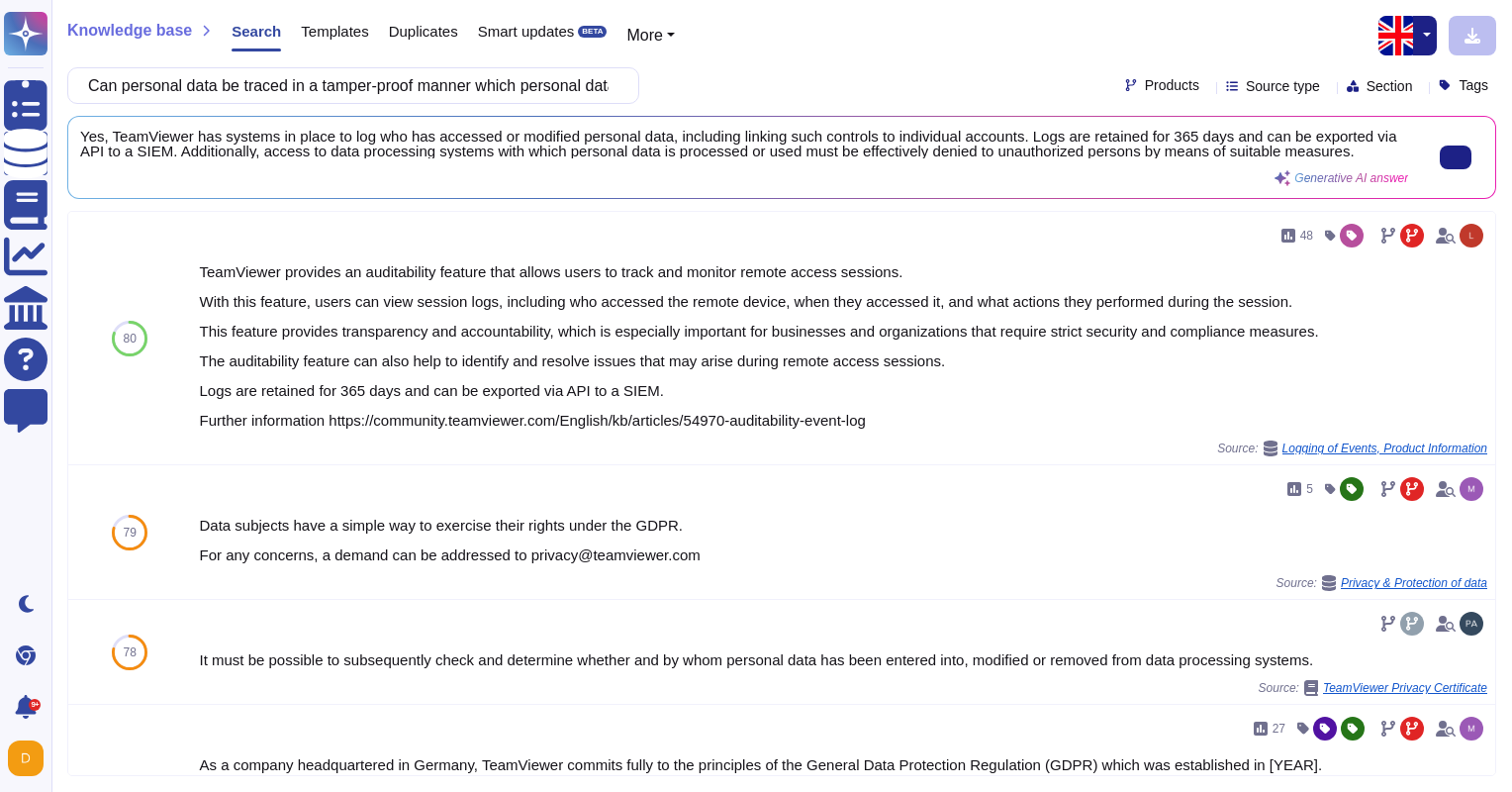 click on "Yes, TeamViewer has systems in place to log who has accessed or modified personal data, including linking such controls to individual accounts. Logs are retained for 365 days and can be exported via API to a SIEM. Additionally, access to data processing systems with which personal data is processed or used must be effectively denied to unauthorized persons by means of suitable measures. Generative AI answer" at bounding box center (744, 157) 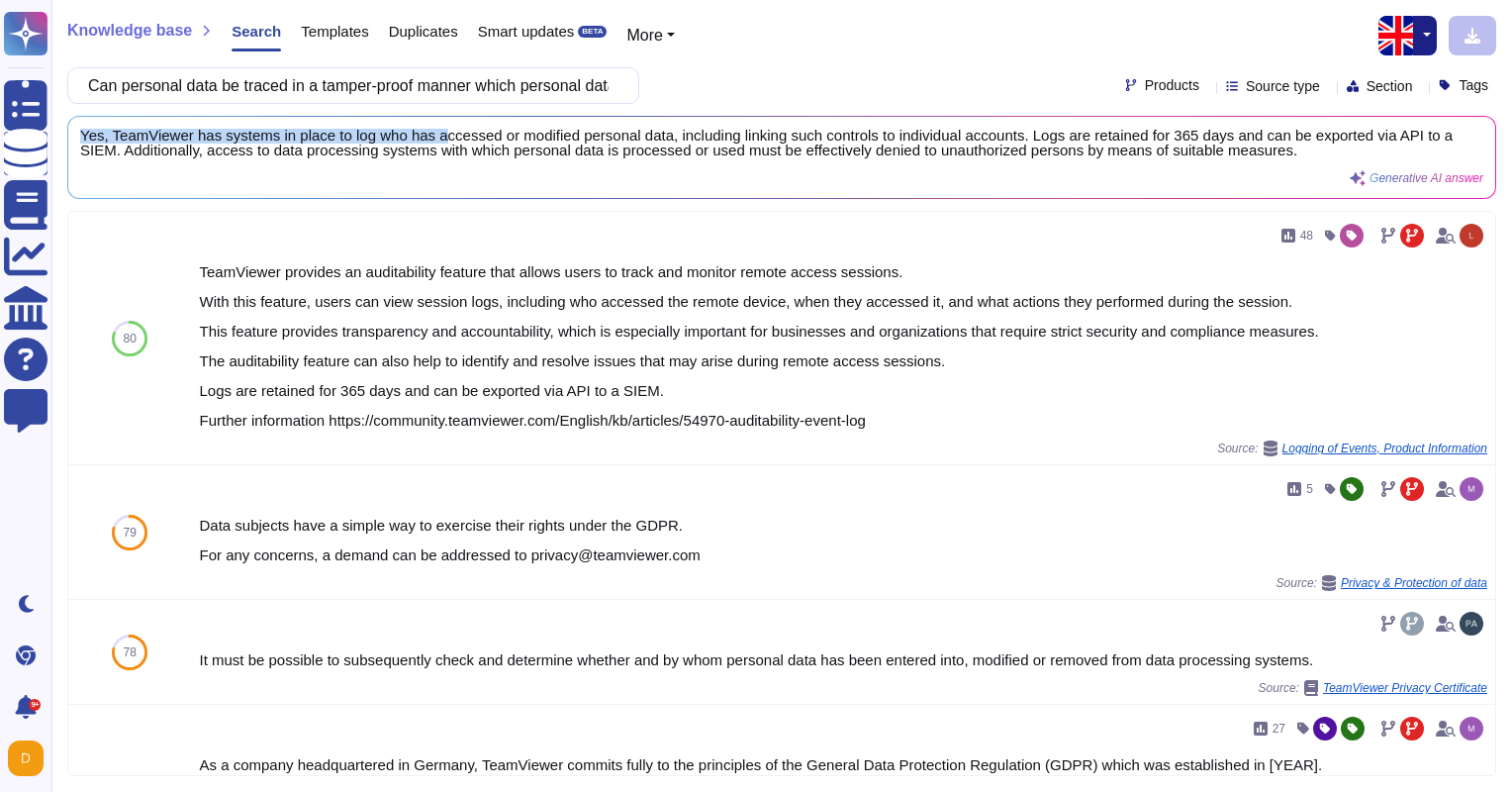 scroll, scrollTop: 0, scrollLeft: 0, axis: both 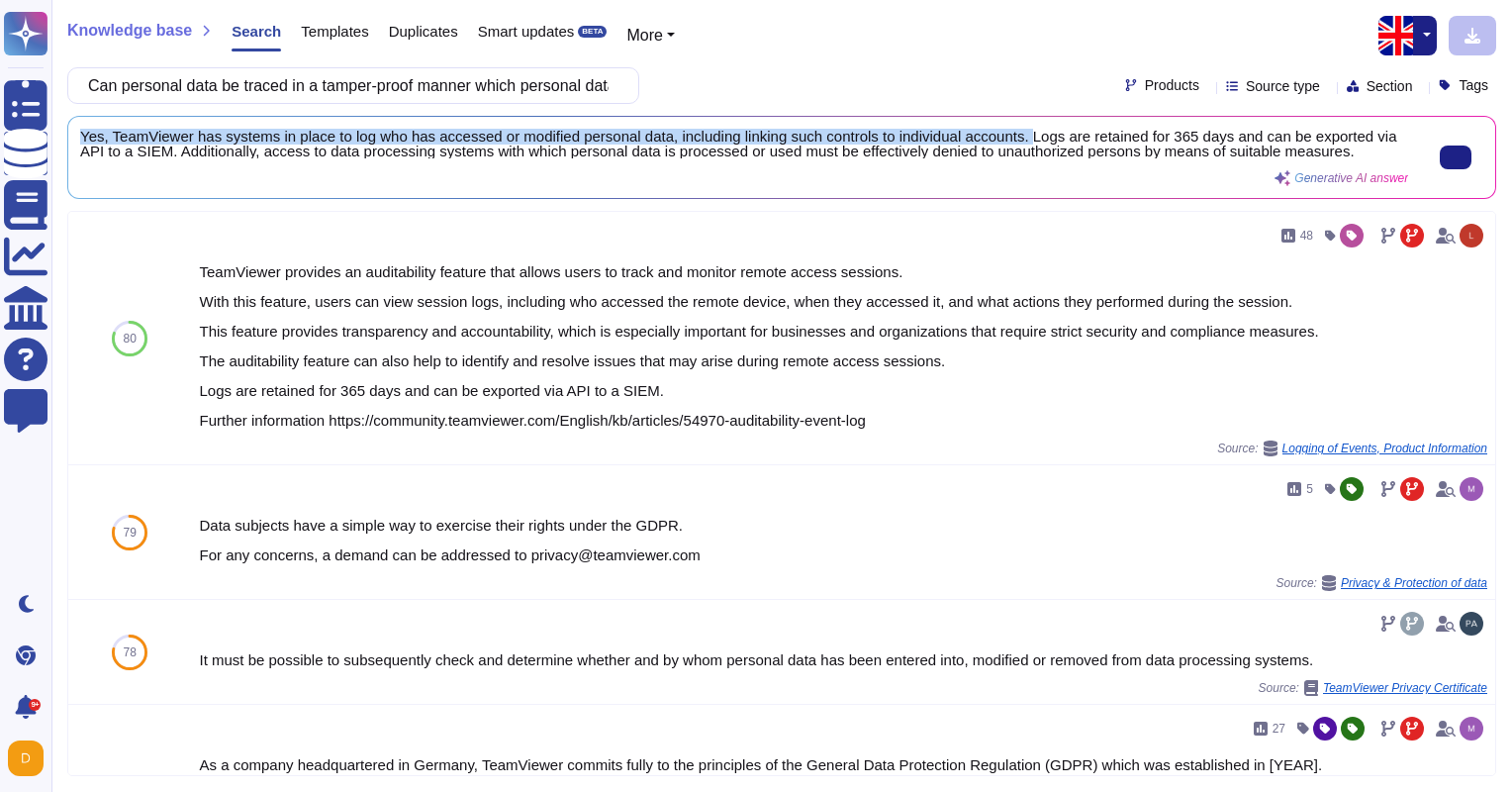 drag, startPoint x: 82, startPoint y: 135, endPoint x: 1019, endPoint y: 139, distance: 937.0085 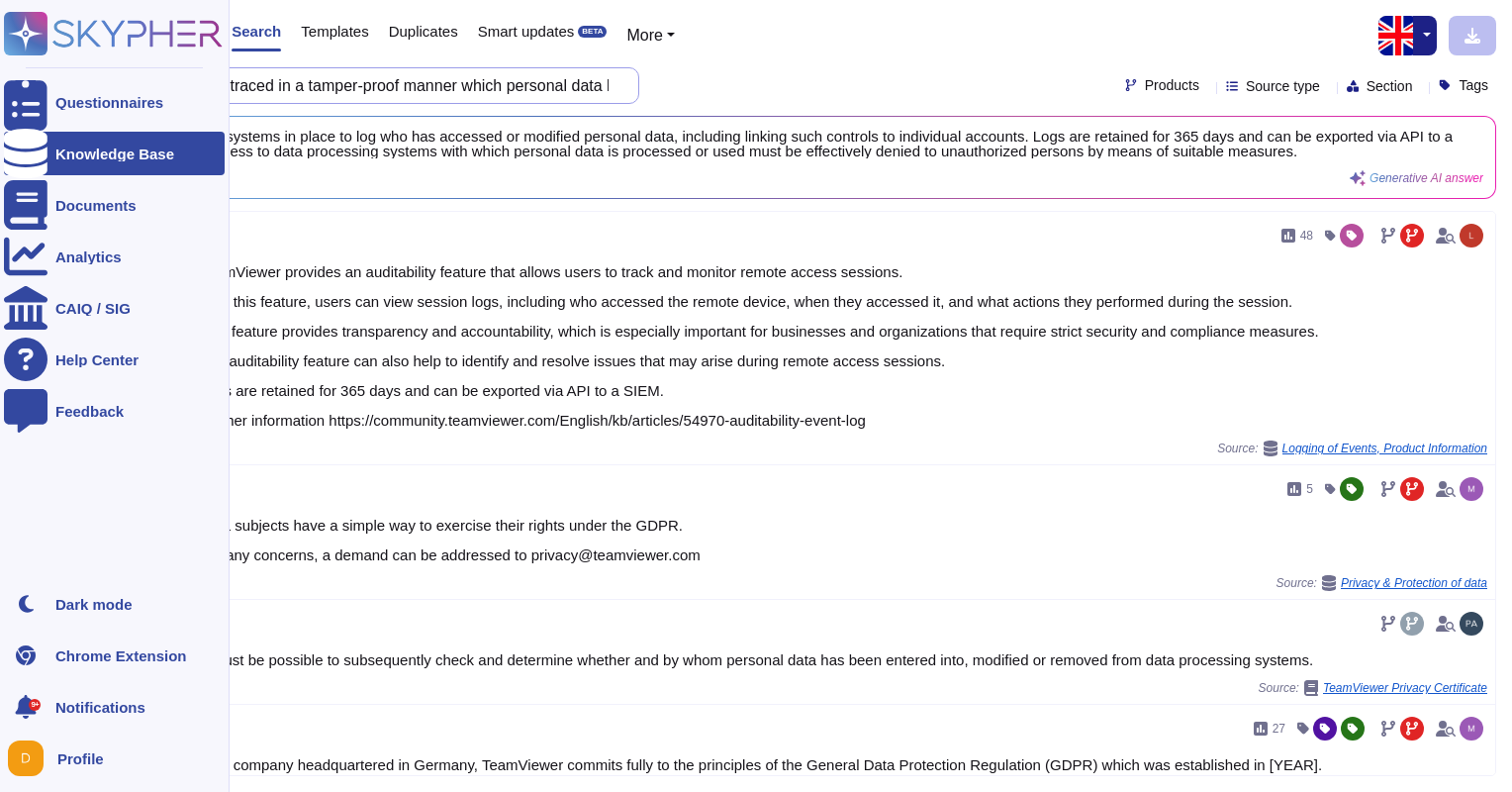 scroll, scrollTop: 0, scrollLeft: 0, axis: both 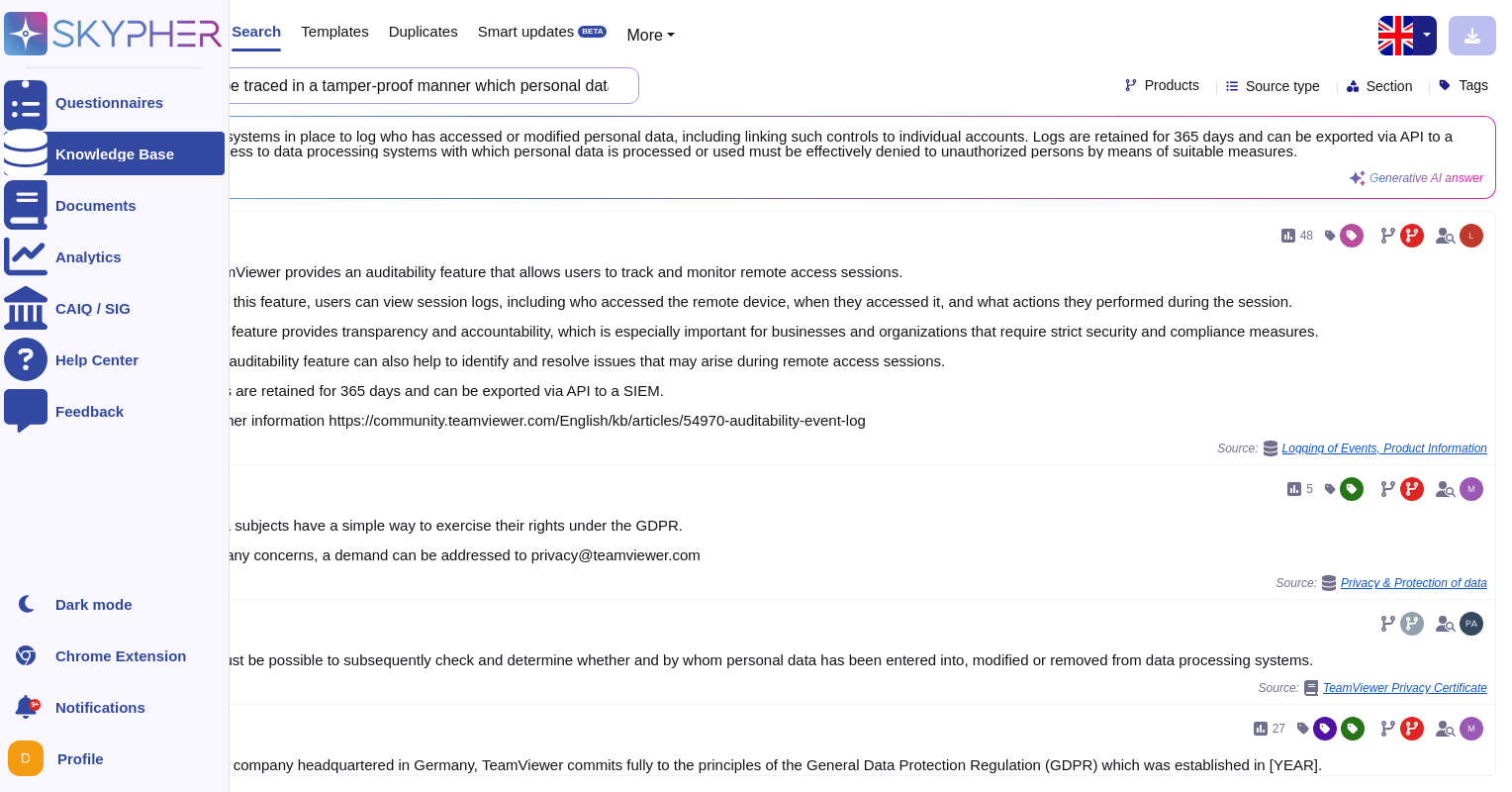 drag, startPoint x: 613, startPoint y: 80, endPoint x: 9, endPoint y: 38, distance: 605.4585 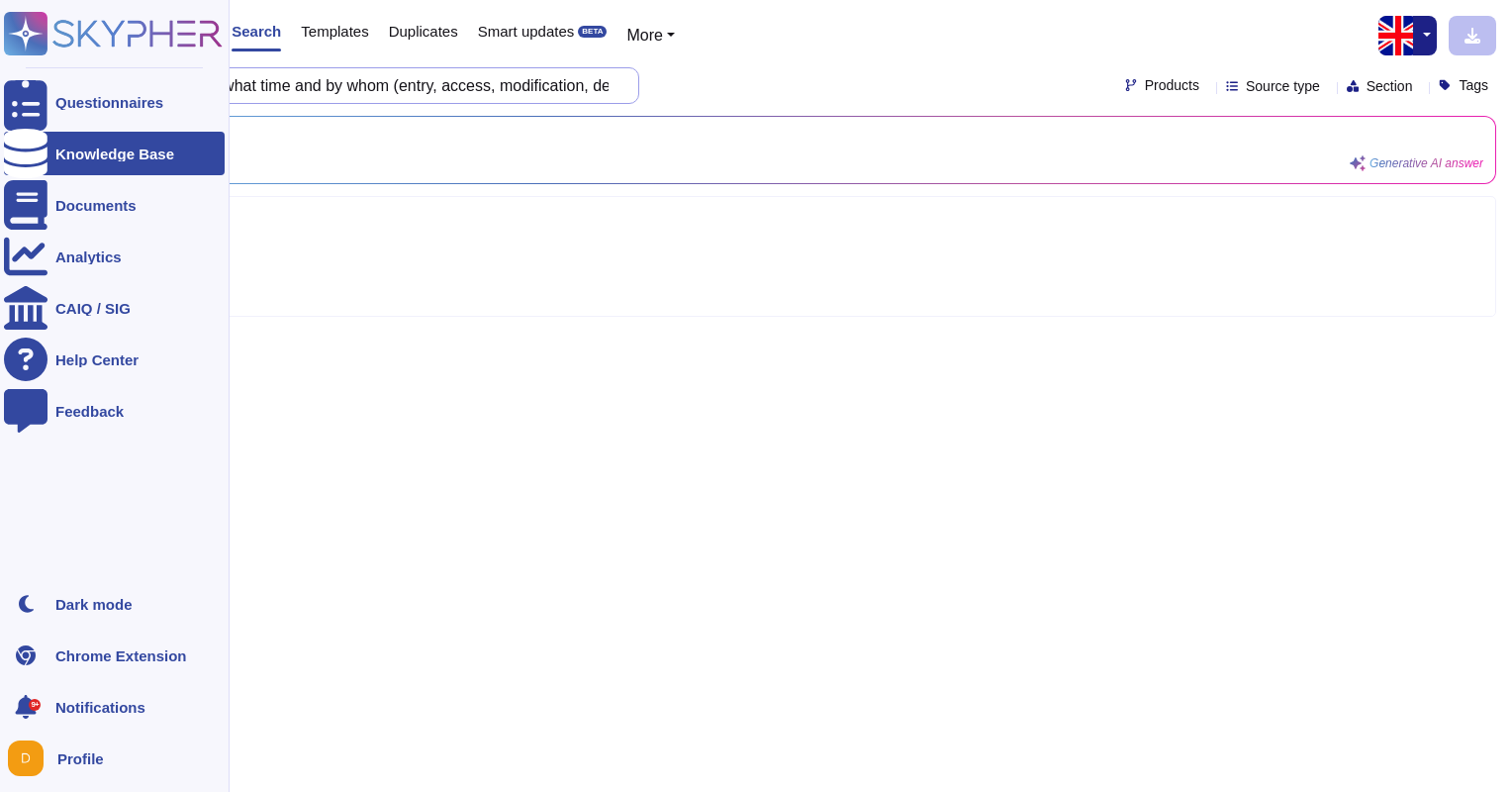 drag, startPoint x: 583, startPoint y: 83, endPoint x: 21, endPoint y: 54, distance: 562.7477 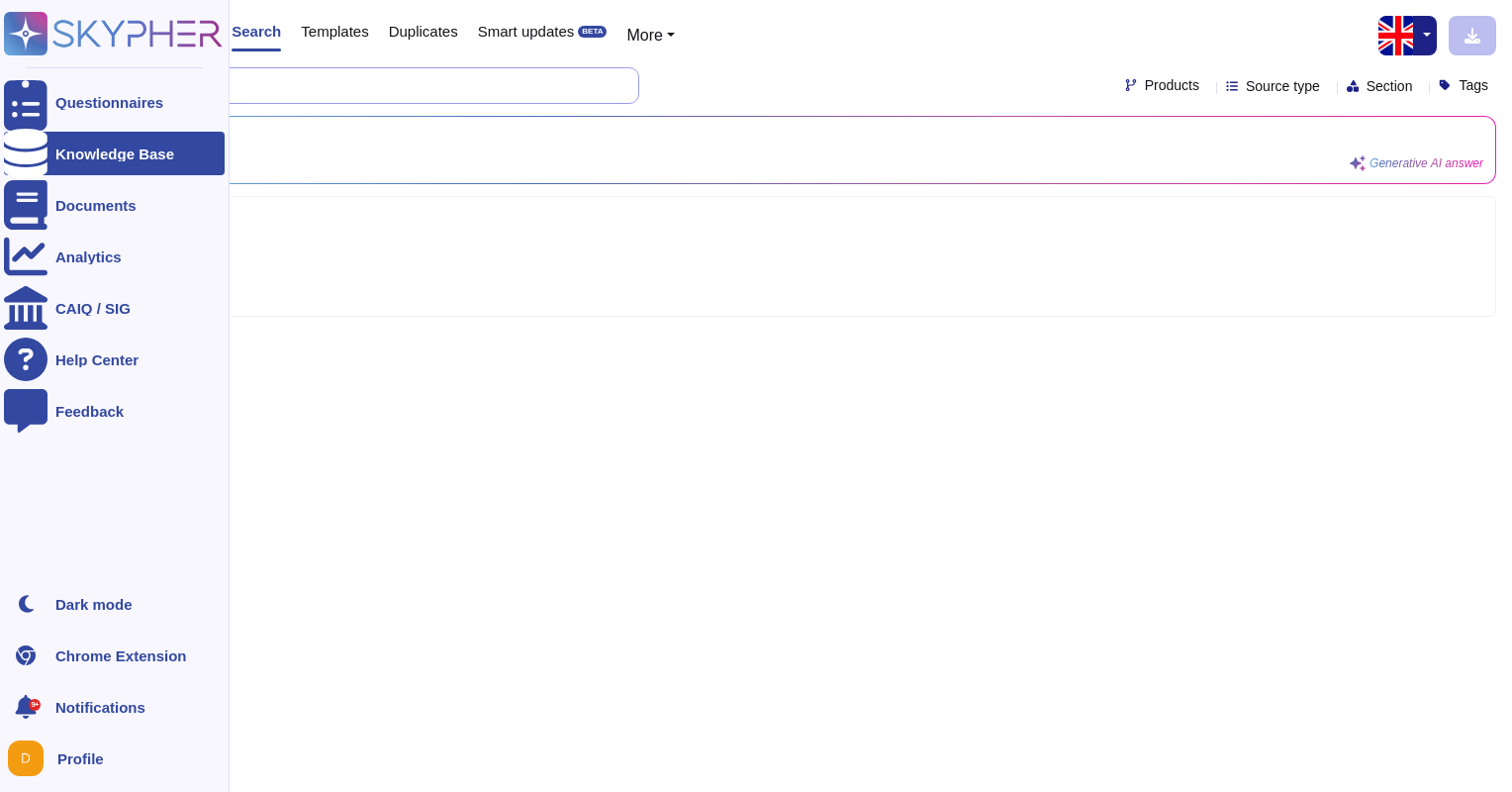 drag, startPoint x: 377, startPoint y: 83, endPoint x: 45, endPoint y: 75, distance: 332.0964 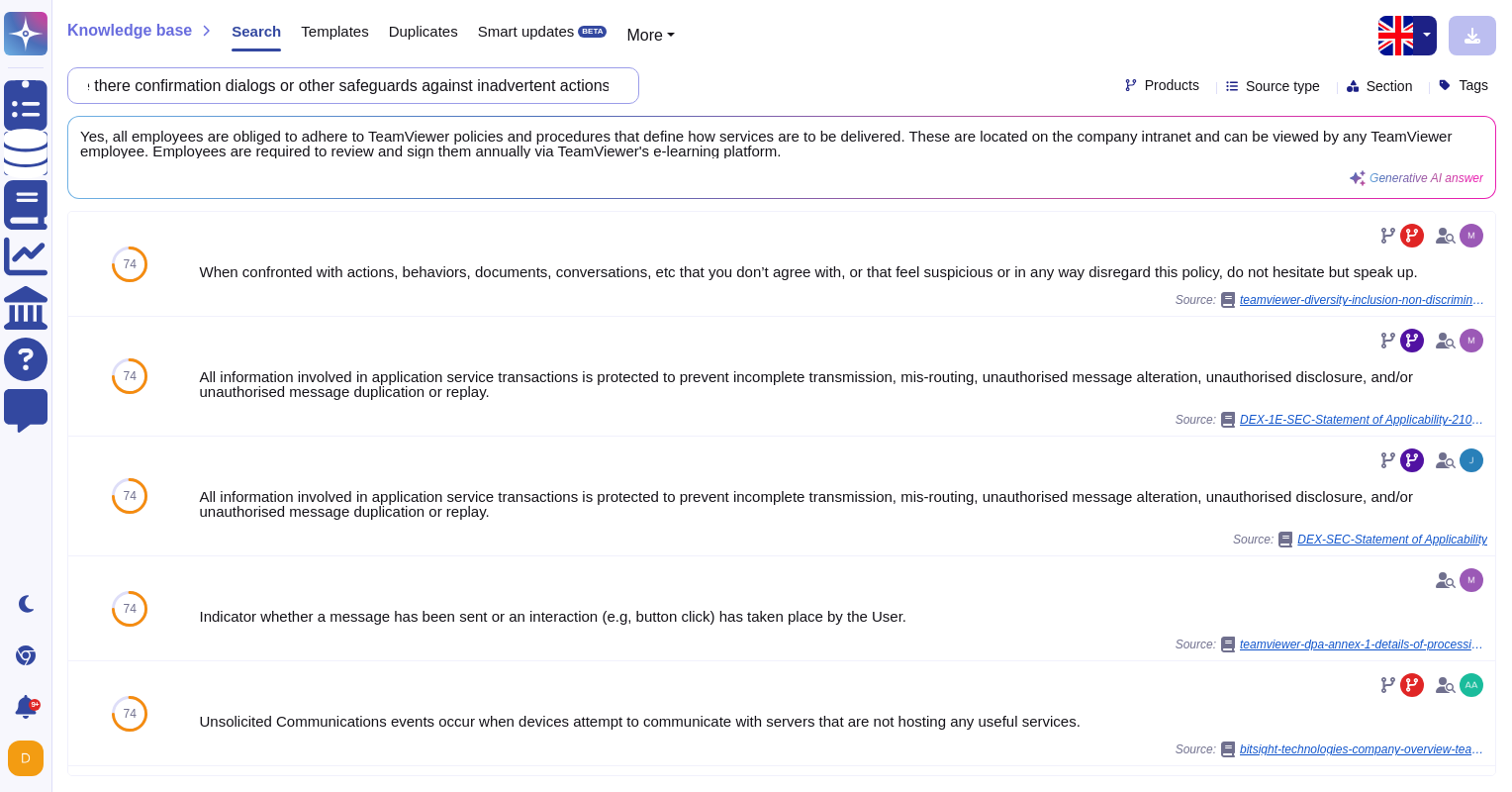 scroll, scrollTop: 0, scrollLeft: 0, axis: both 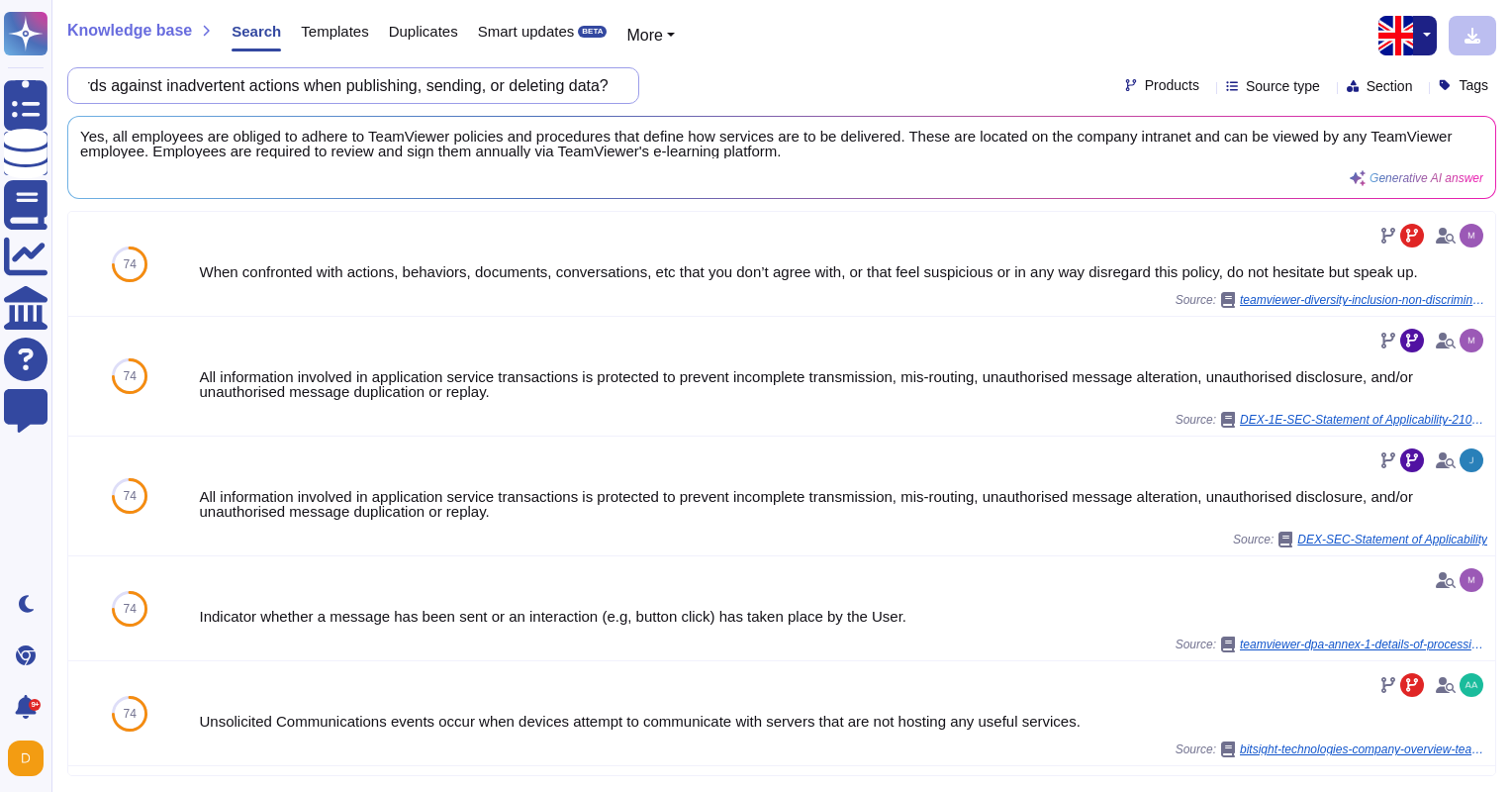 drag, startPoint x: 429, startPoint y: 87, endPoint x: 610, endPoint y: 99, distance: 181.39735 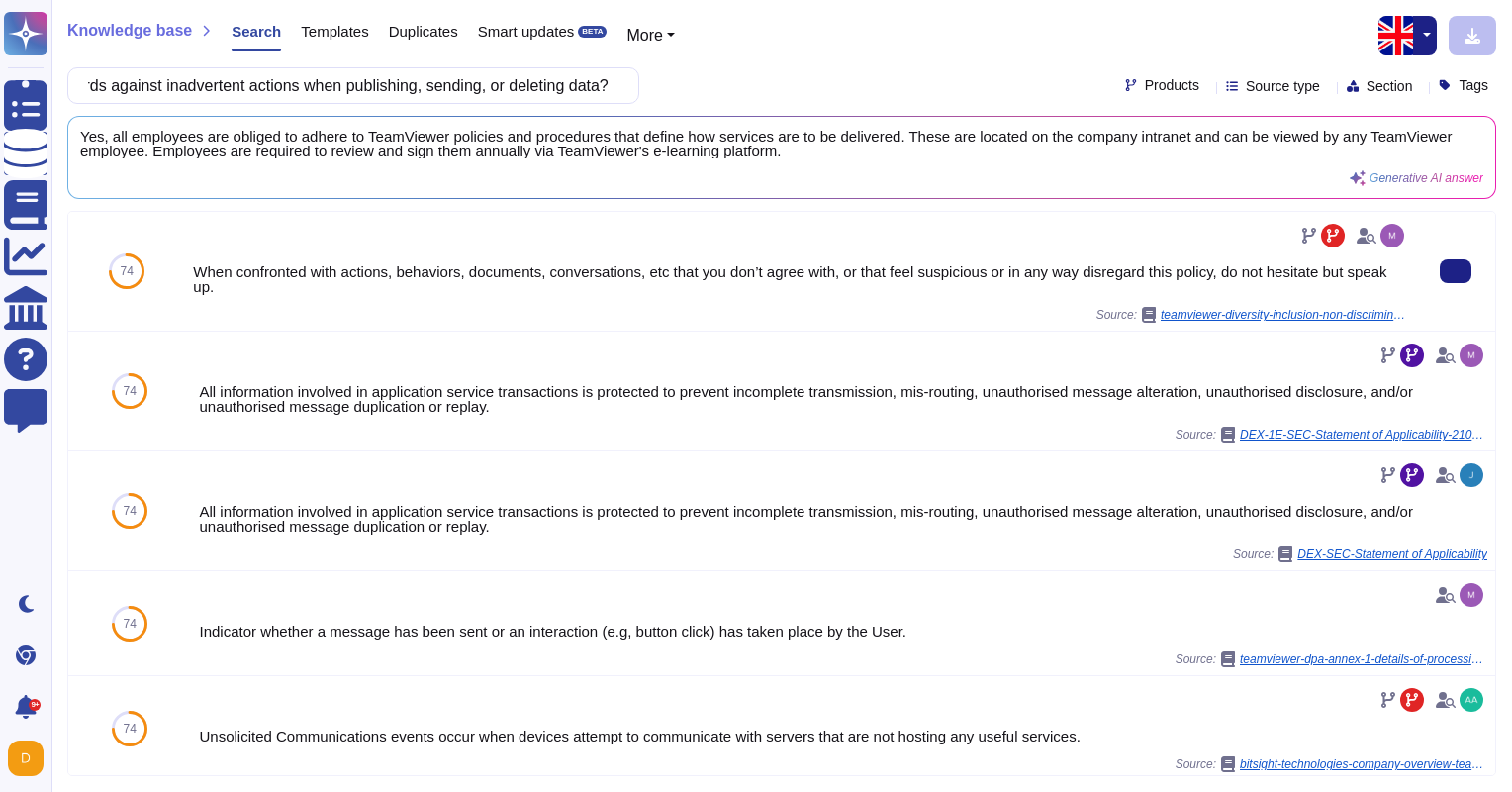 scroll, scrollTop: 0, scrollLeft: 0, axis: both 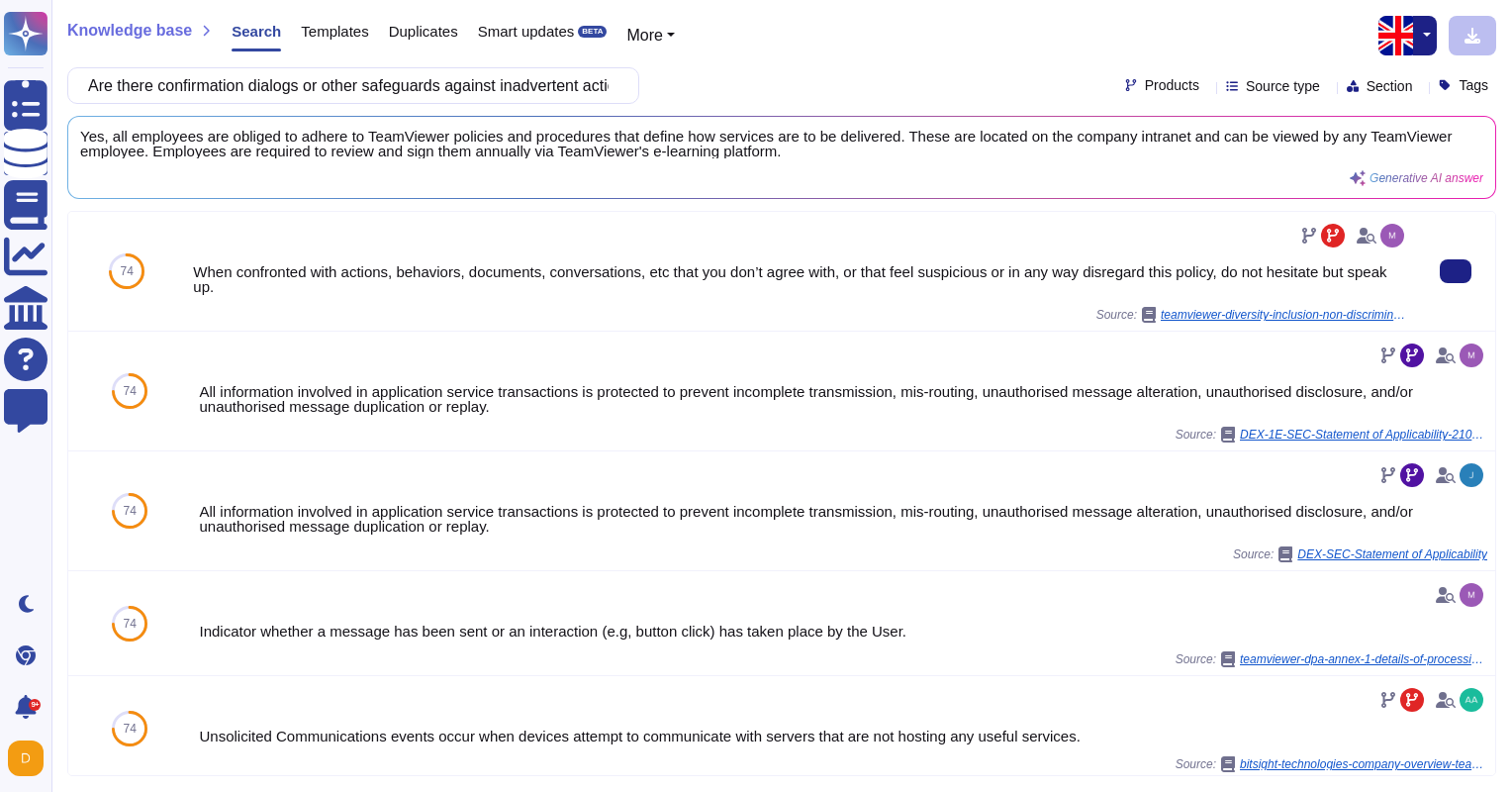 click on "When confronted with actions, behaviors, documents, conversations, etc that you don’t agree with, or that feel suspicious or in any way disregard this policy, do not hesitate but speak up." at bounding box center [801, 279] 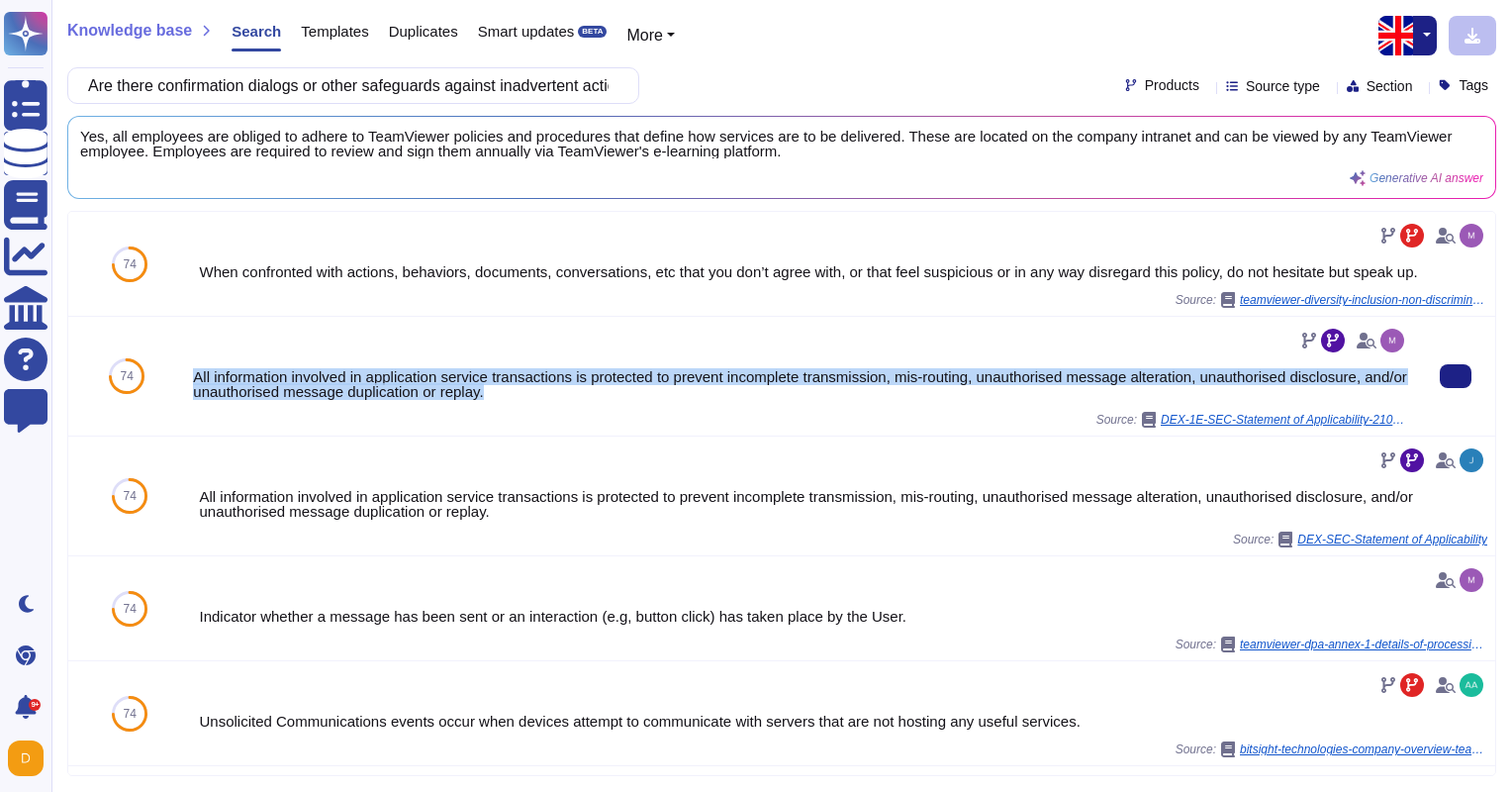 drag, startPoint x: 191, startPoint y: 368, endPoint x: 551, endPoint y: 388, distance: 360.55513 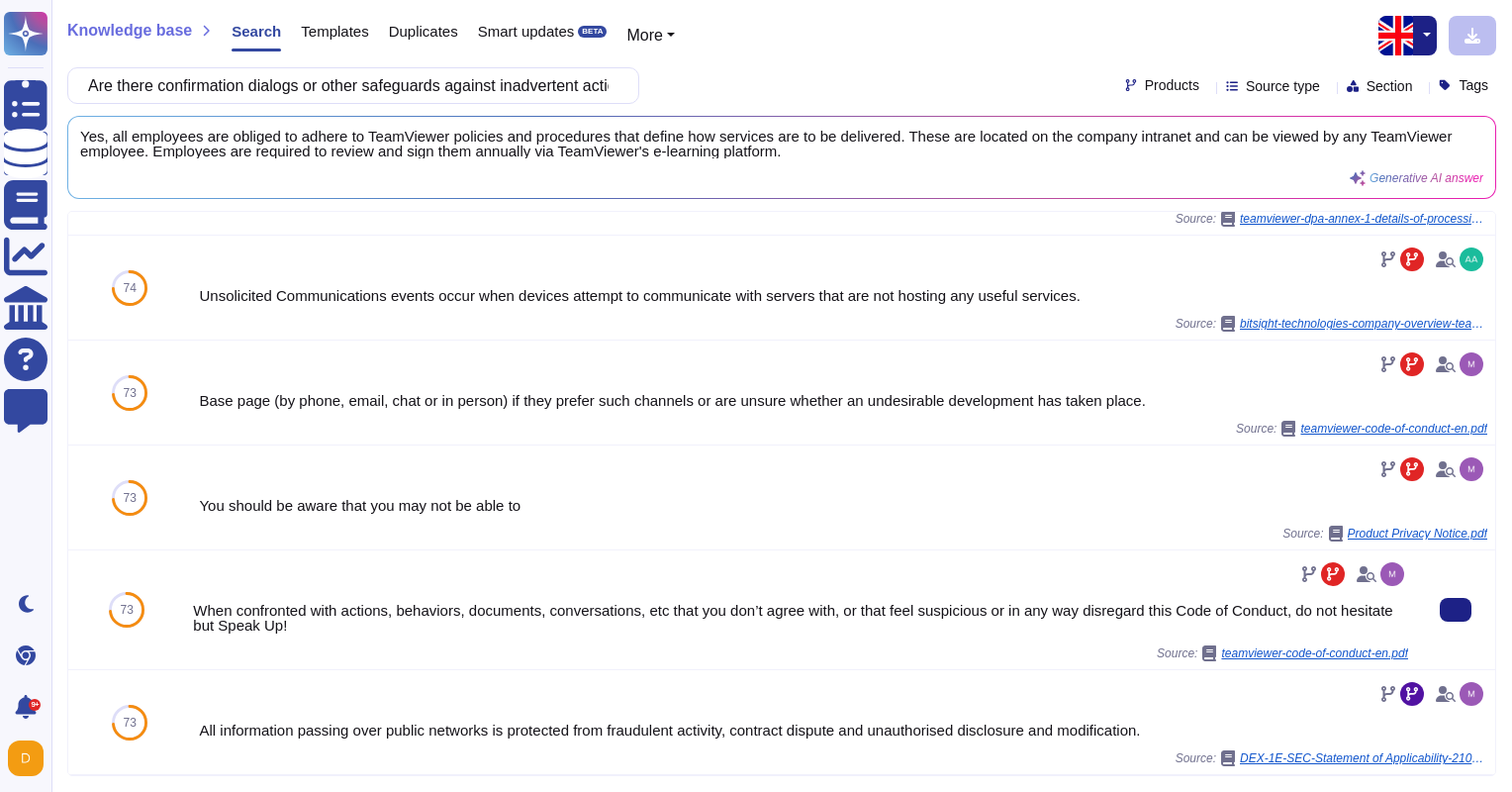 scroll, scrollTop: 0, scrollLeft: 0, axis: both 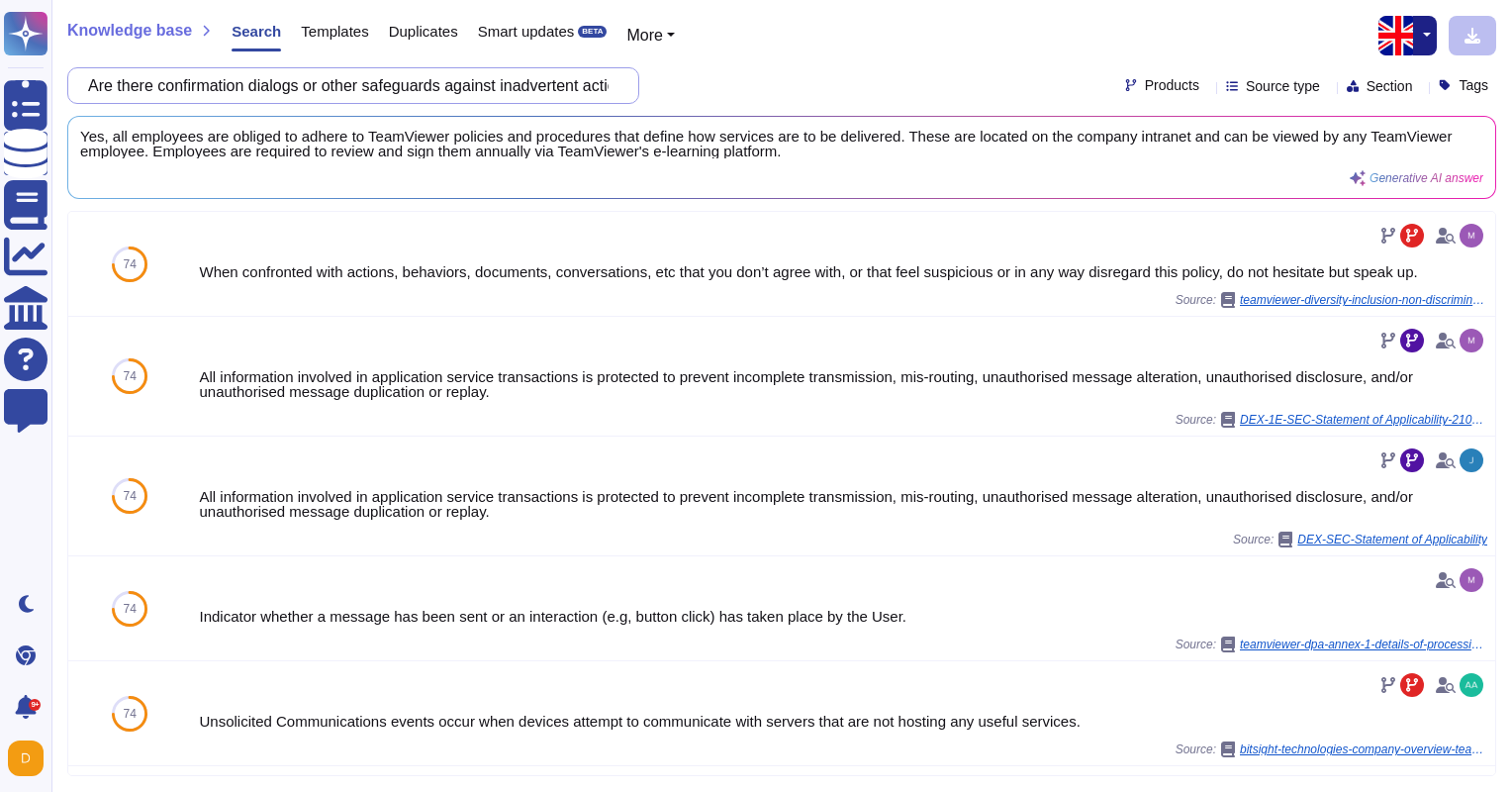 drag, startPoint x: 590, startPoint y: 75, endPoint x: 115, endPoint y: 43, distance: 476.07667 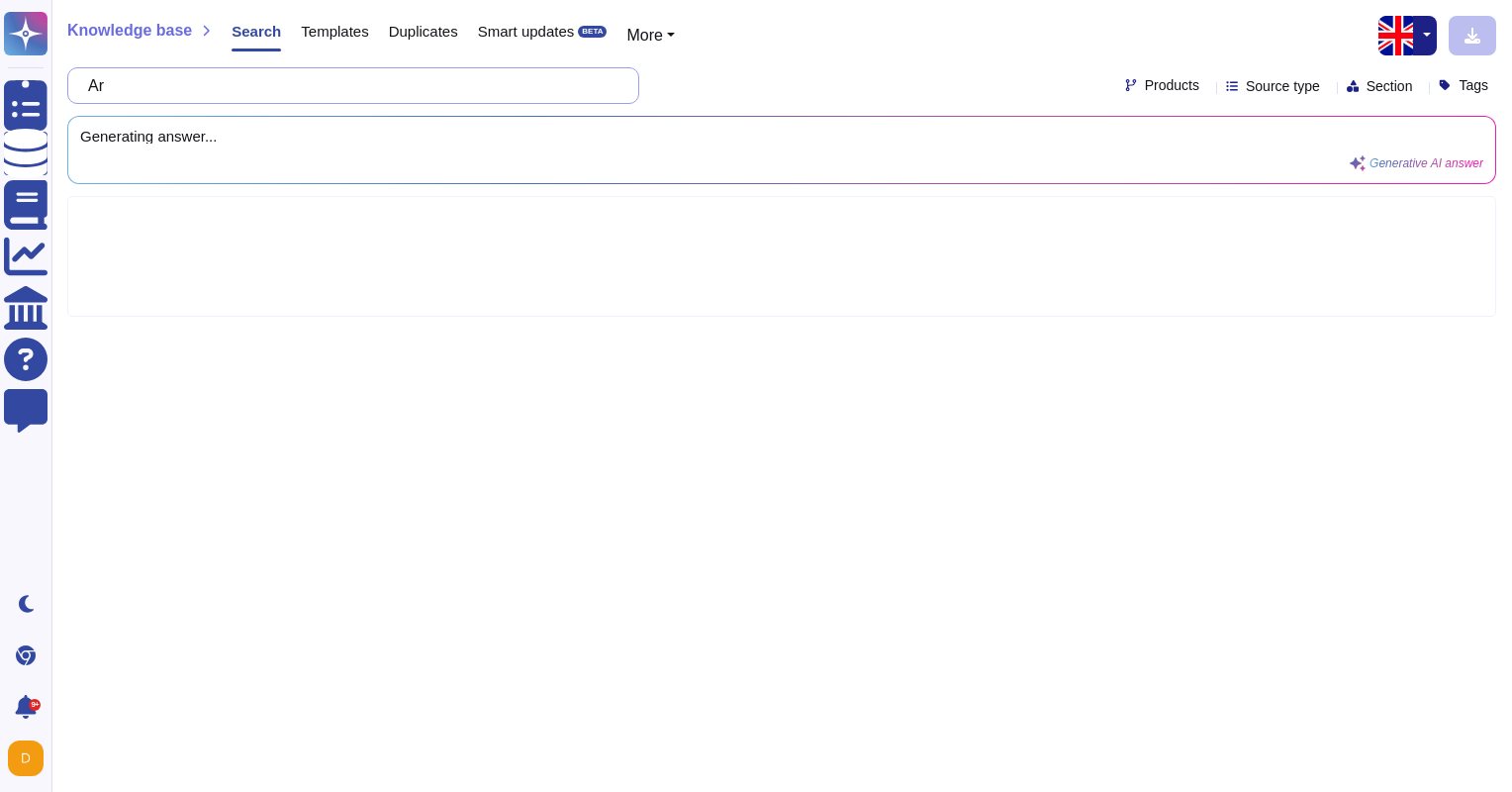 type on "A" 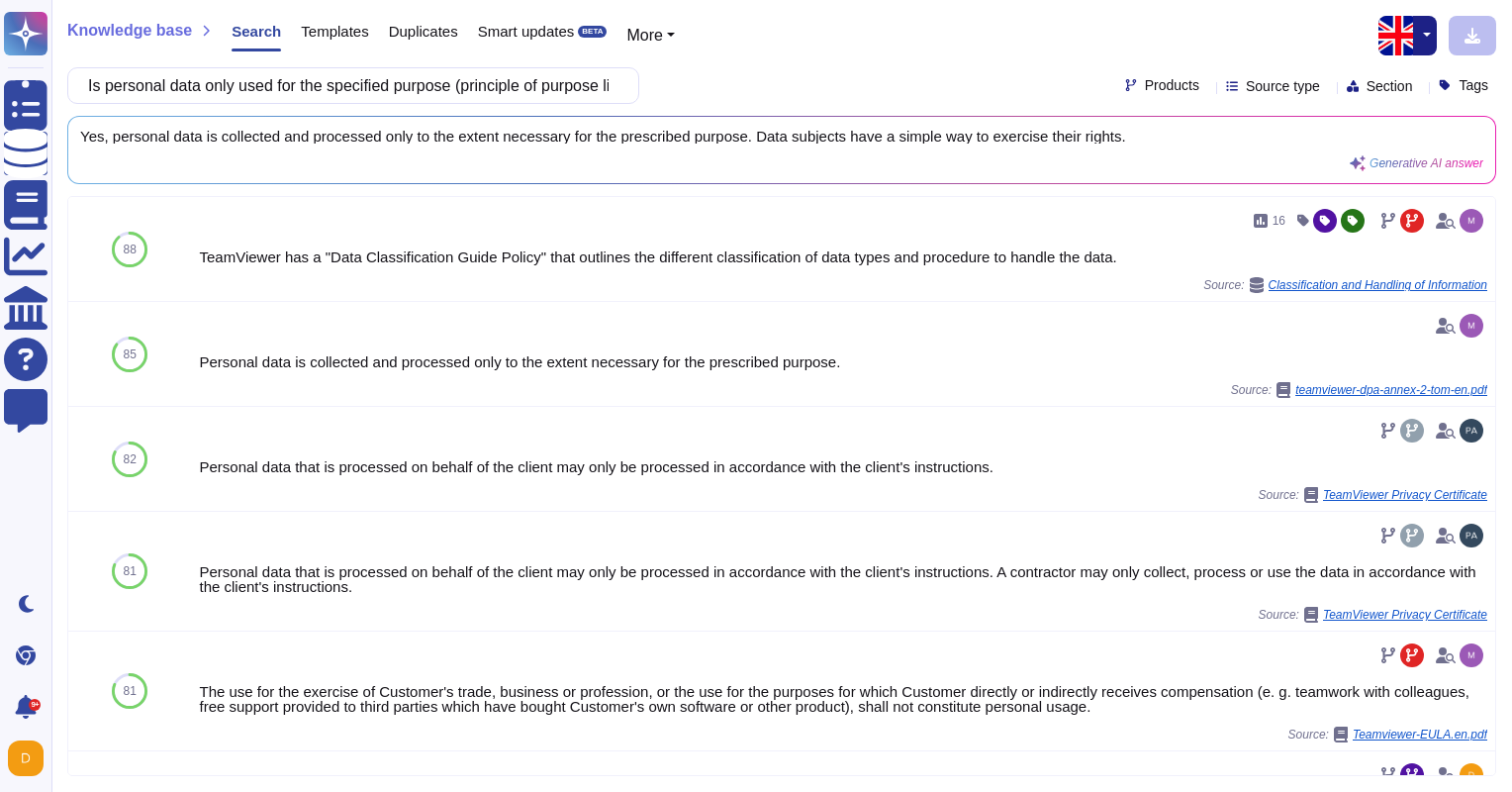 scroll, scrollTop: 0, scrollLeft: 87, axis: horizontal 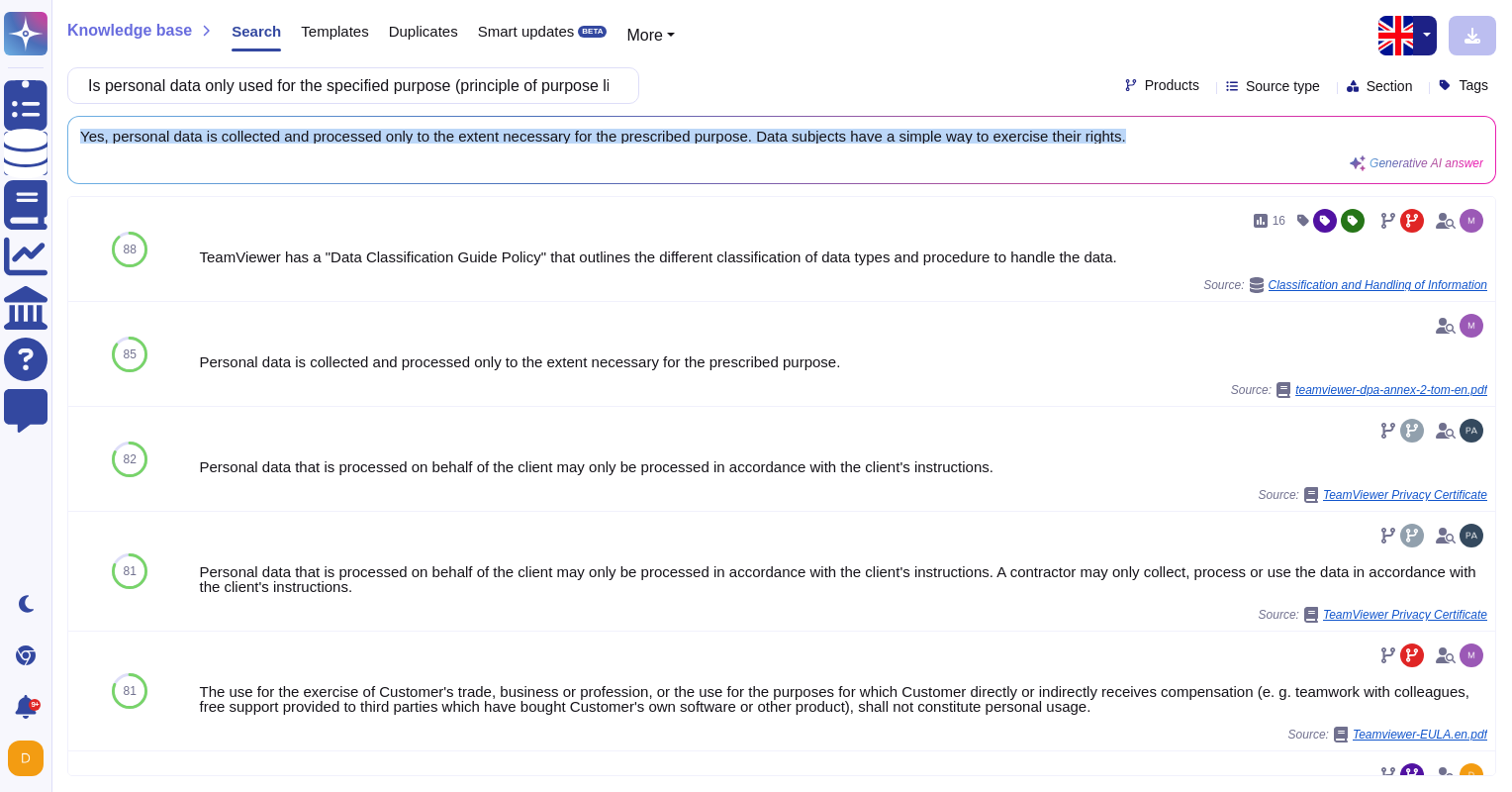 drag, startPoint x: 1127, startPoint y: 141, endPoint x: 63, endPoint y: 142, distance: 1064.0005 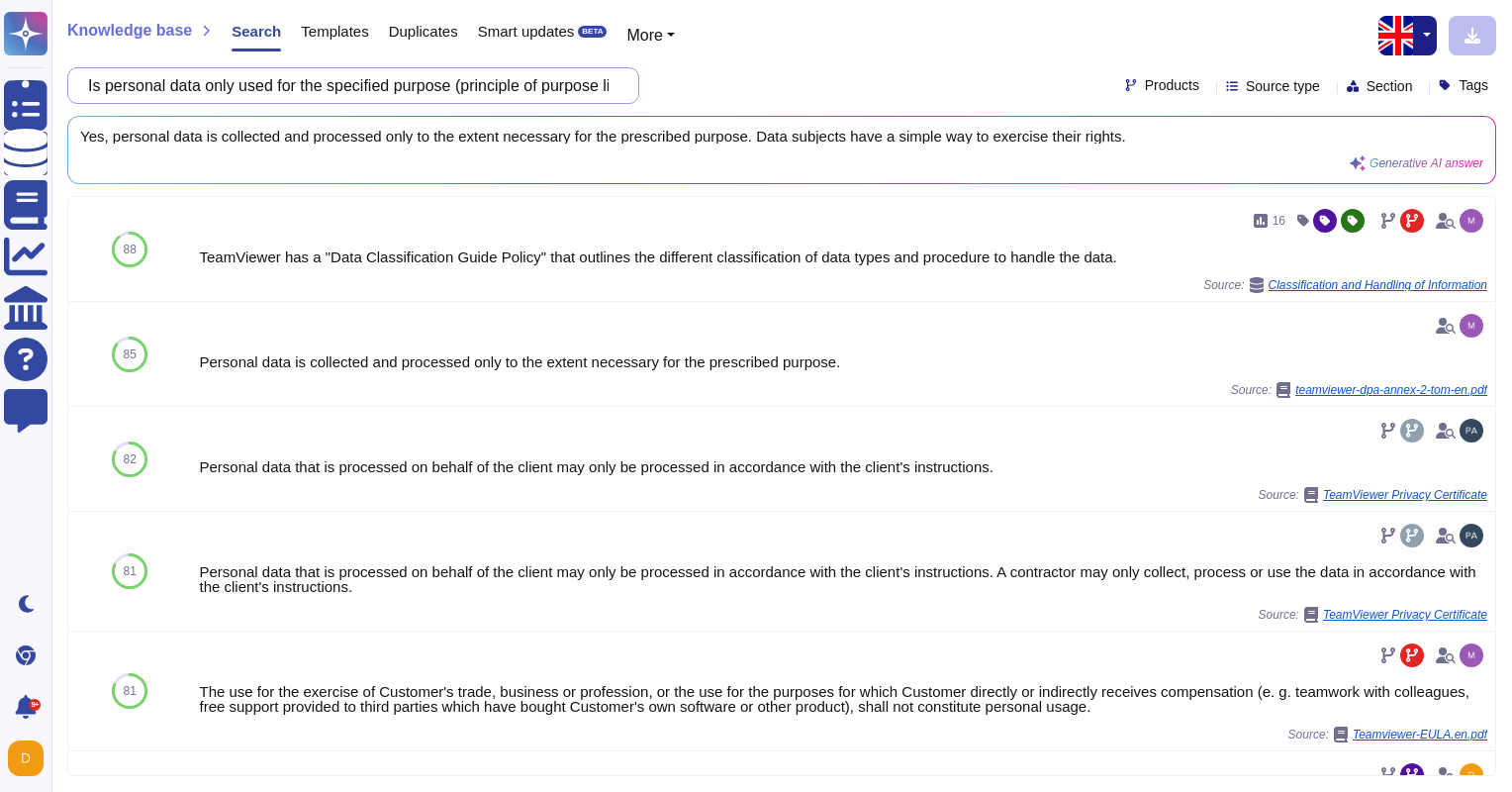 scroll, scrollTop: 0, scrollLeft: 87, axis: horizontal 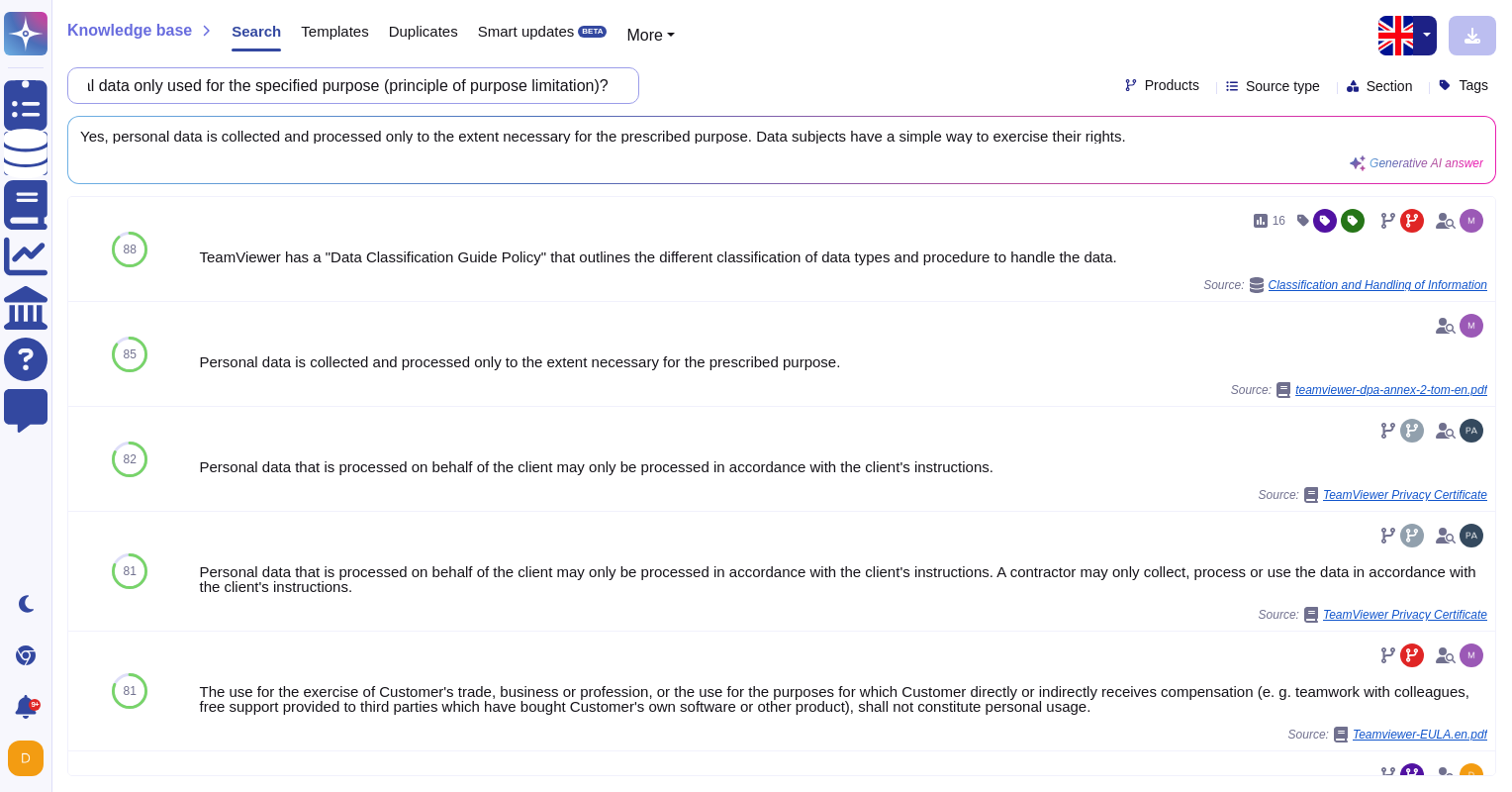 drag, startPoint x: 300, startPoint y: 67, endPoint x: 778, endPoint y: 69, distance: 478.00418 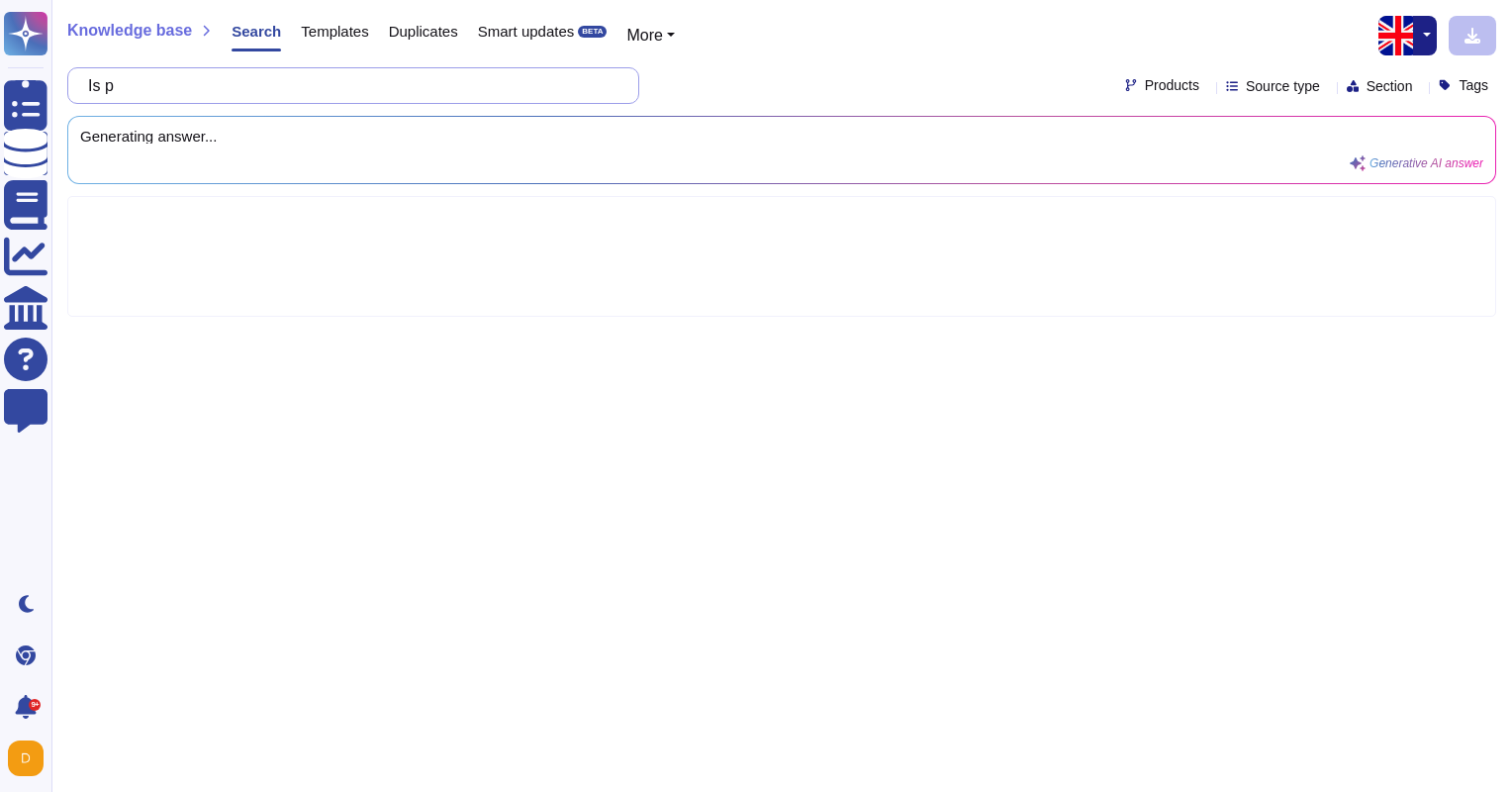 type on "Is" 